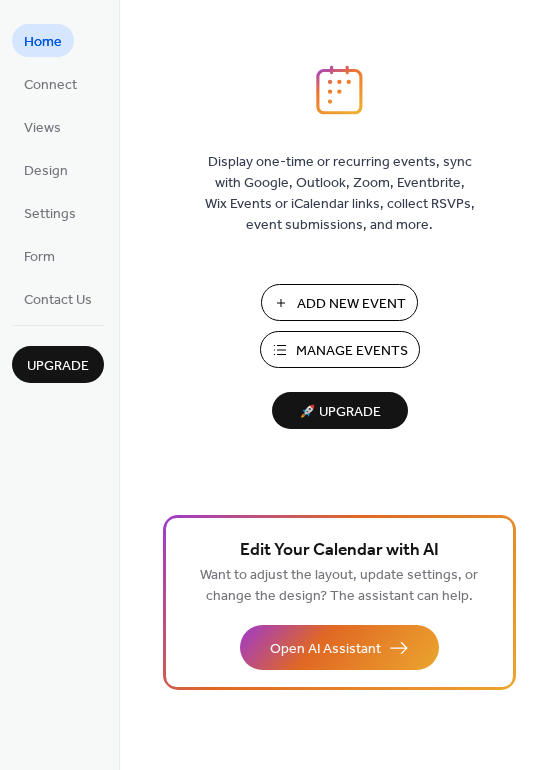 scroll, scrollTop: 0, scrollLeft: 0, axis: both 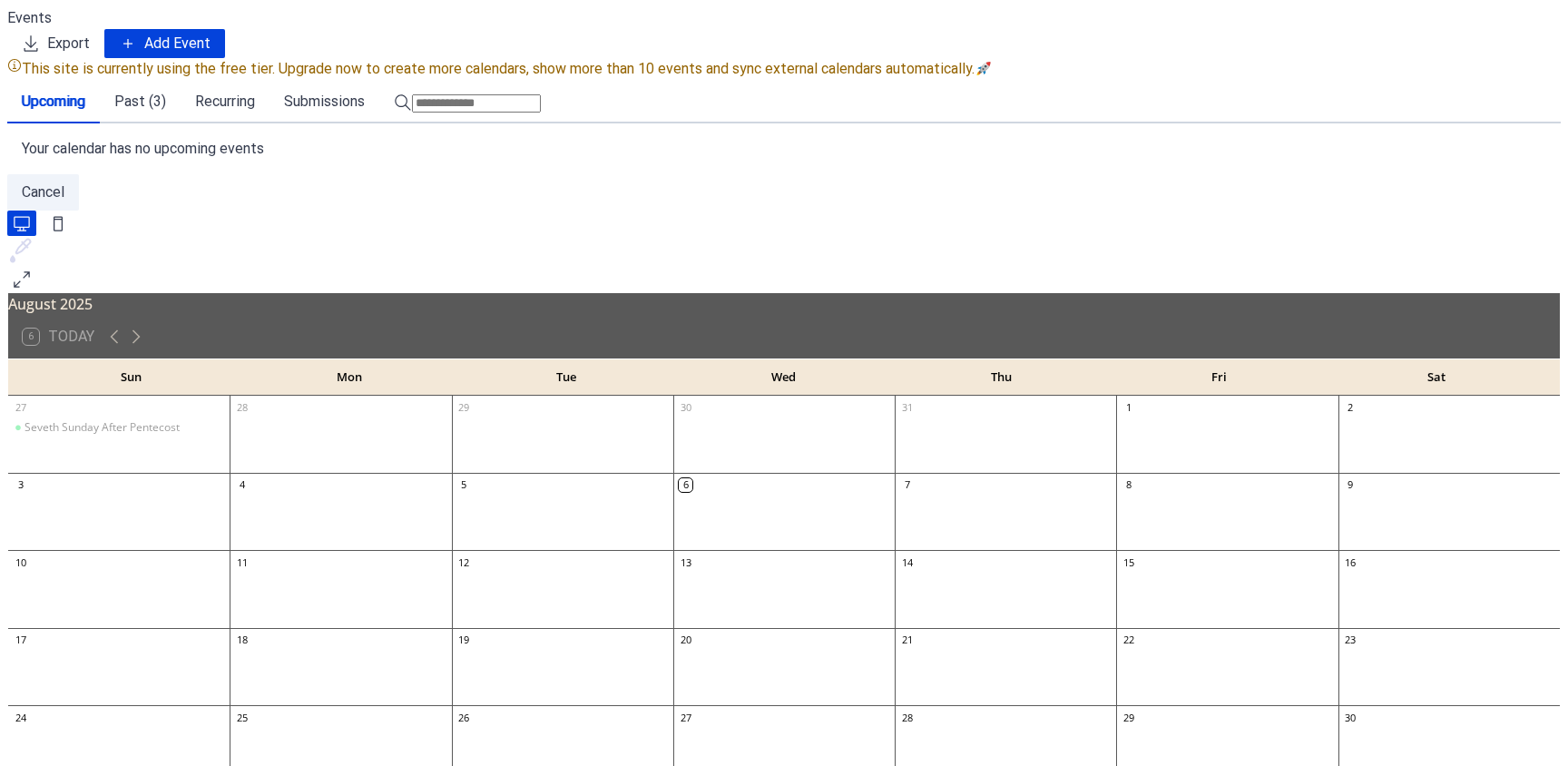 click on "Past (3)" at bounding box center (140, 102) 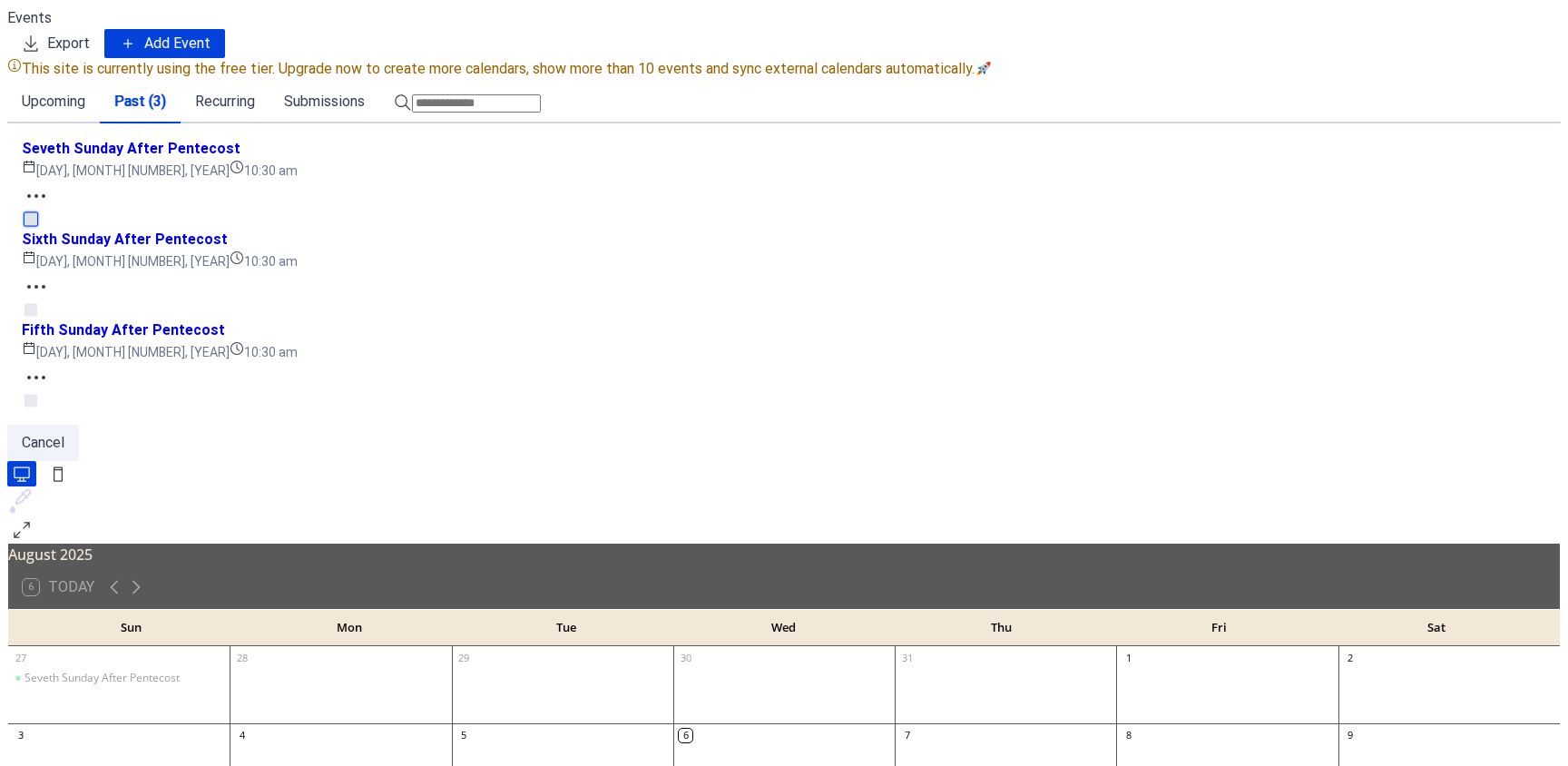 click at bounding box center [31, 219] 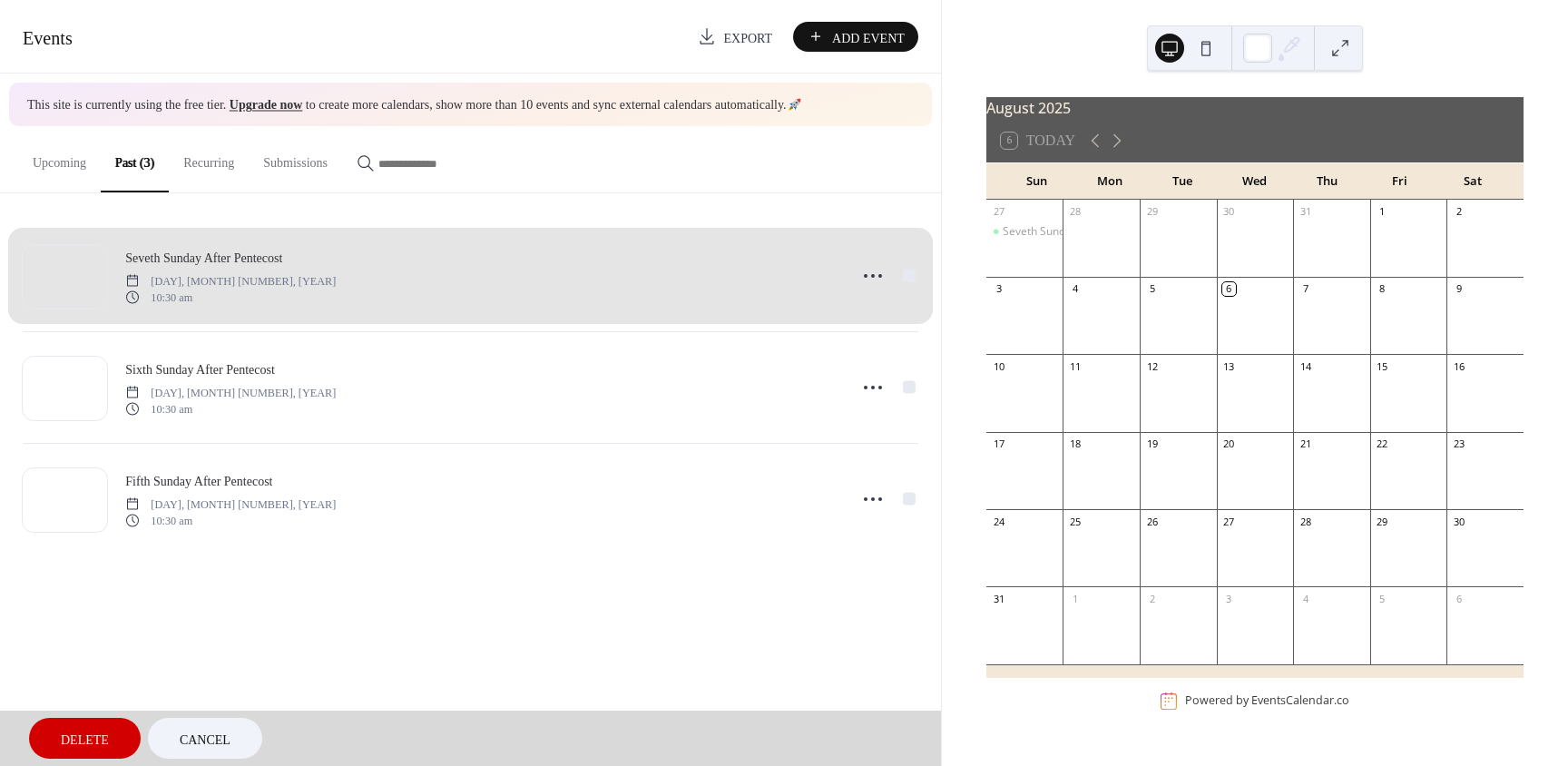 click on "[DAY], [MONTH] [NUMBER], [YEAR] [TIME]" at bounding box center [470, 276] 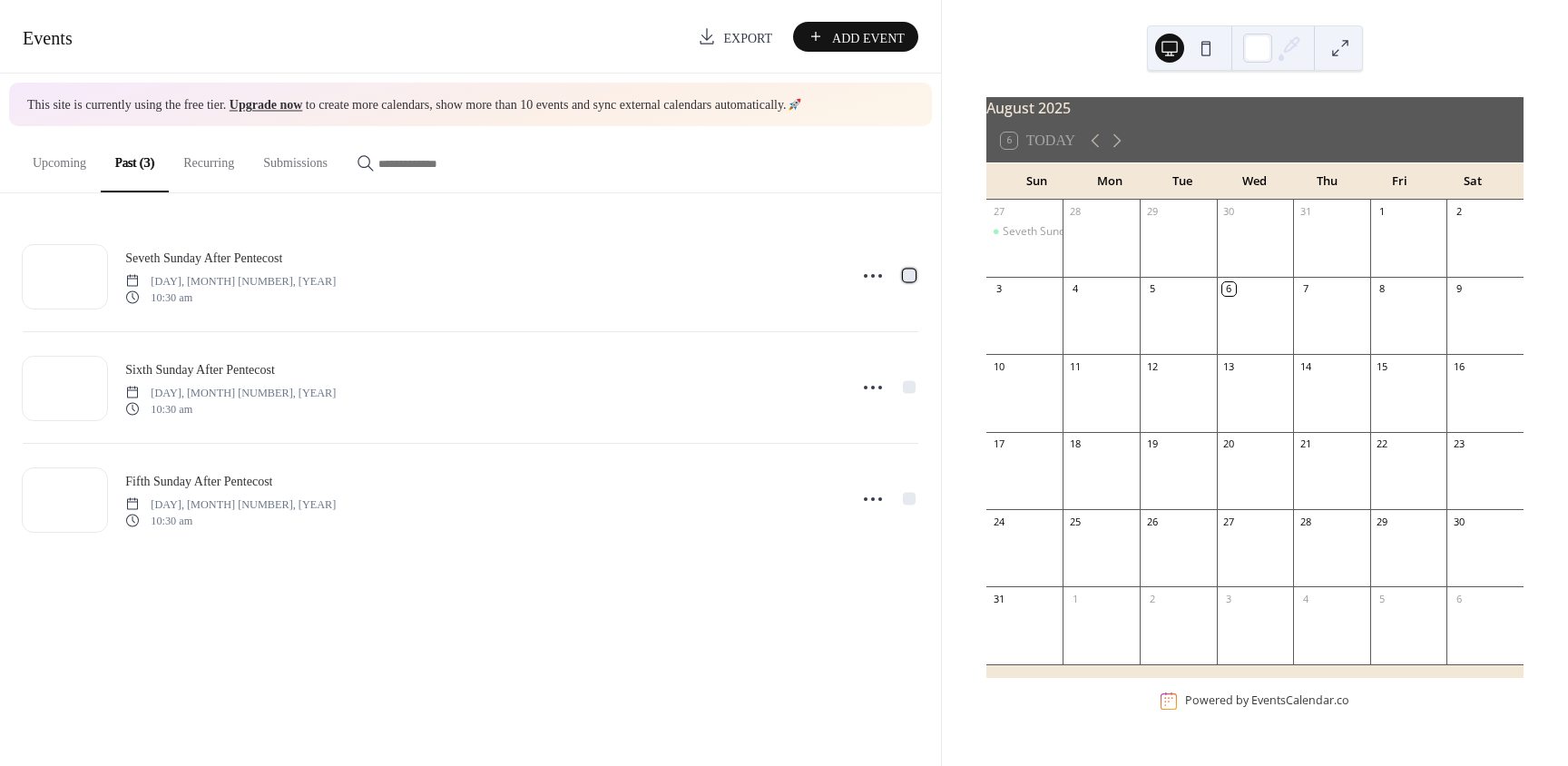 click at bounding box center [909, 275] 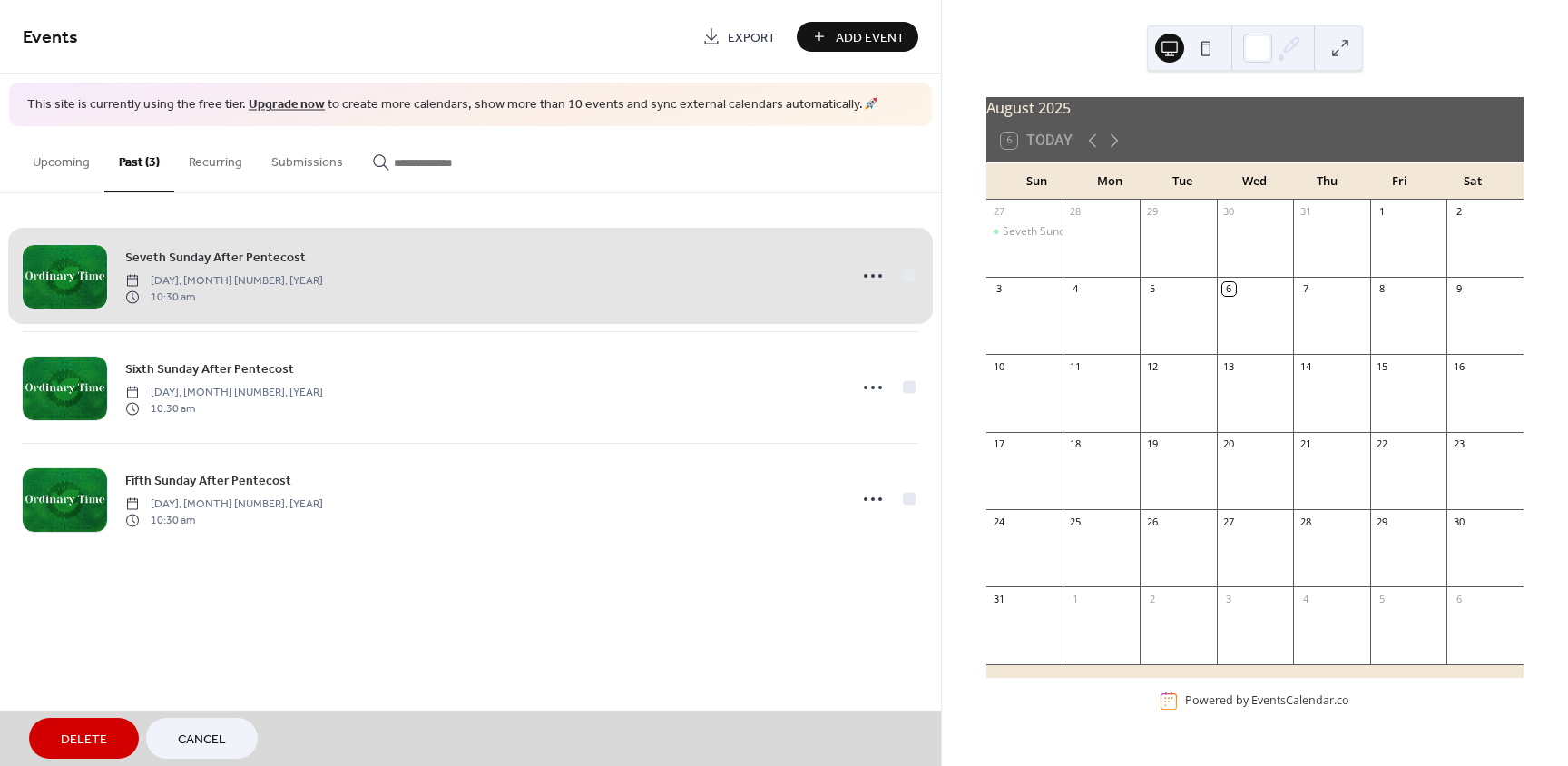 click on "[DAY], [MONTH] [NUMBER], [YEAR] [TIME] [DAY], [MONTH] [NUMBER], [YEAR] [TIME] [DAY], [MONTH] [NUMBER], [YEAR] [TIME]" at bounding box center [470, 388] 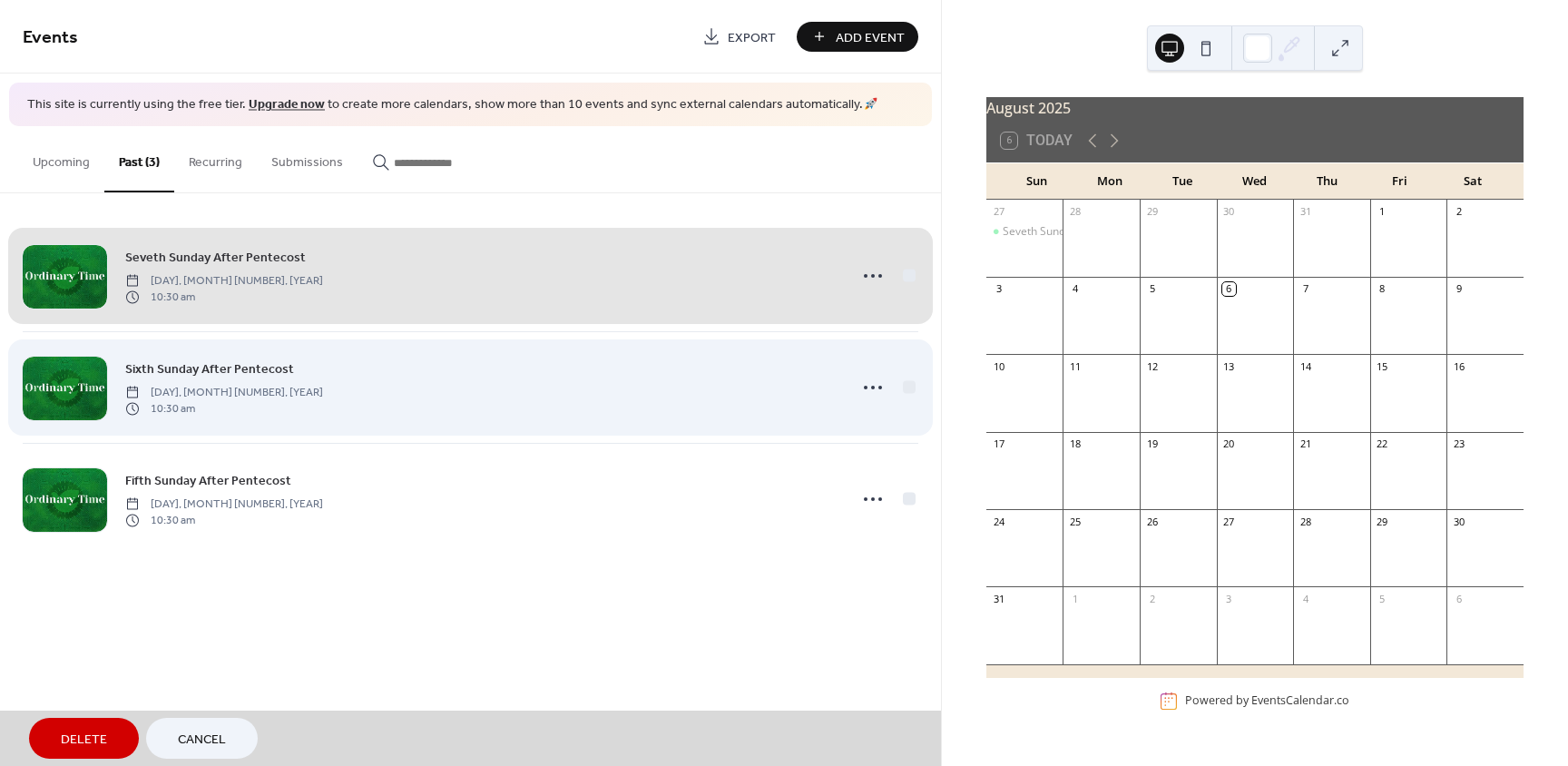 click on "[DAY], [MONTH] [NUMBER], [YEAR] [TIME]" at bounding box center (470, 387) 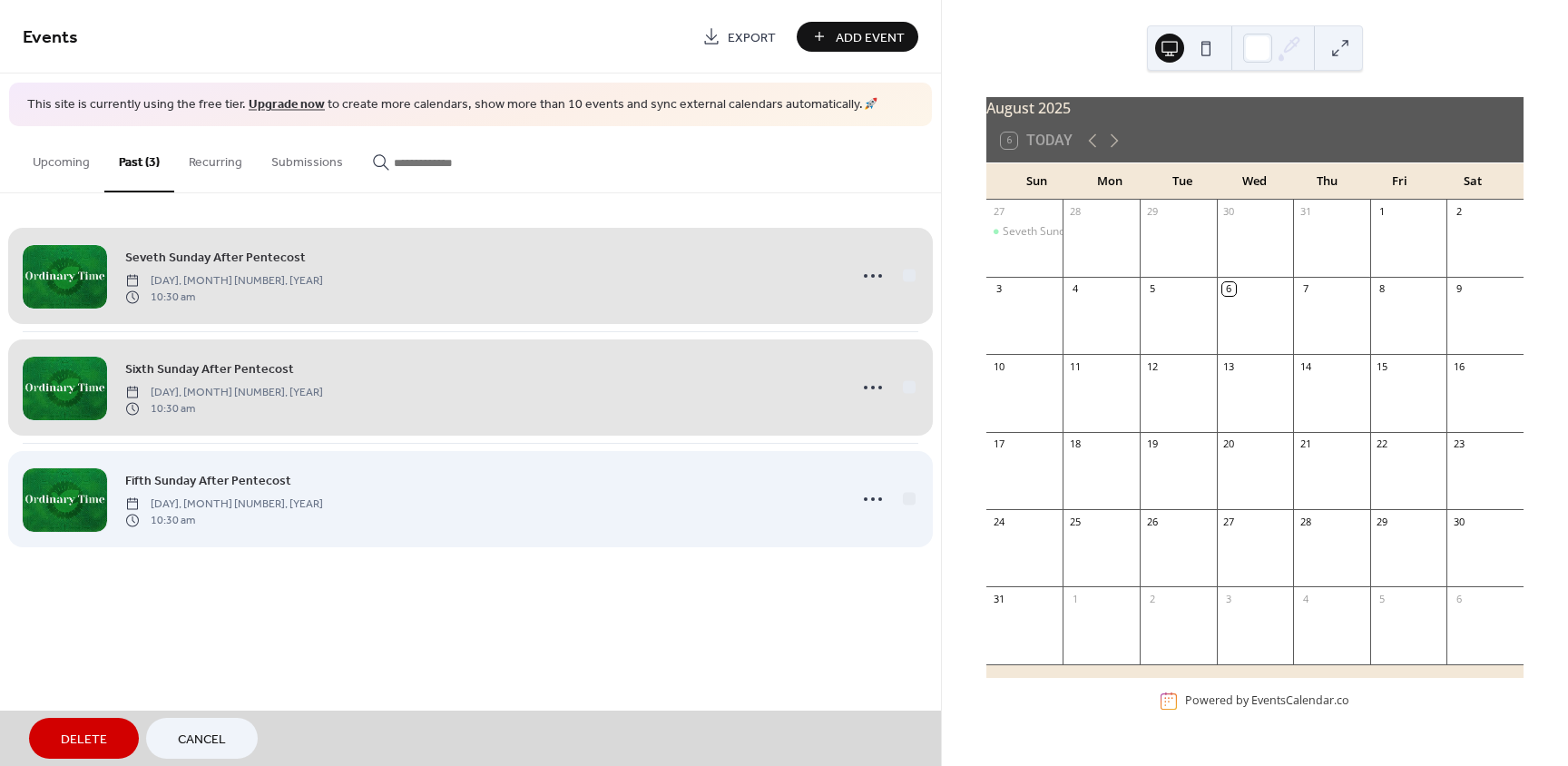 click on "[DAY], [MONTH] [NUMBER], [YEAR] [TIME]" at bounding box center [470, 498] 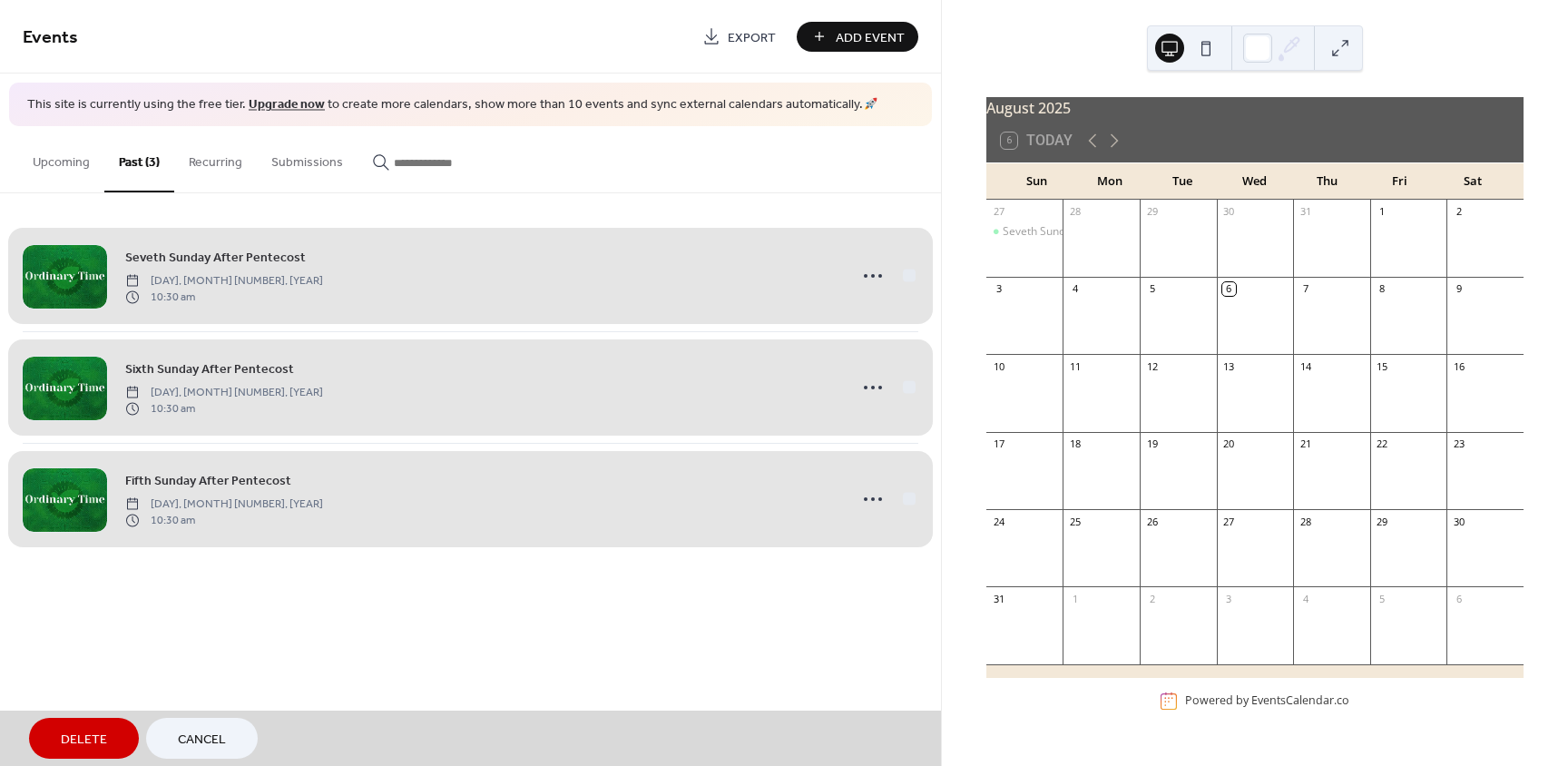 click on "Delete" at bounding box center [83, 740] 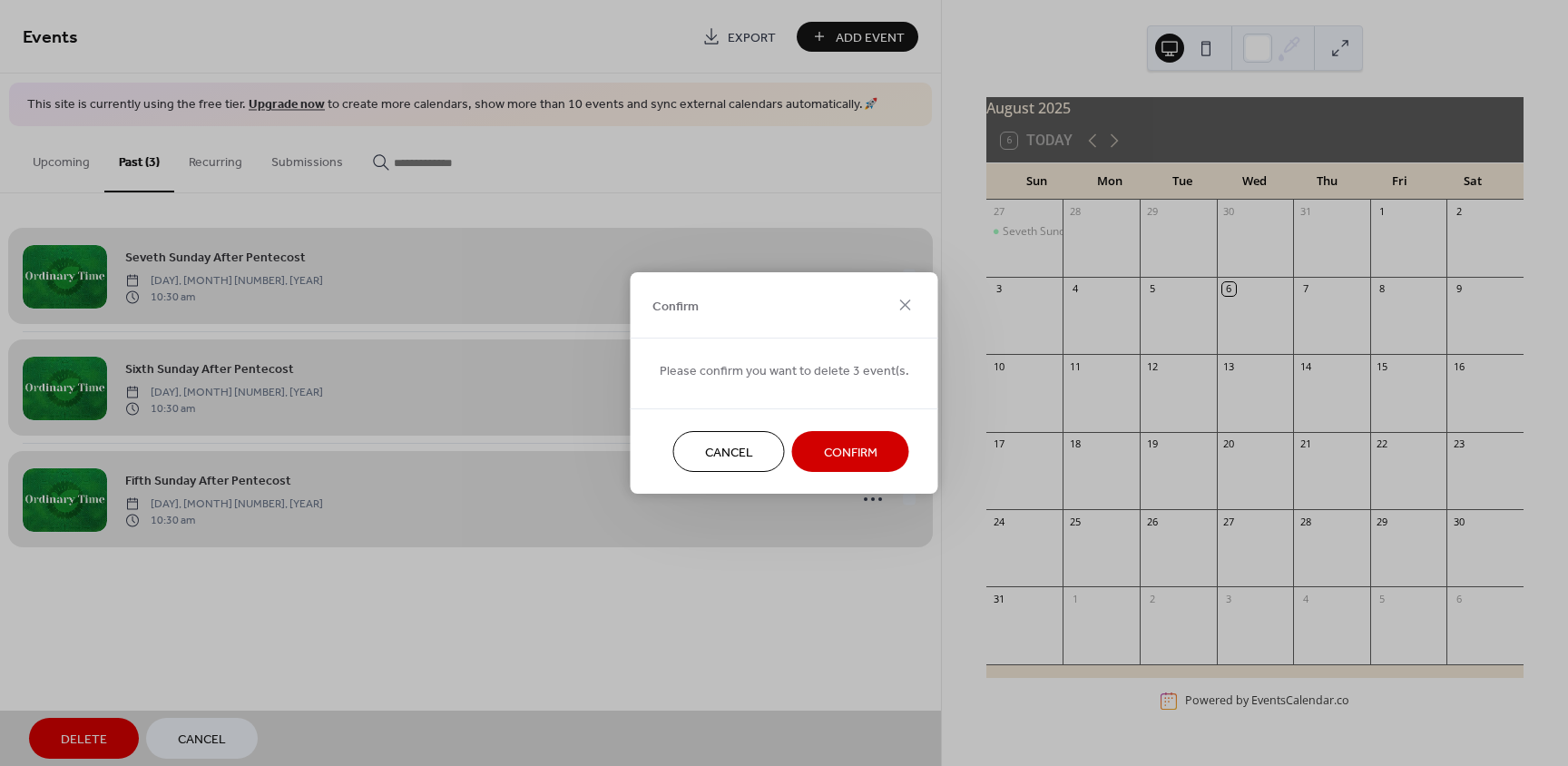 click on "Confirm" at bounding box center (850, 453) 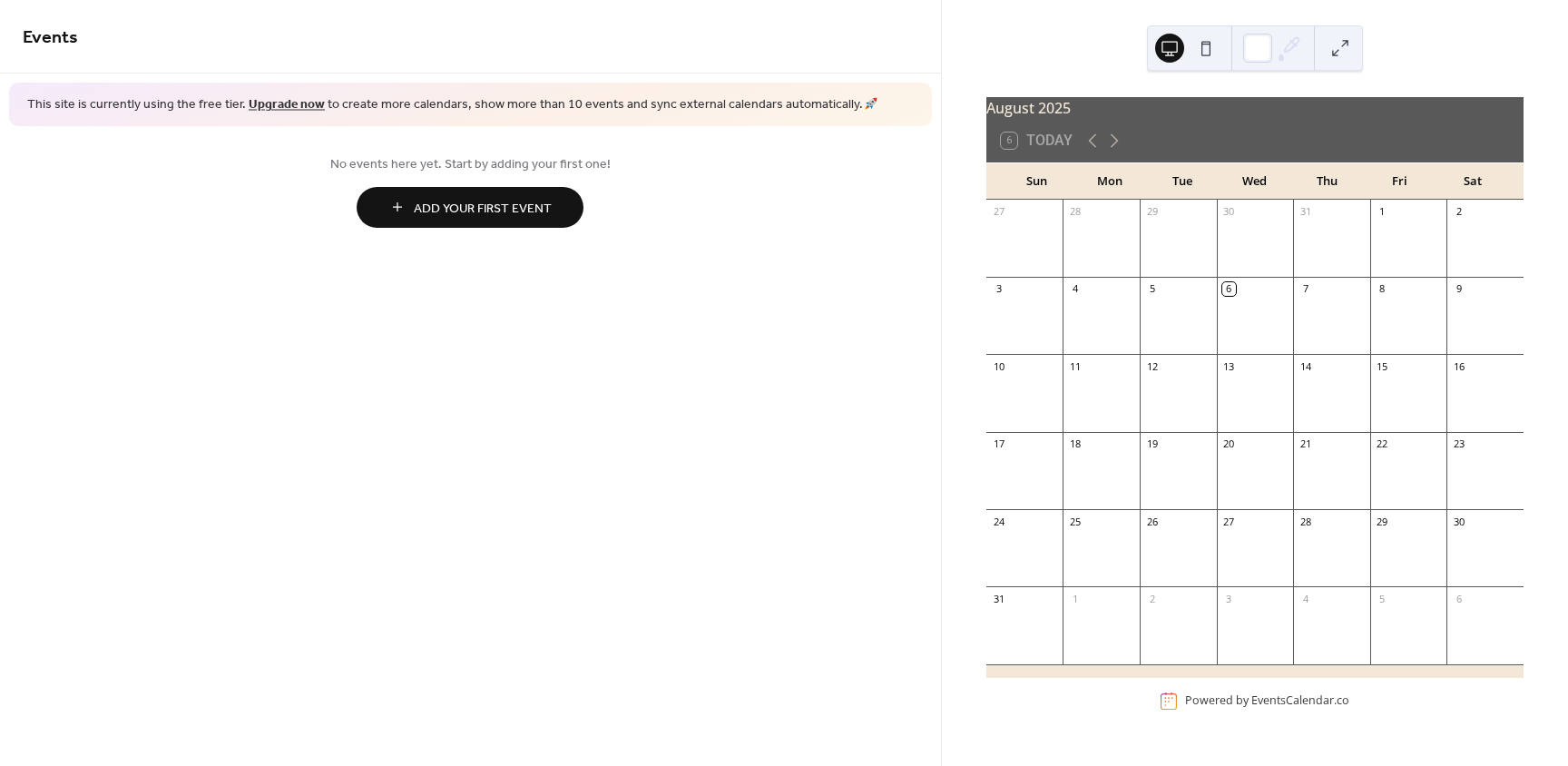 click on "Add Your First Event" at bounding box center (483, 208) 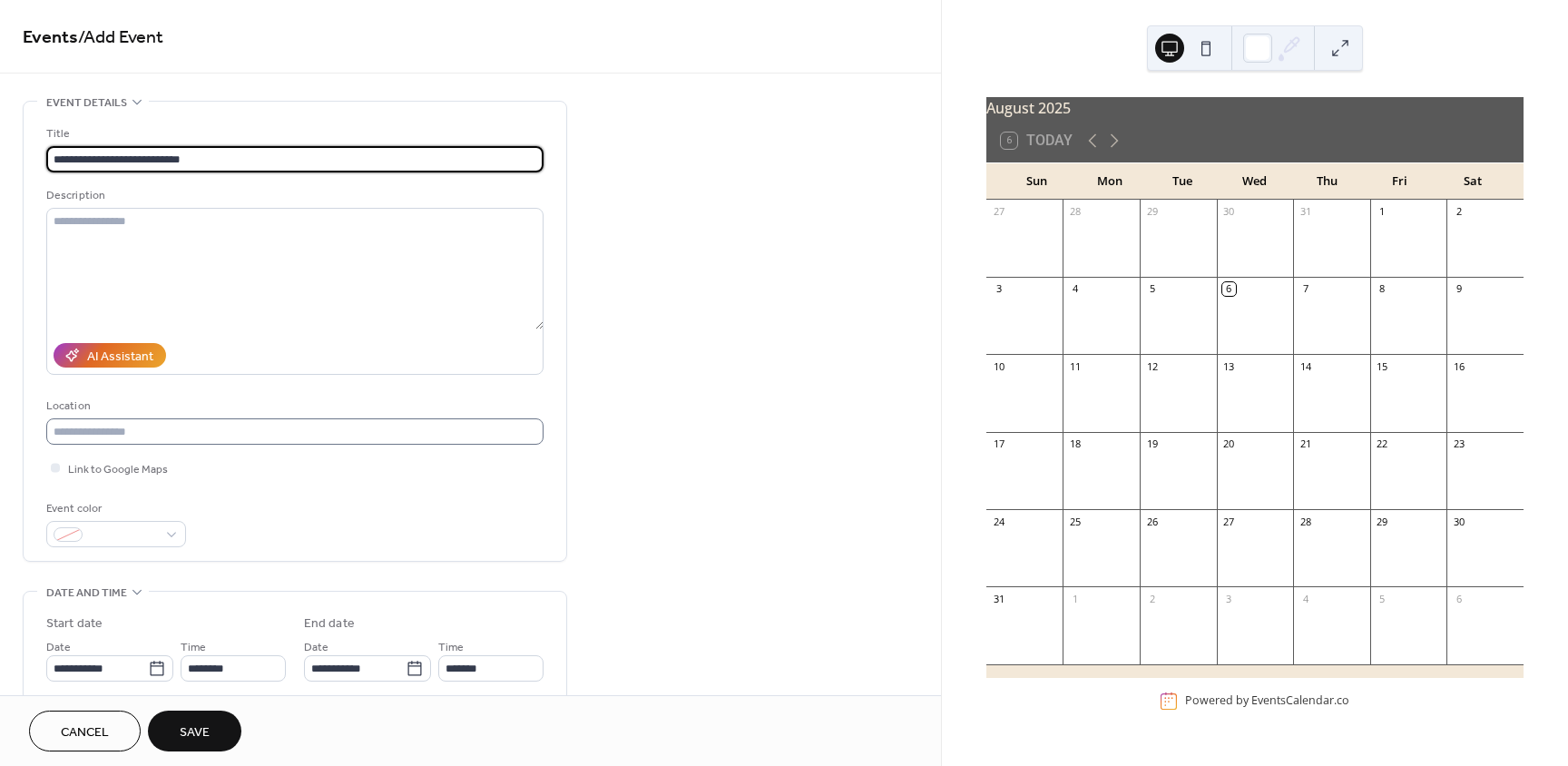 type on "**********" 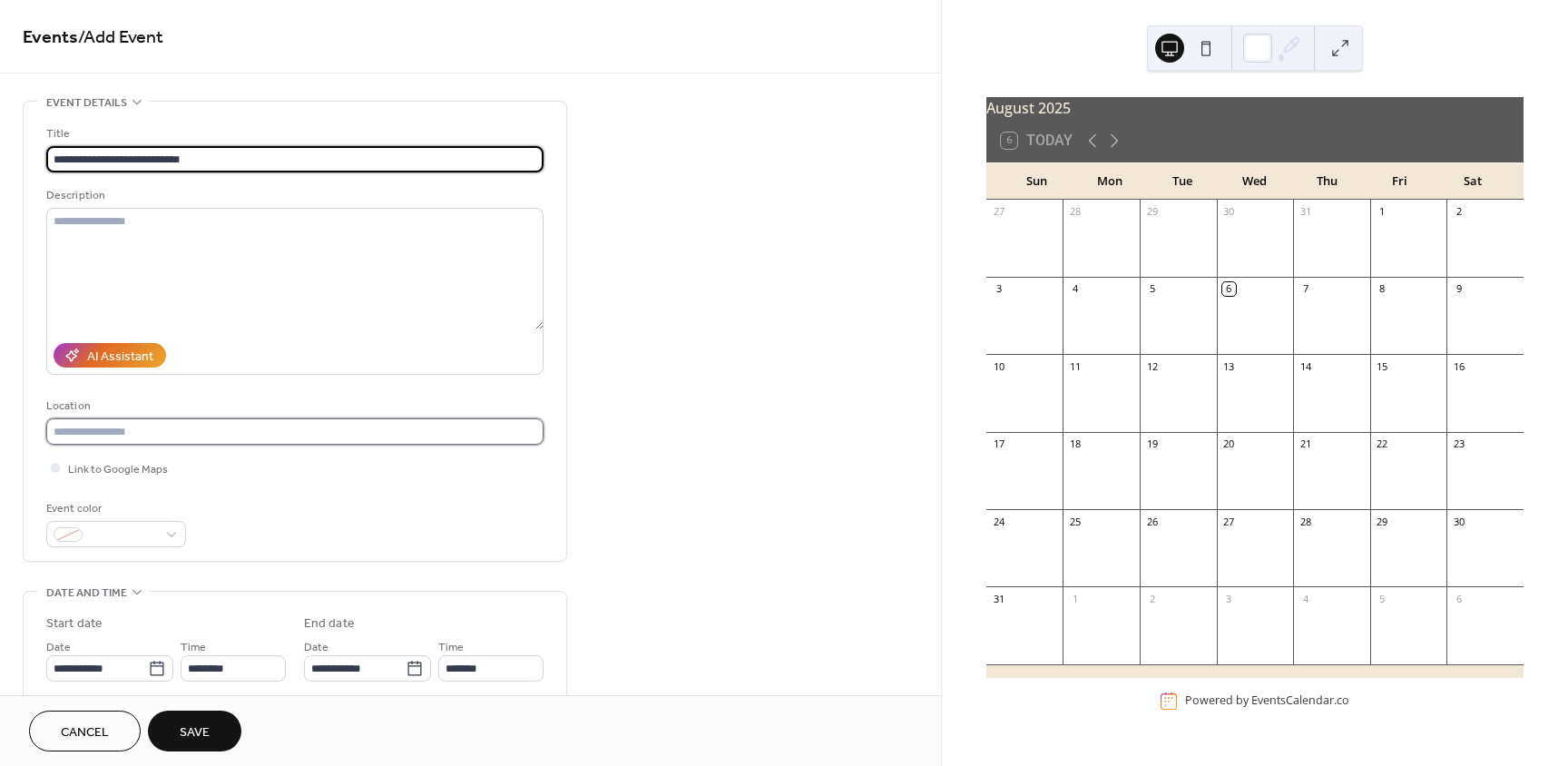 click at bounding box center (295, 431) 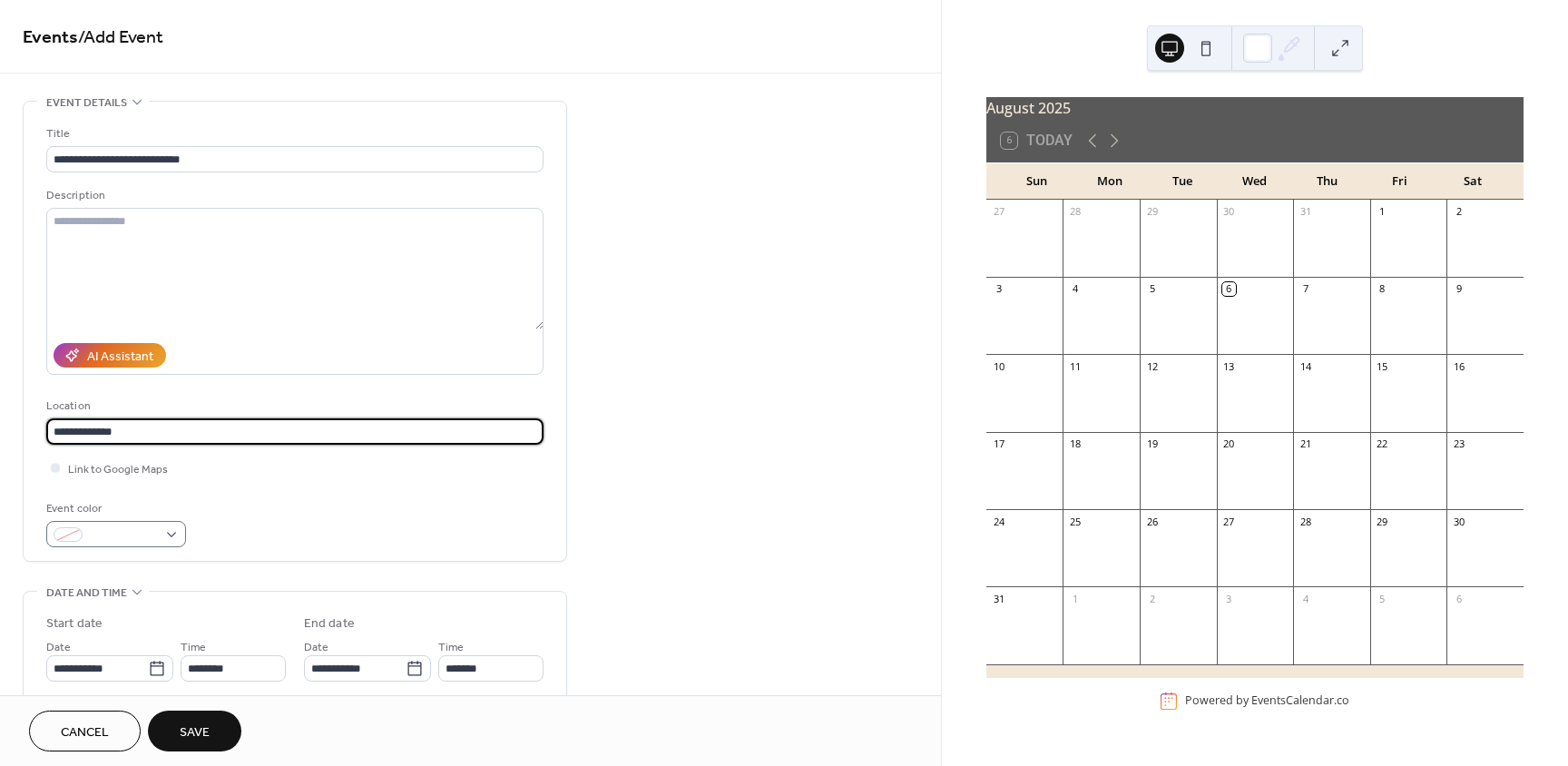 type on "**********" 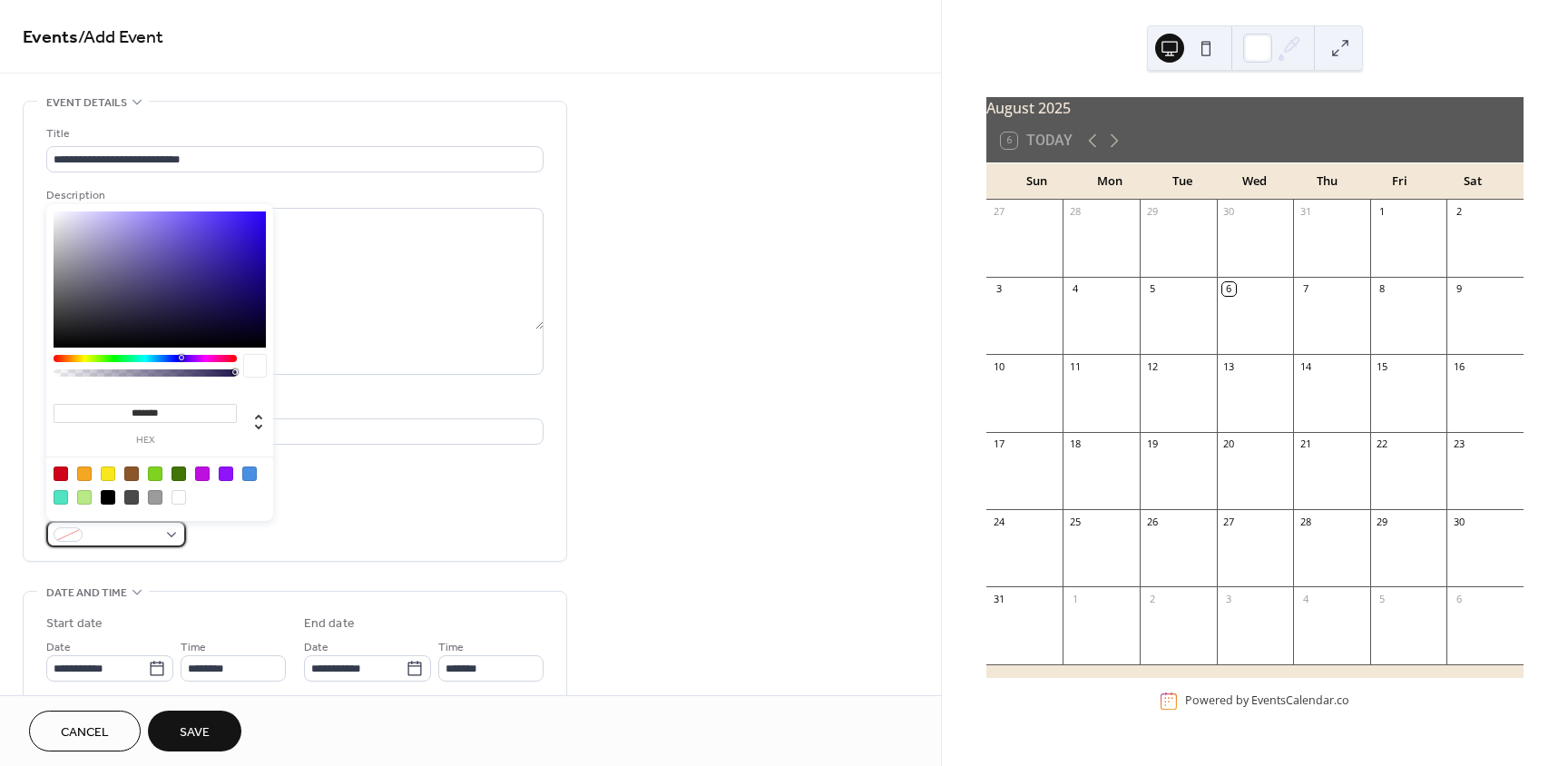 click at bounding box center [116, 534] 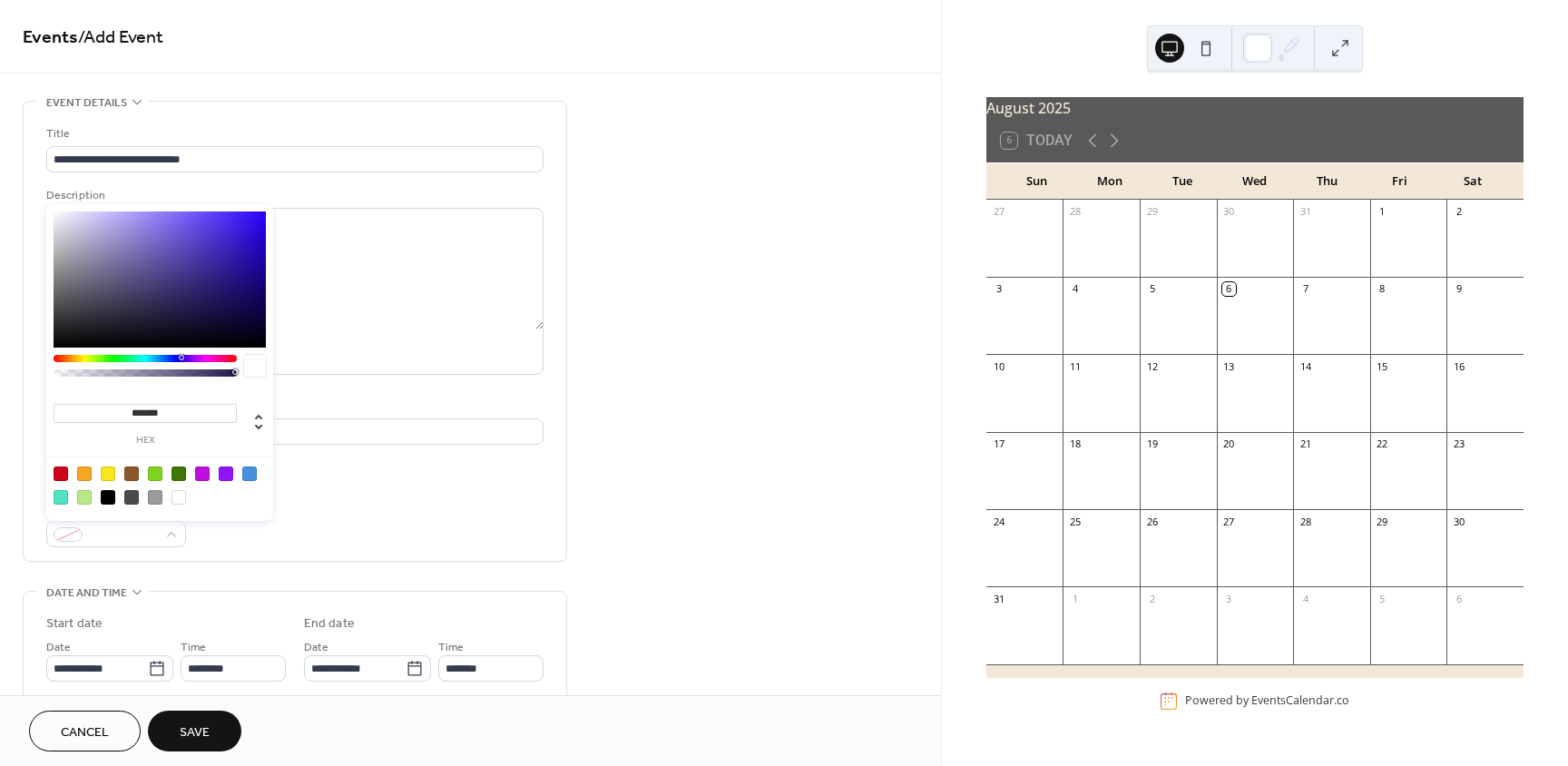 click at bounding box center (179, 474) 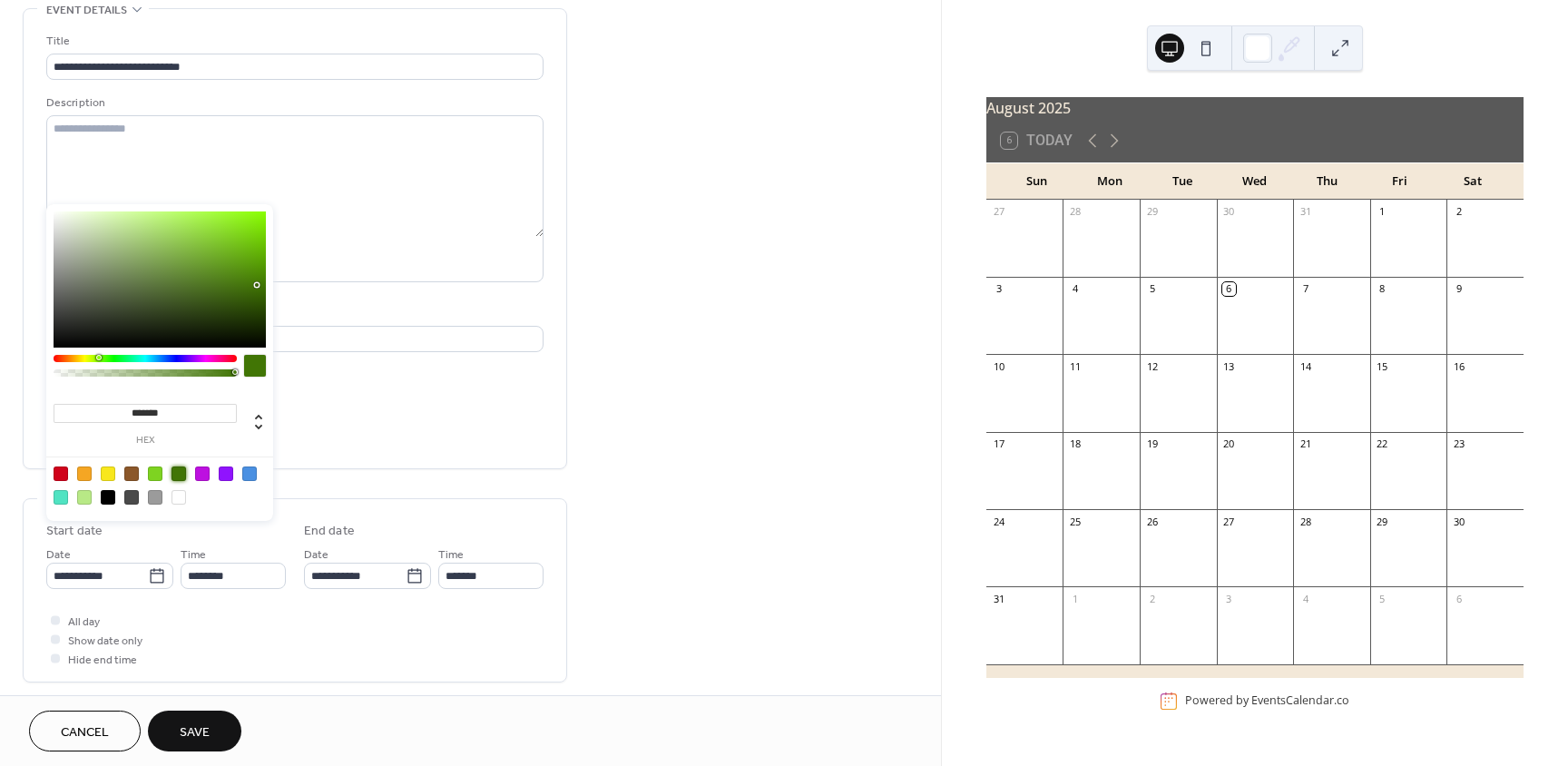 scroll, scrollTop: 91, scrollLeft: 0, axis: vertical 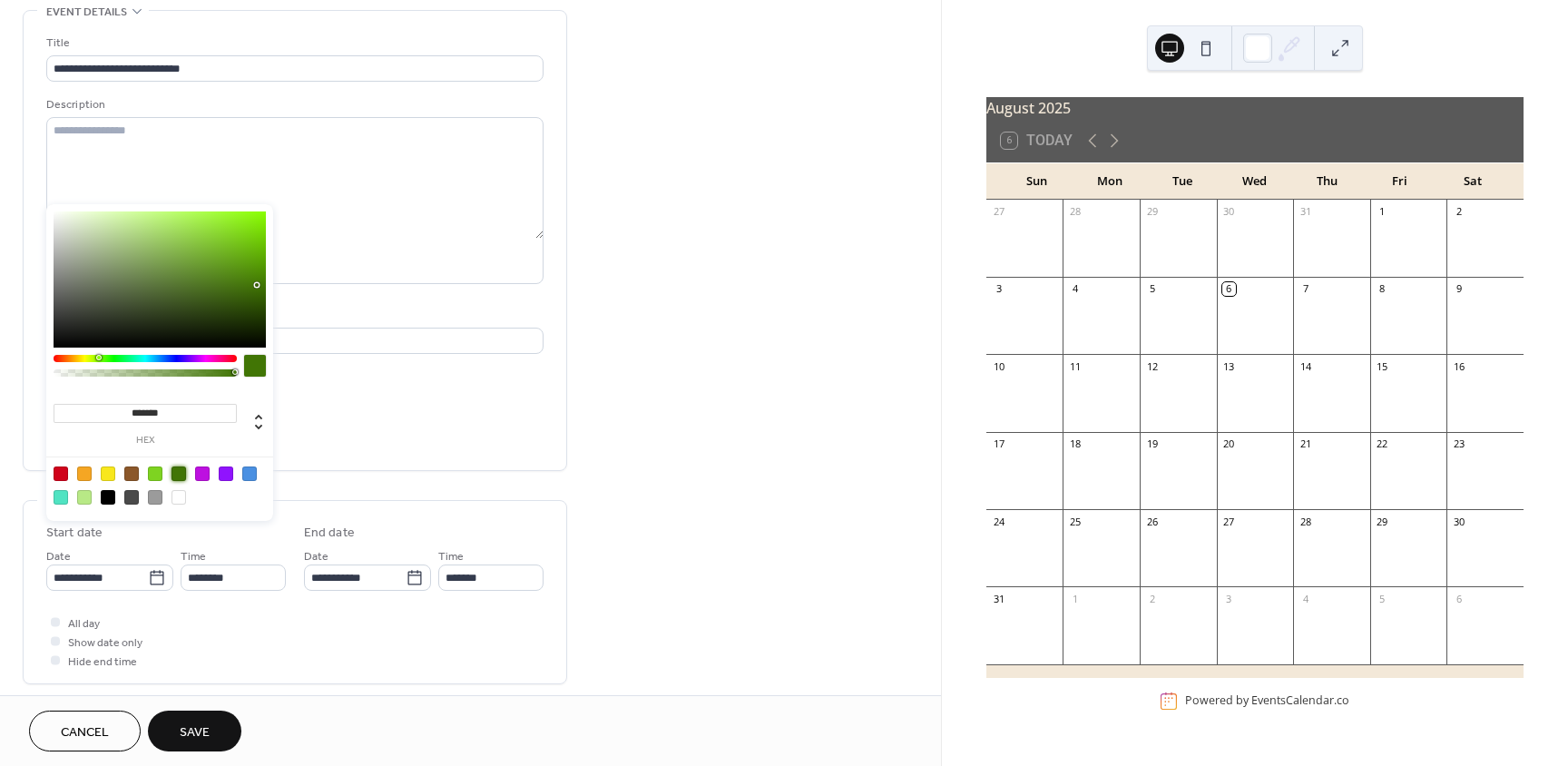 click on "Event color #417505FF" at bounding box center [295, 432] 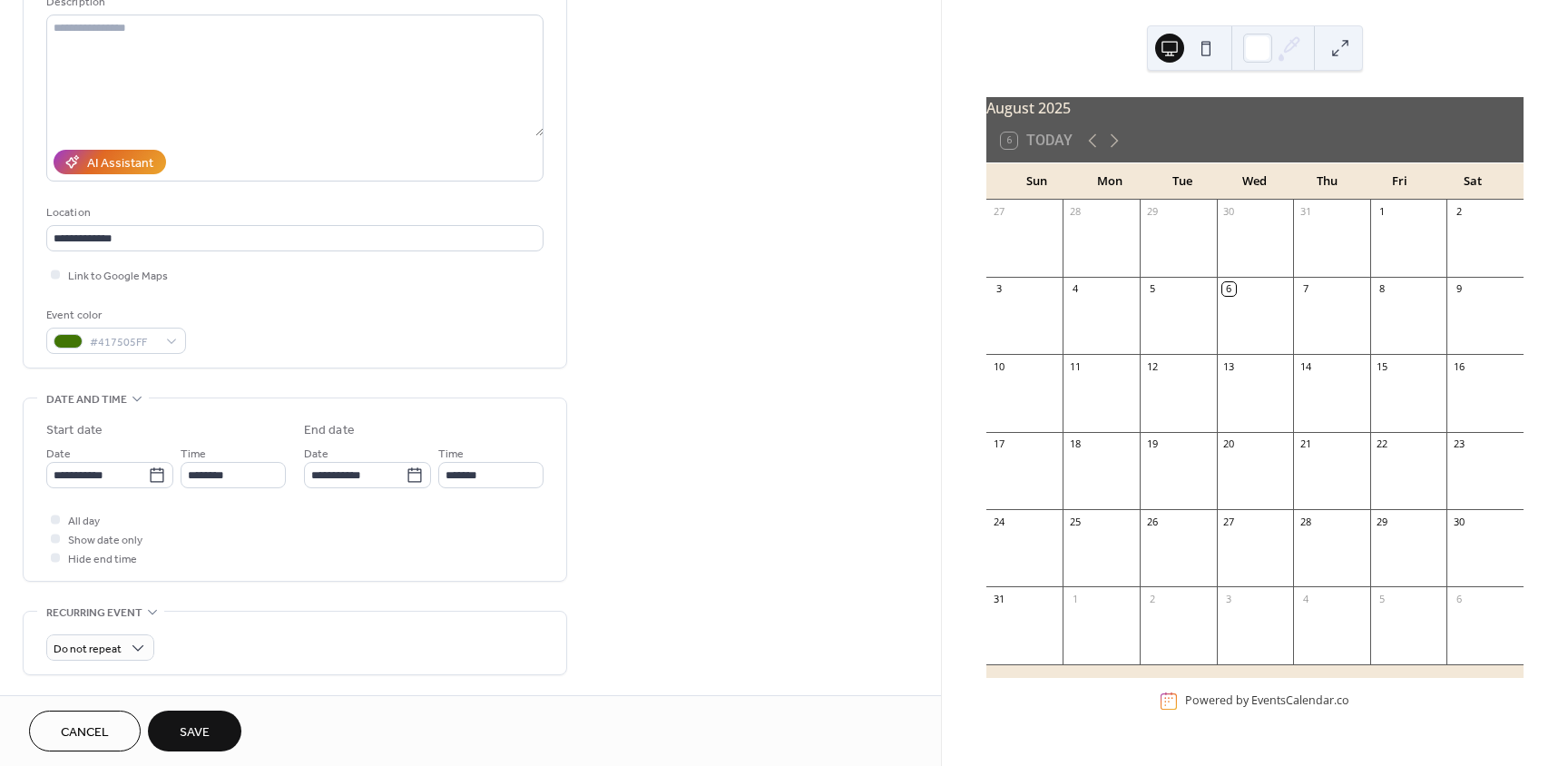 scroll, scrollTop: 272, scrollLeft: 0, axis: vertical 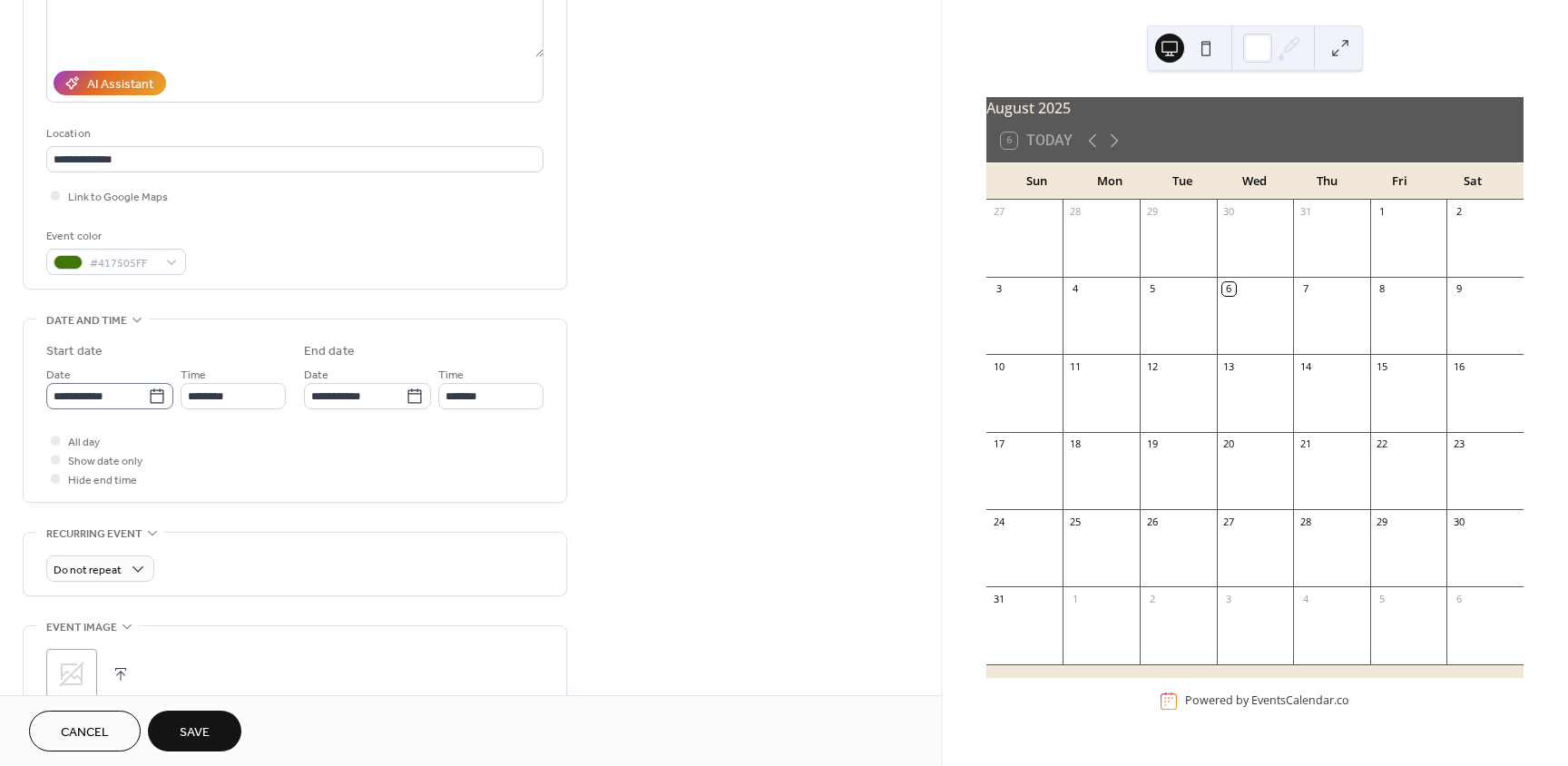 click 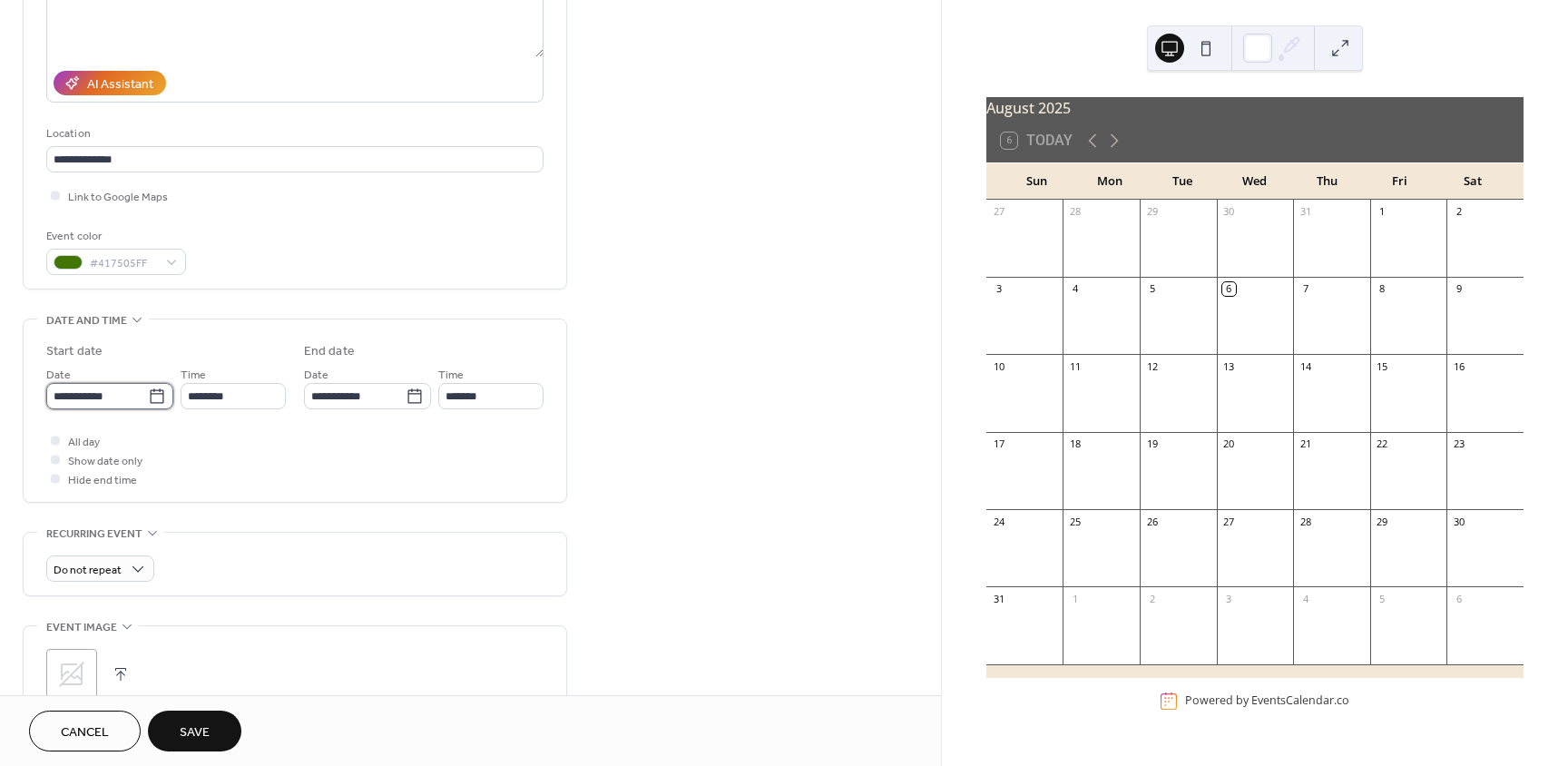 click on "**********" at bounding box center (97, 396) 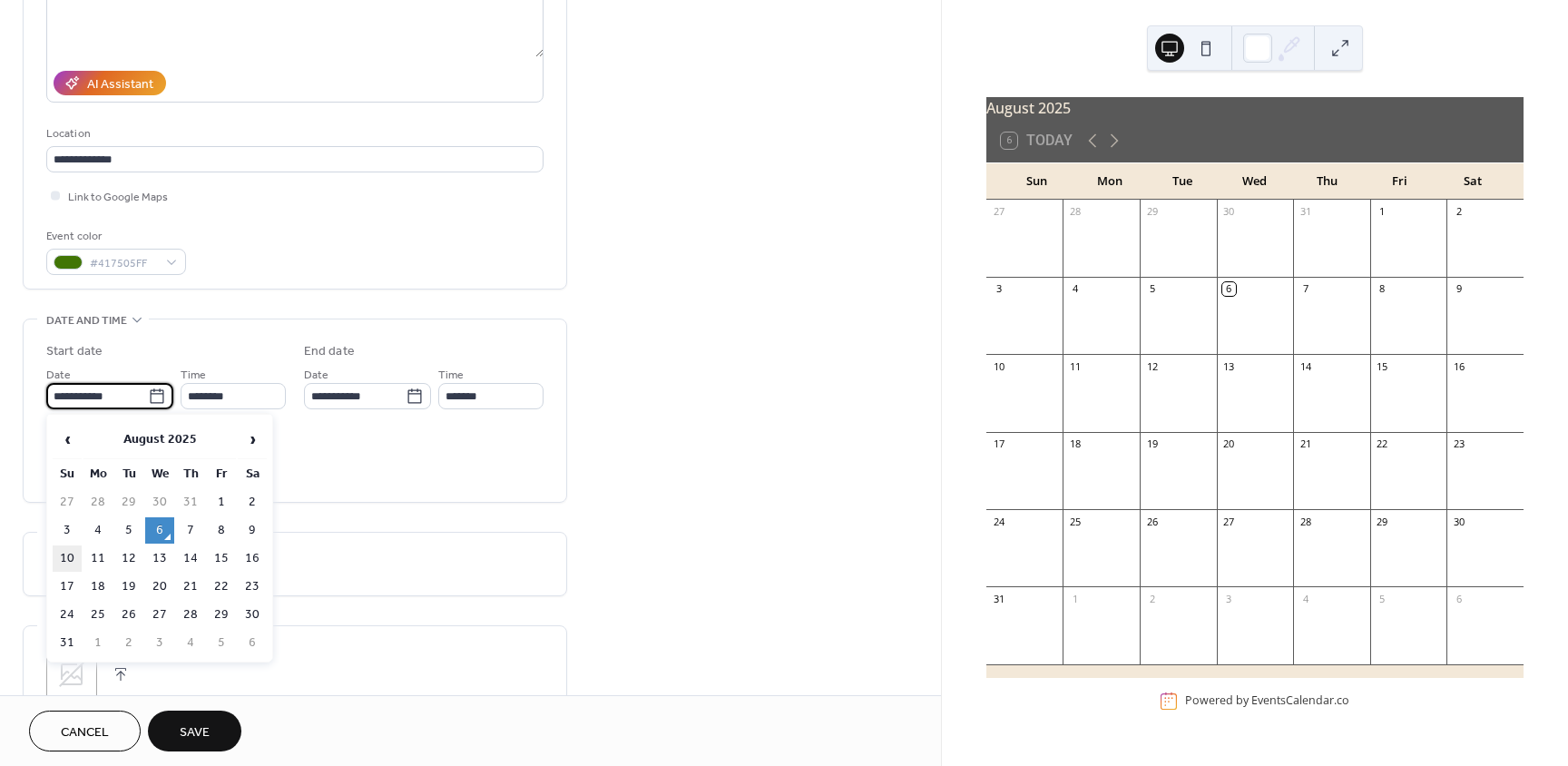 click on "10" at bounding box center (67, 558) 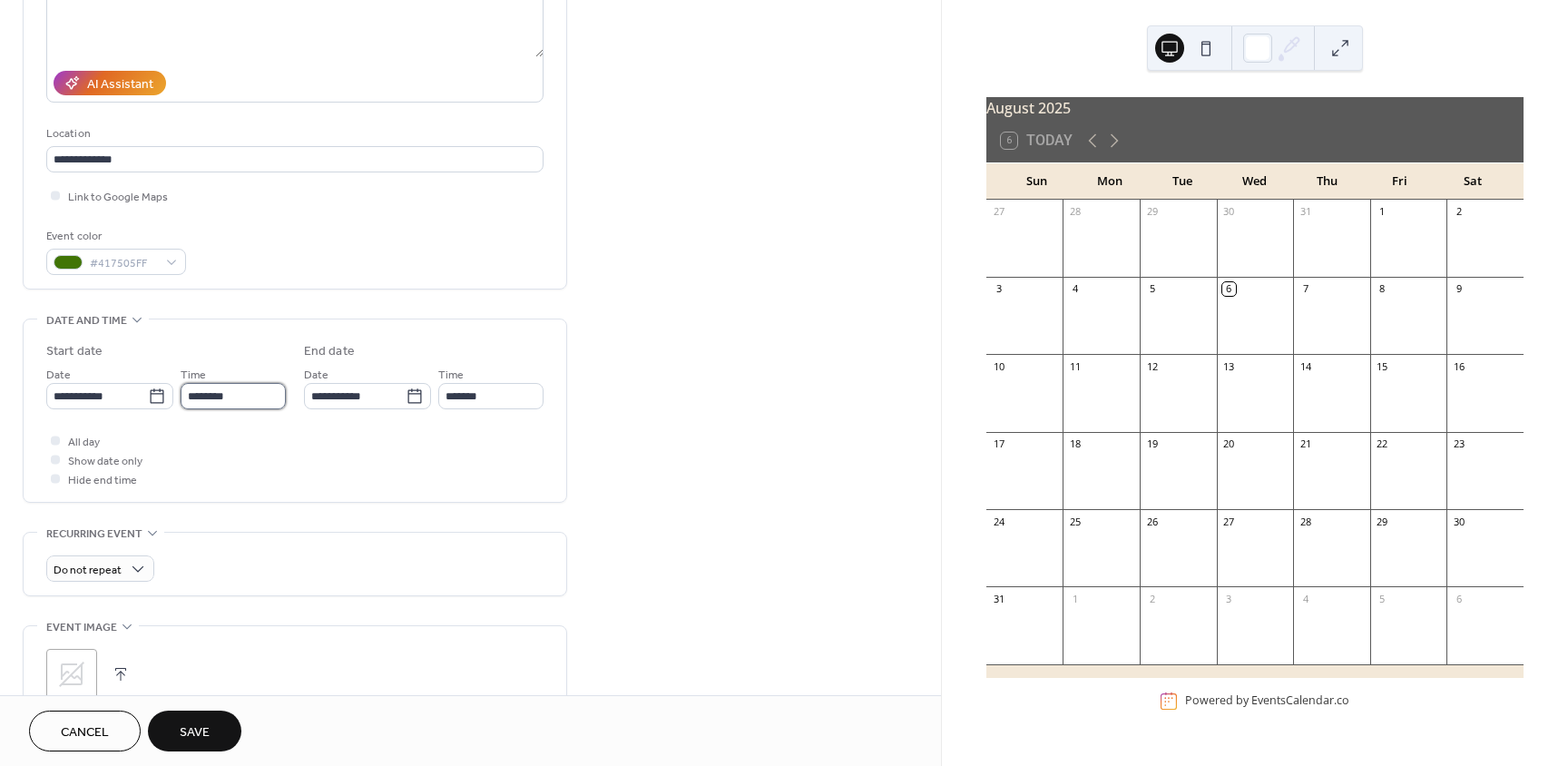 click on "********" at bounding box center [233, 396] 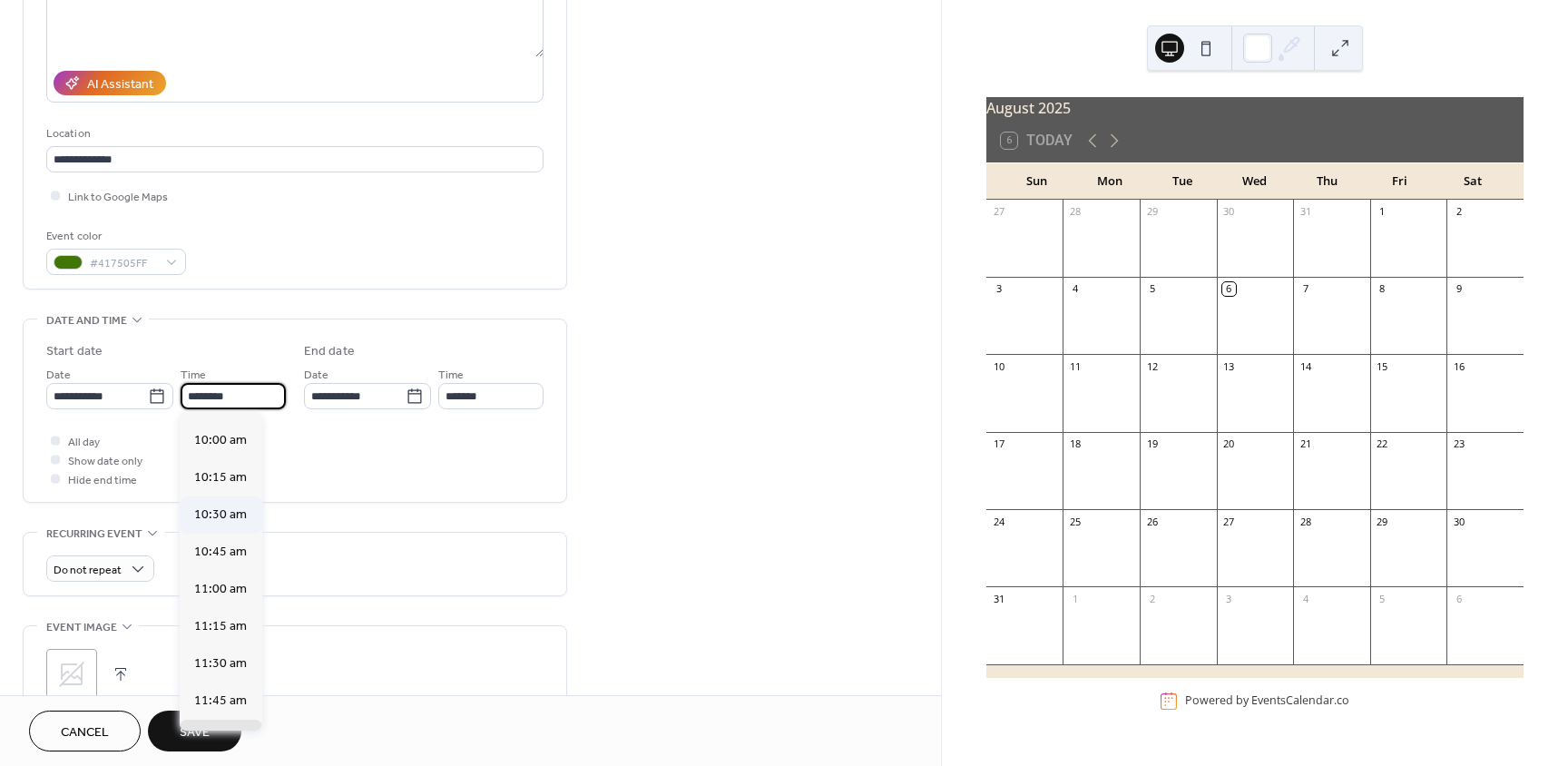 scroll, scrollTop: 1423, scrollLeft: 0, axis: vertical 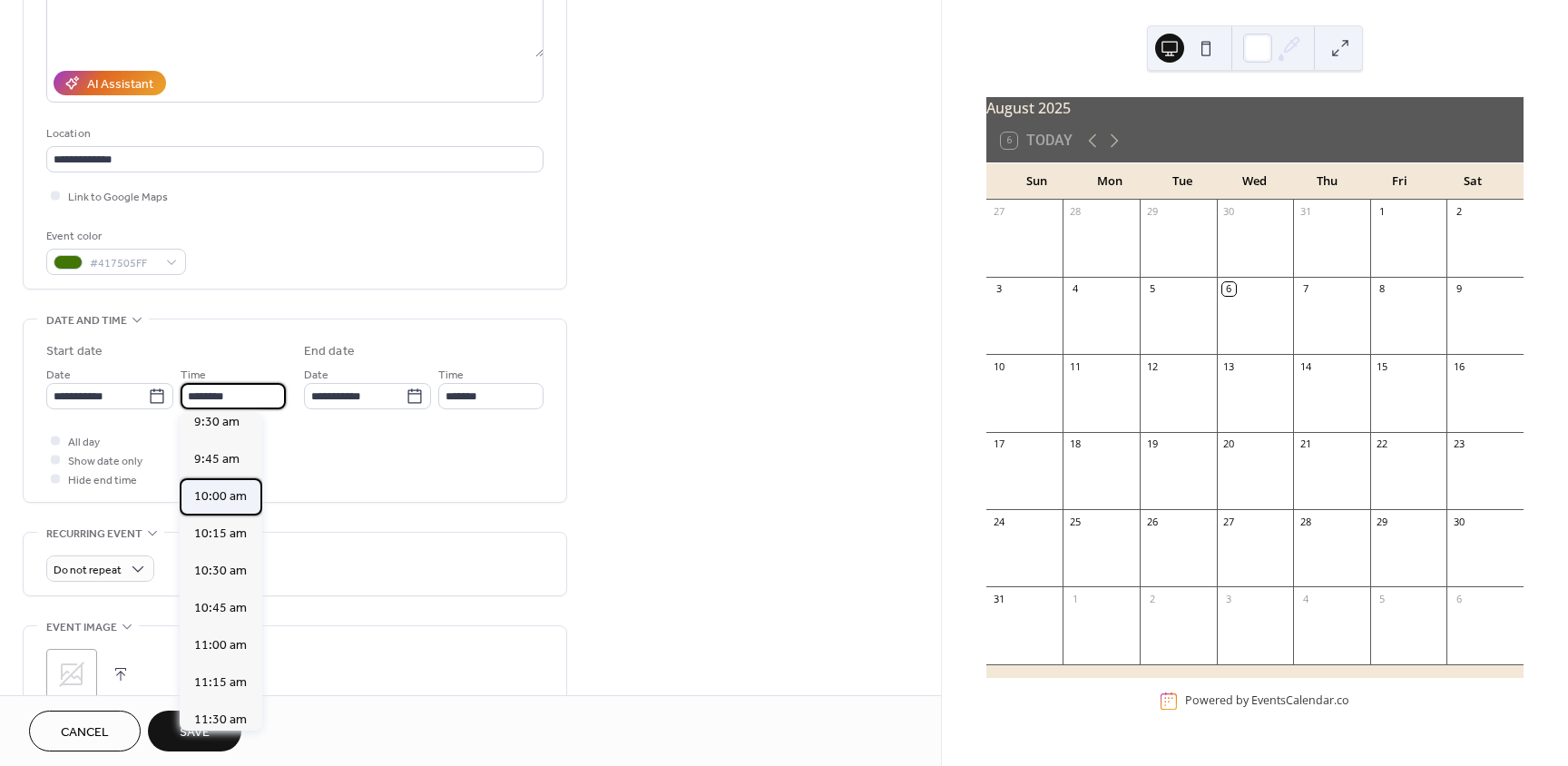 click on "10:00 am" at bounding box center (220, 496) 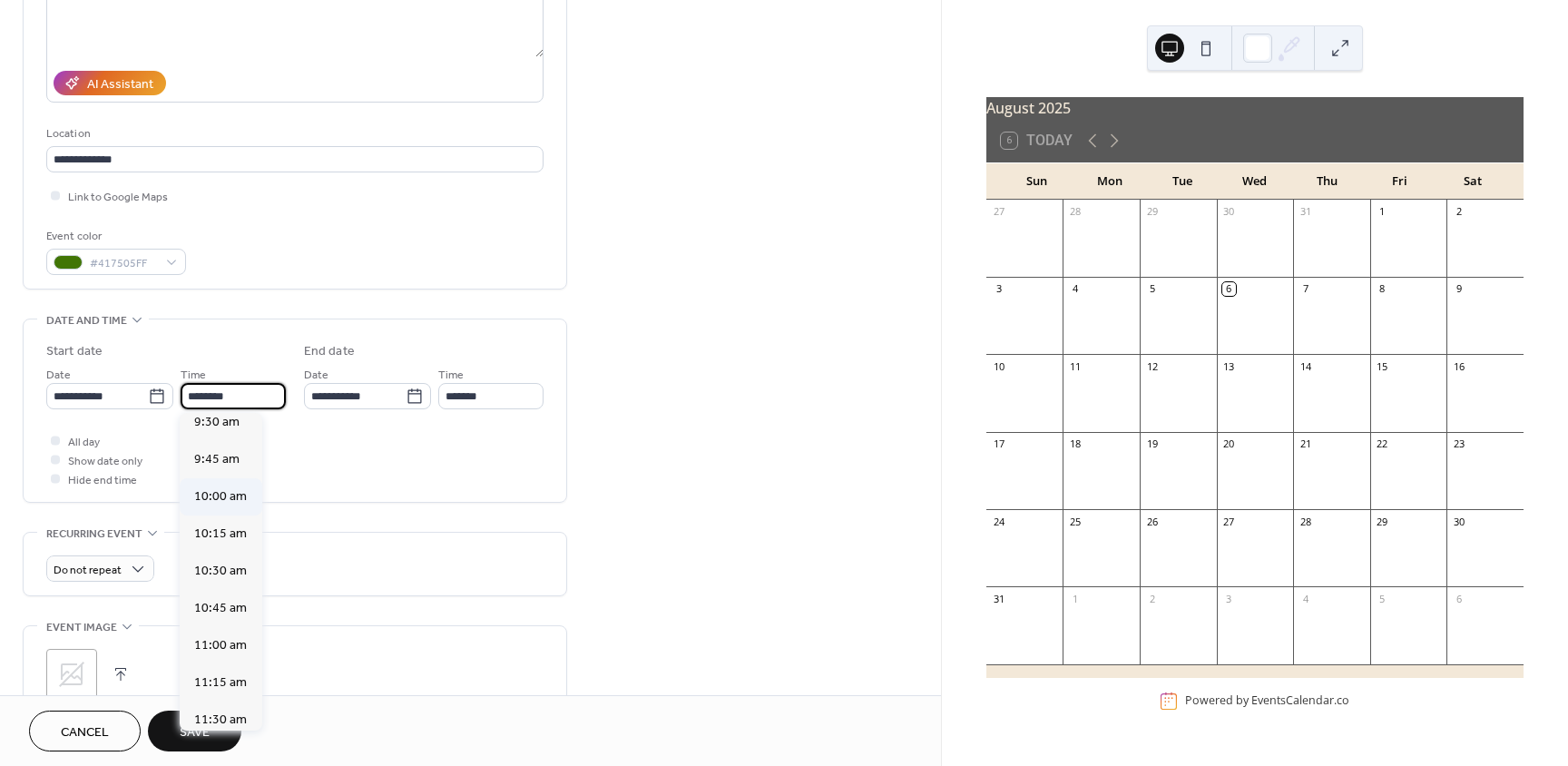 type on "********" 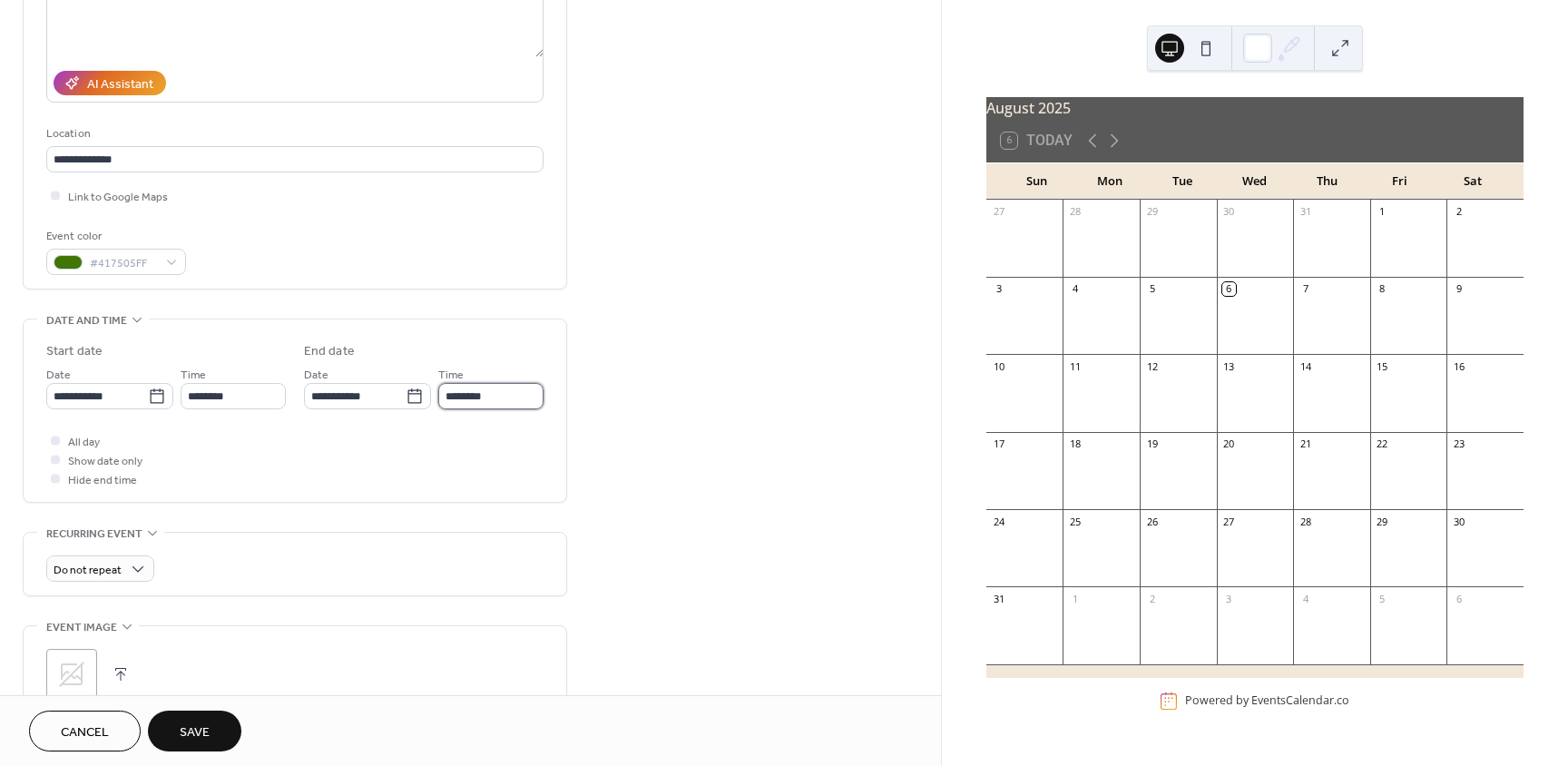 click on "********" at bounding box center [491, 396] 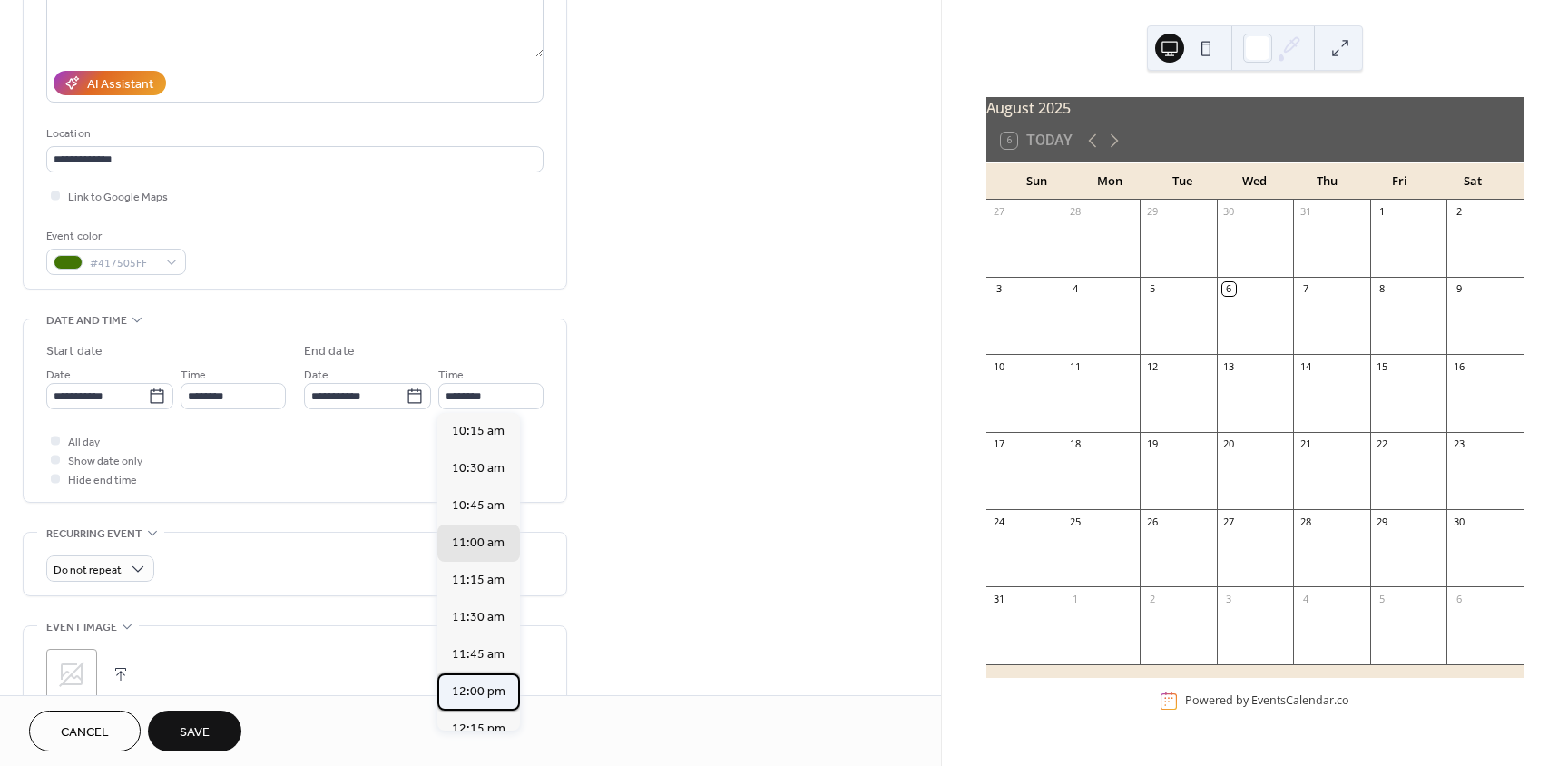 click on "12:00 pm" at bounding box center (478, 692) 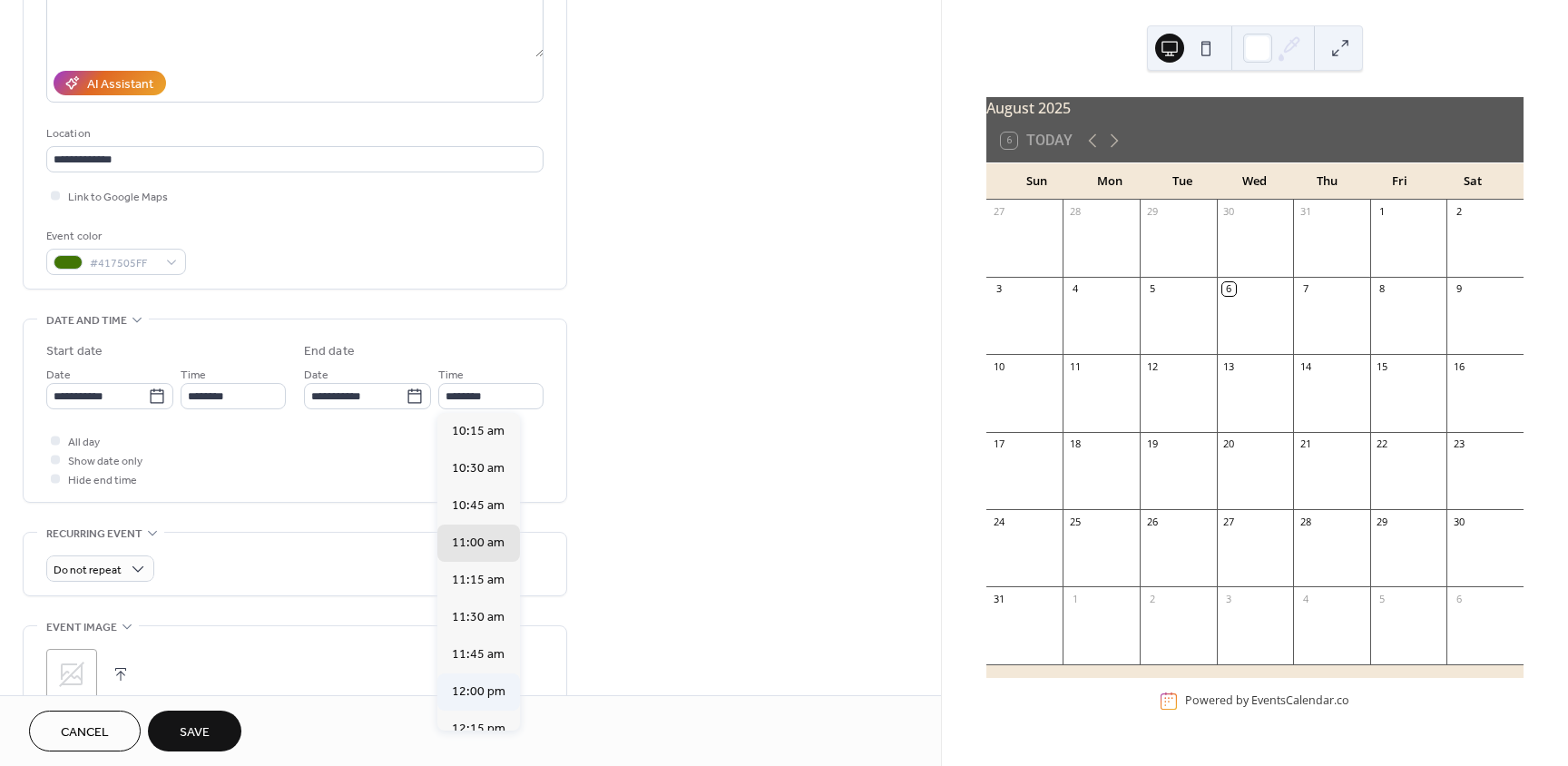 type on "********" 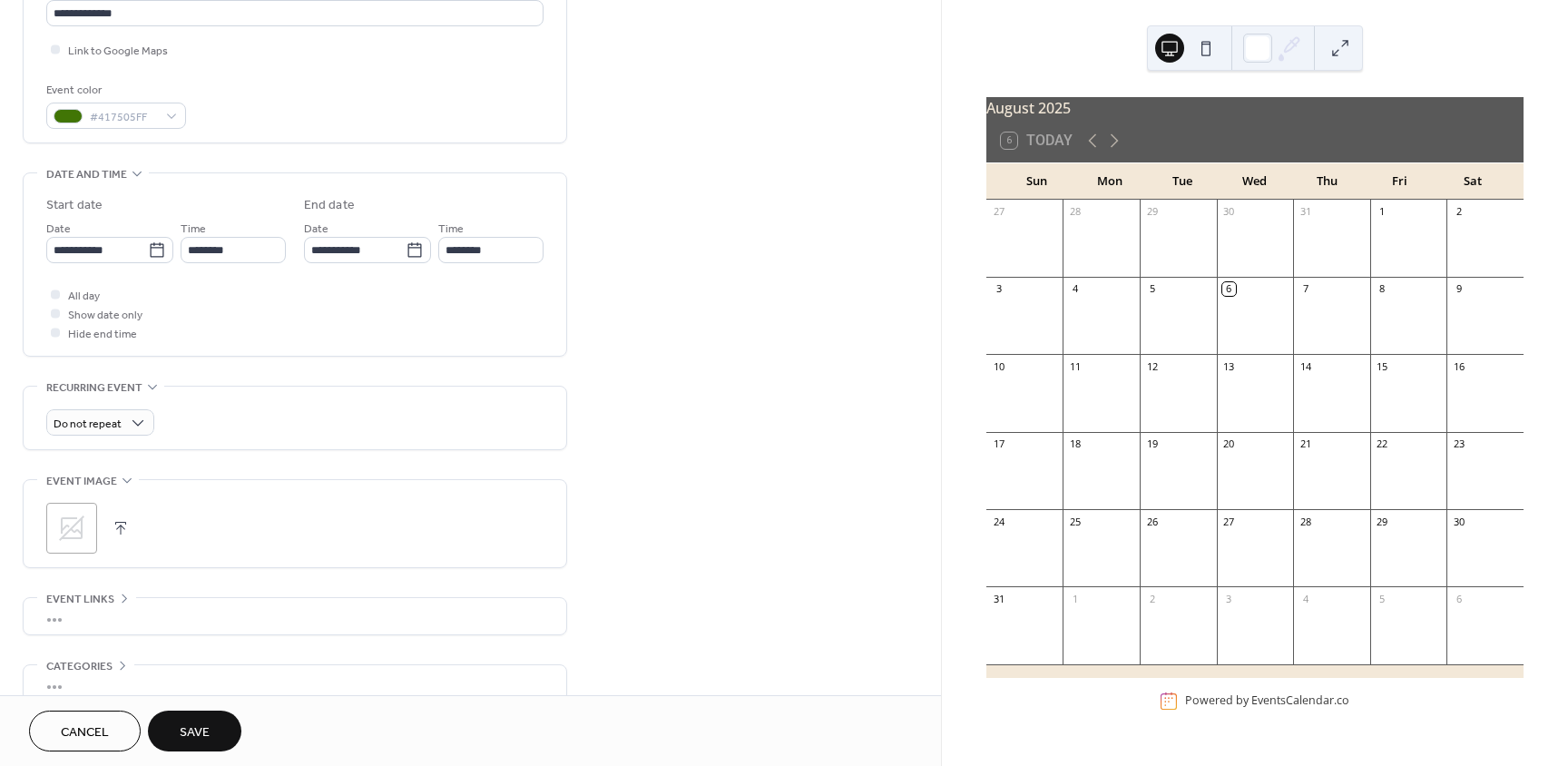 scroll, scrollTop: 511, scrollLeft: 0, axis: vertical 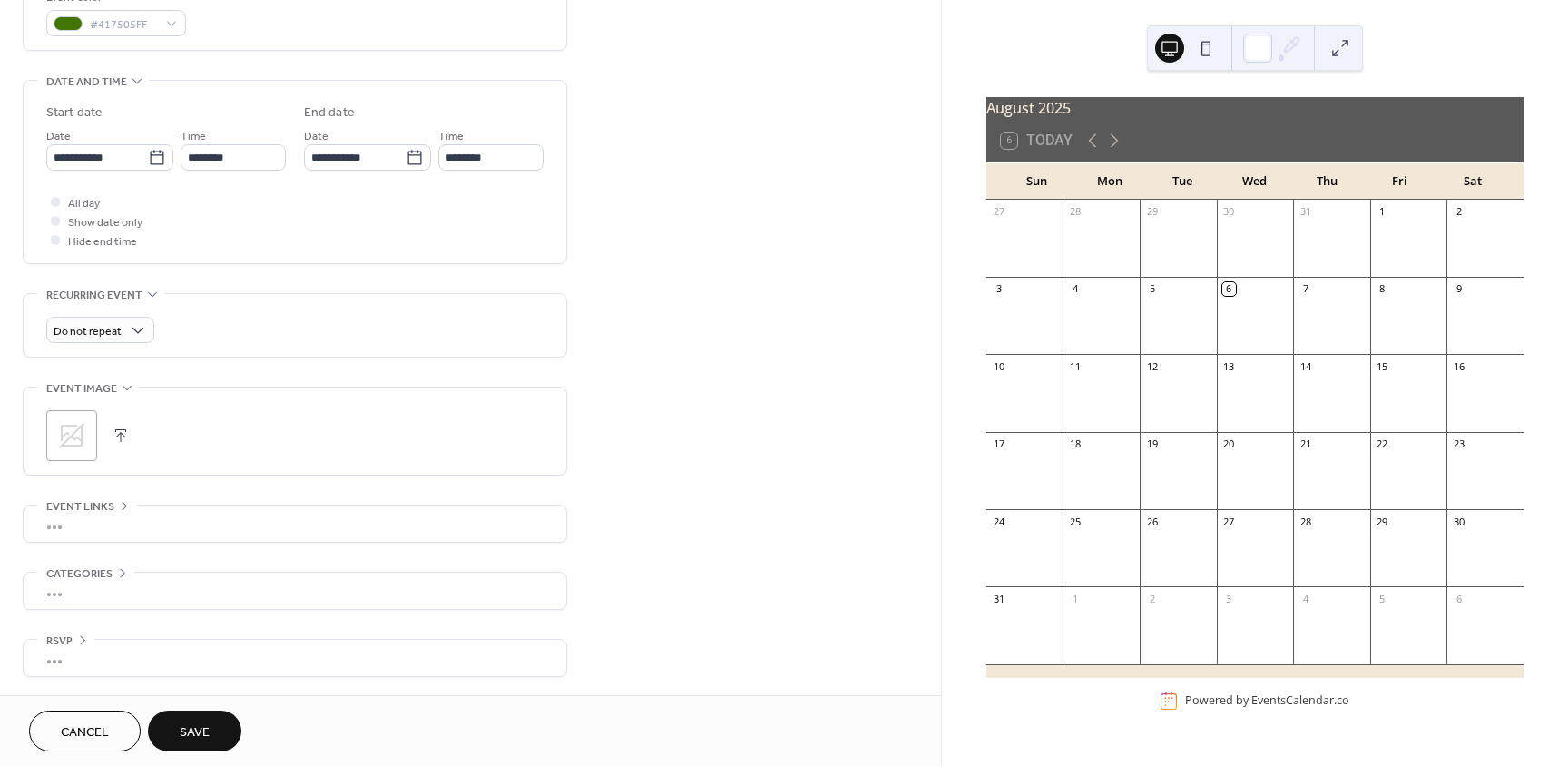 click 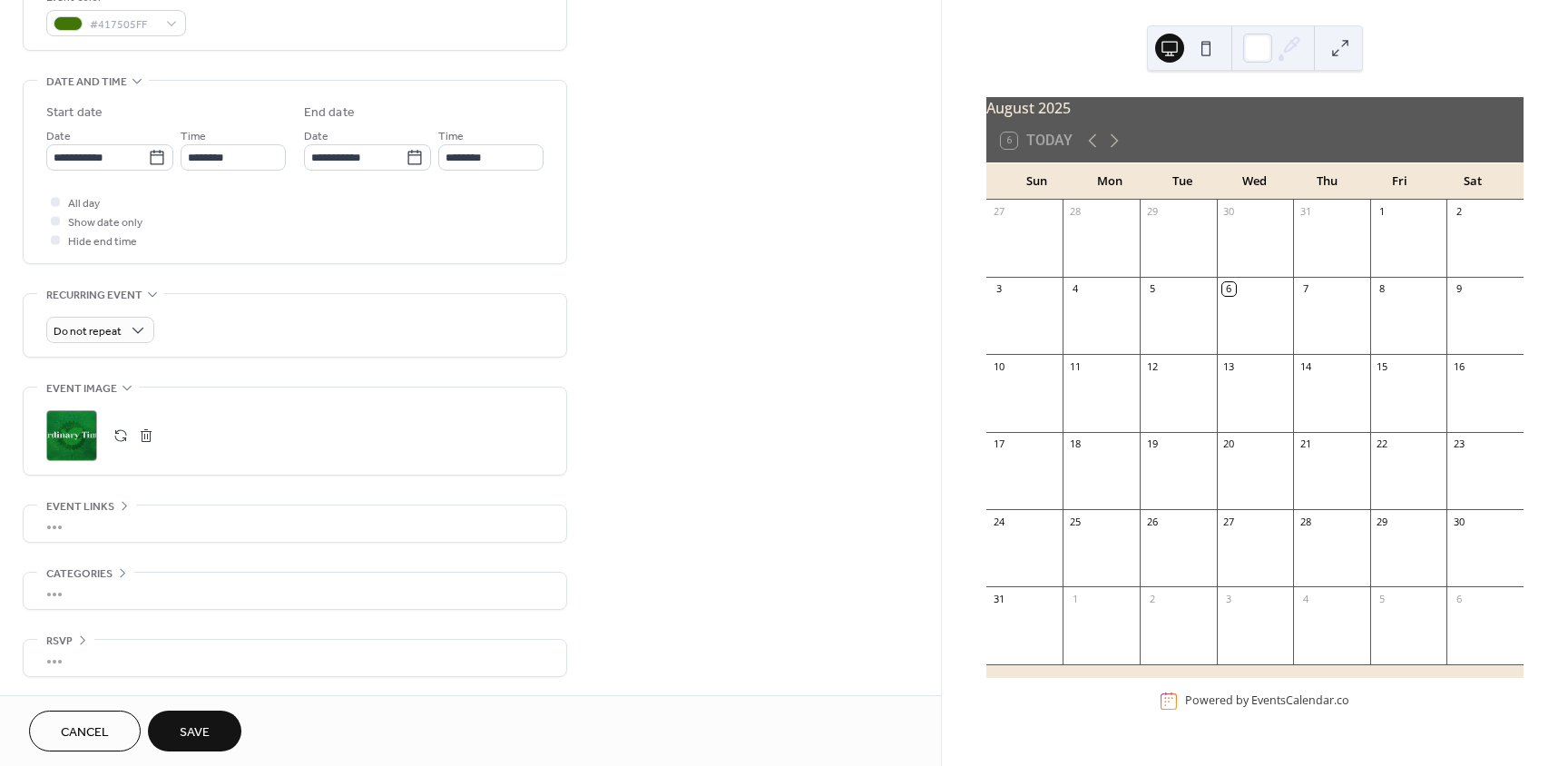 click on "Save" at bounding box center (194, 732) 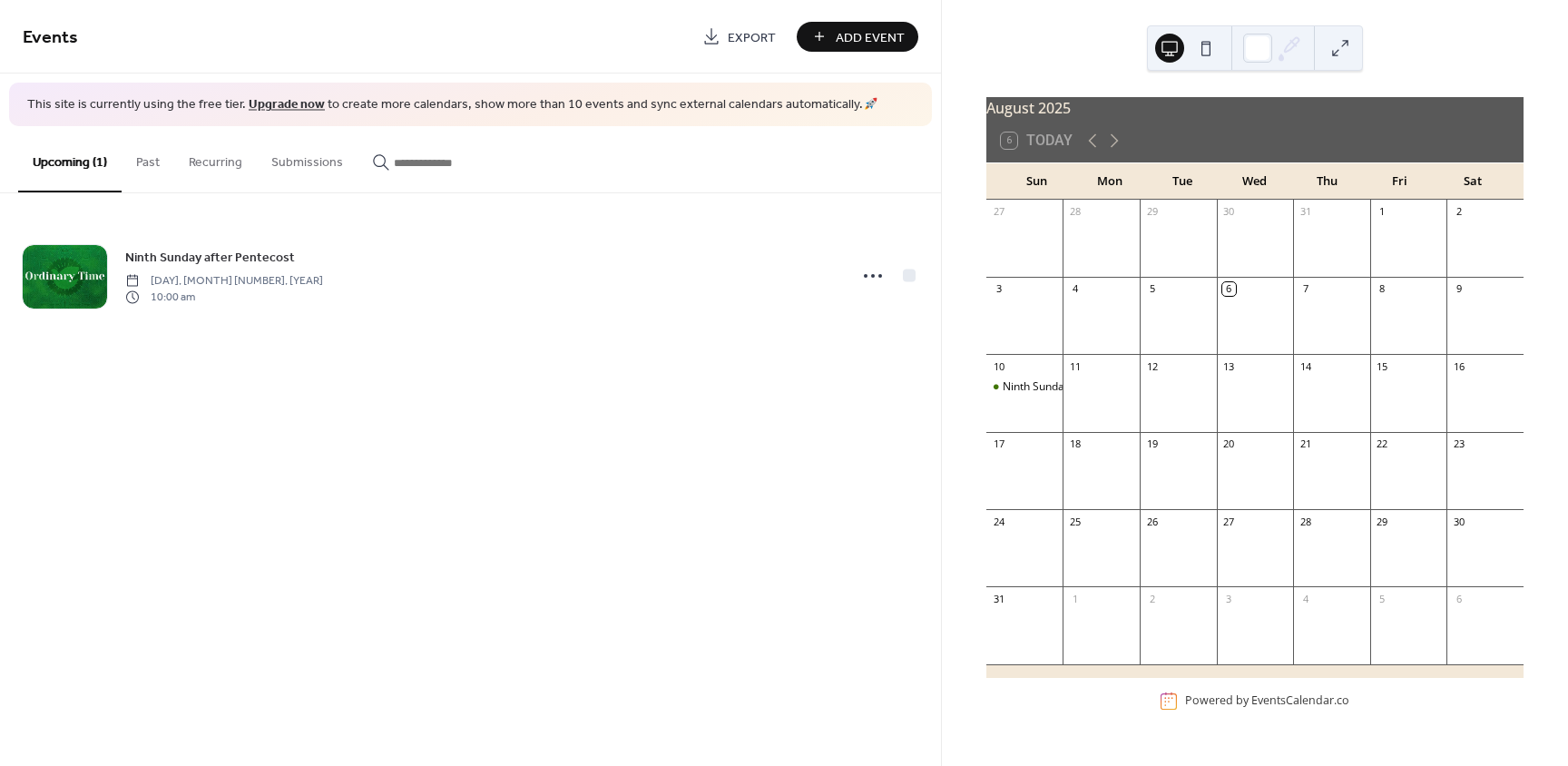 click on "Add Event" at bounding box center [870, 37] 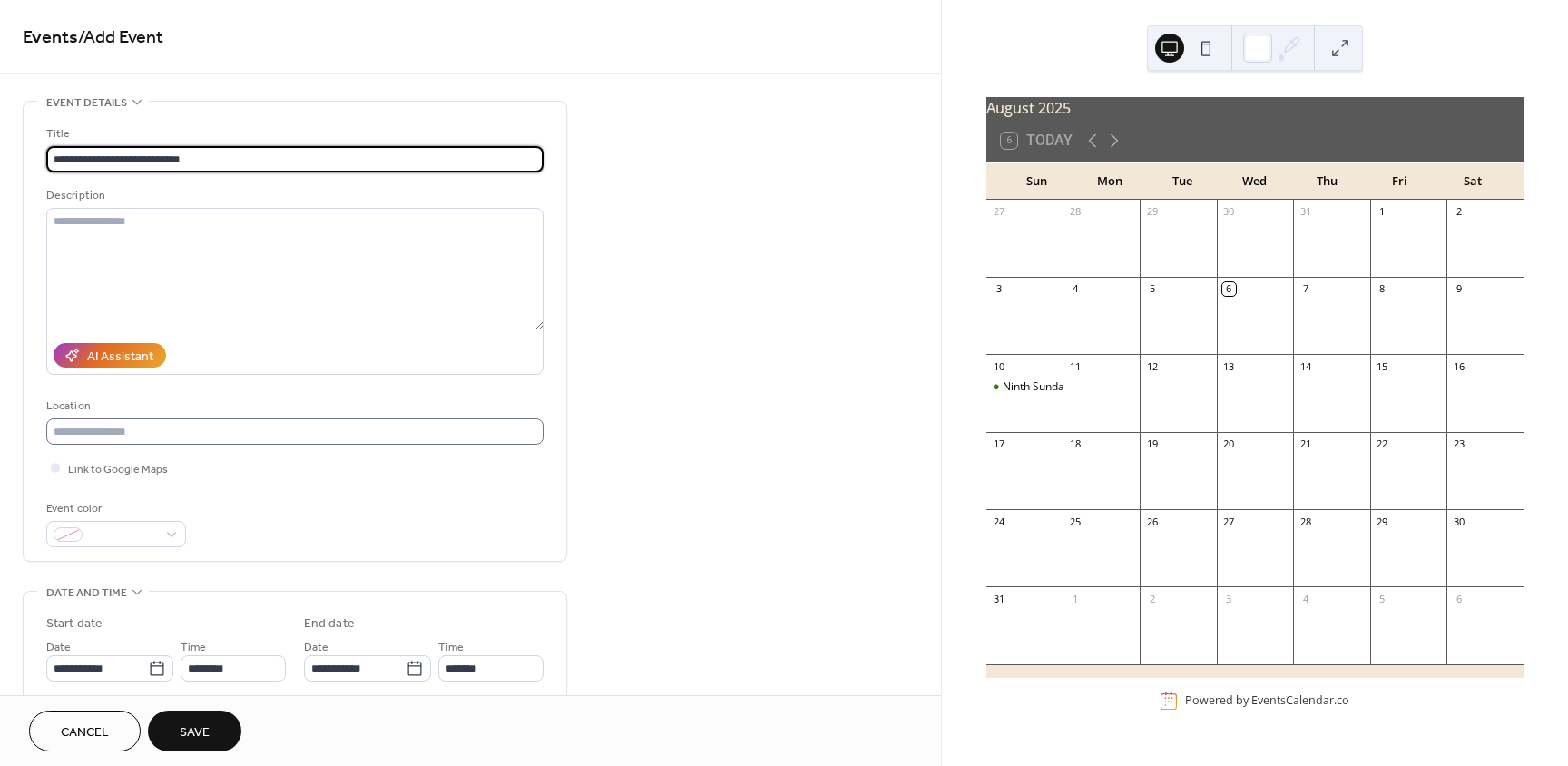 type on "**********" 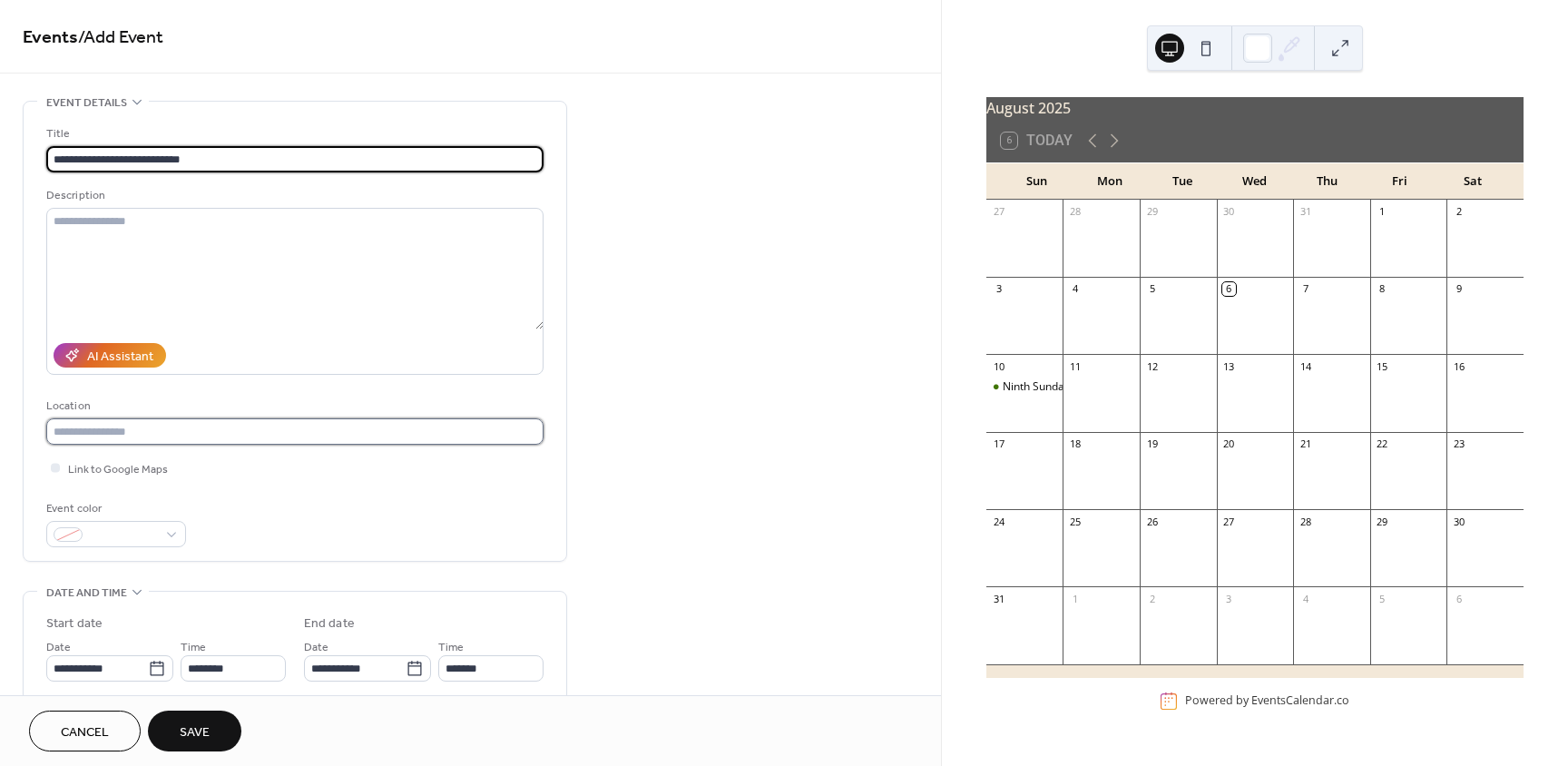 click at bounding box center [295, 431] 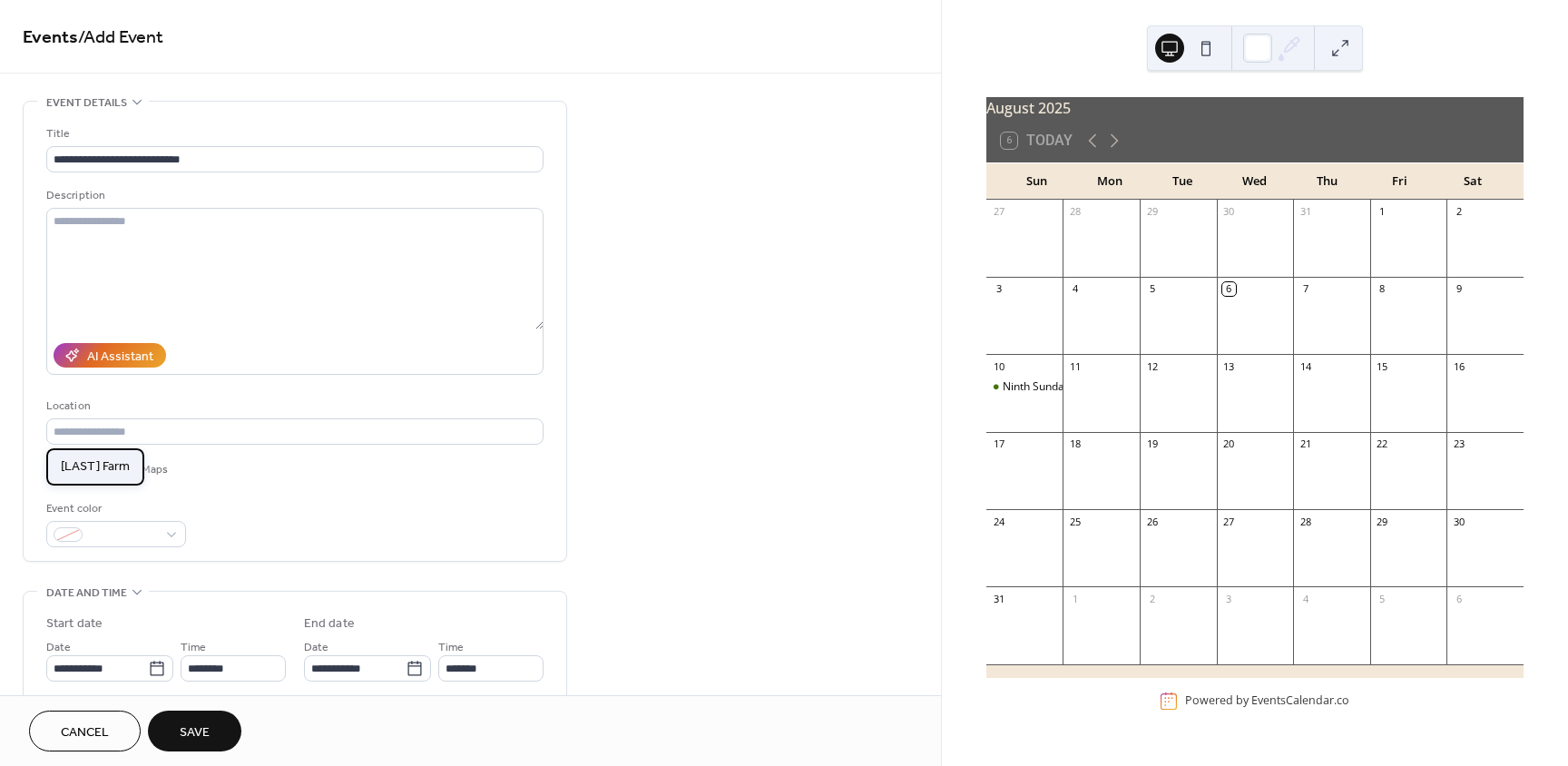 click on "[LAST] Farm" at bounding box center [95, 466] 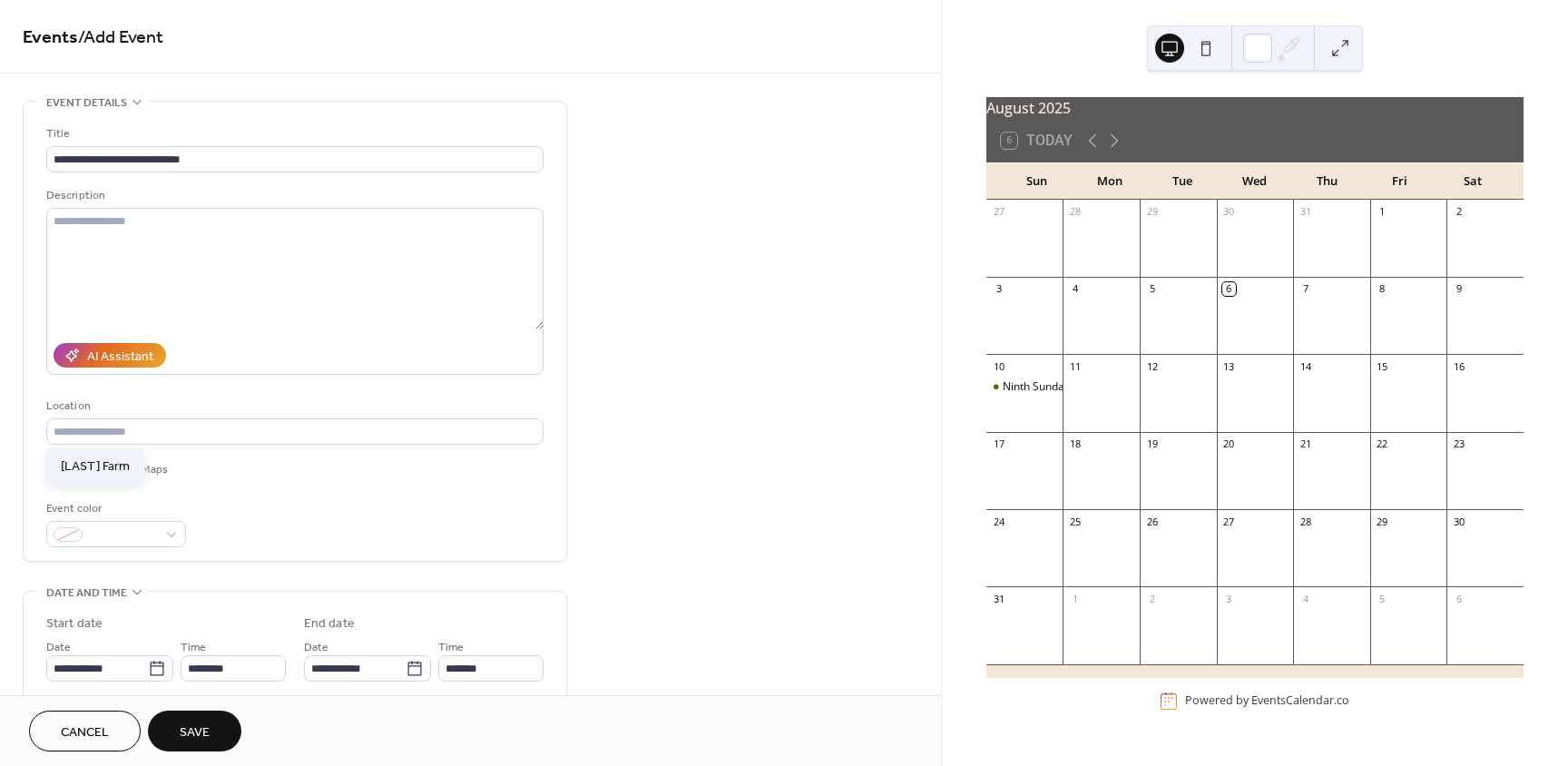 type on "**********" 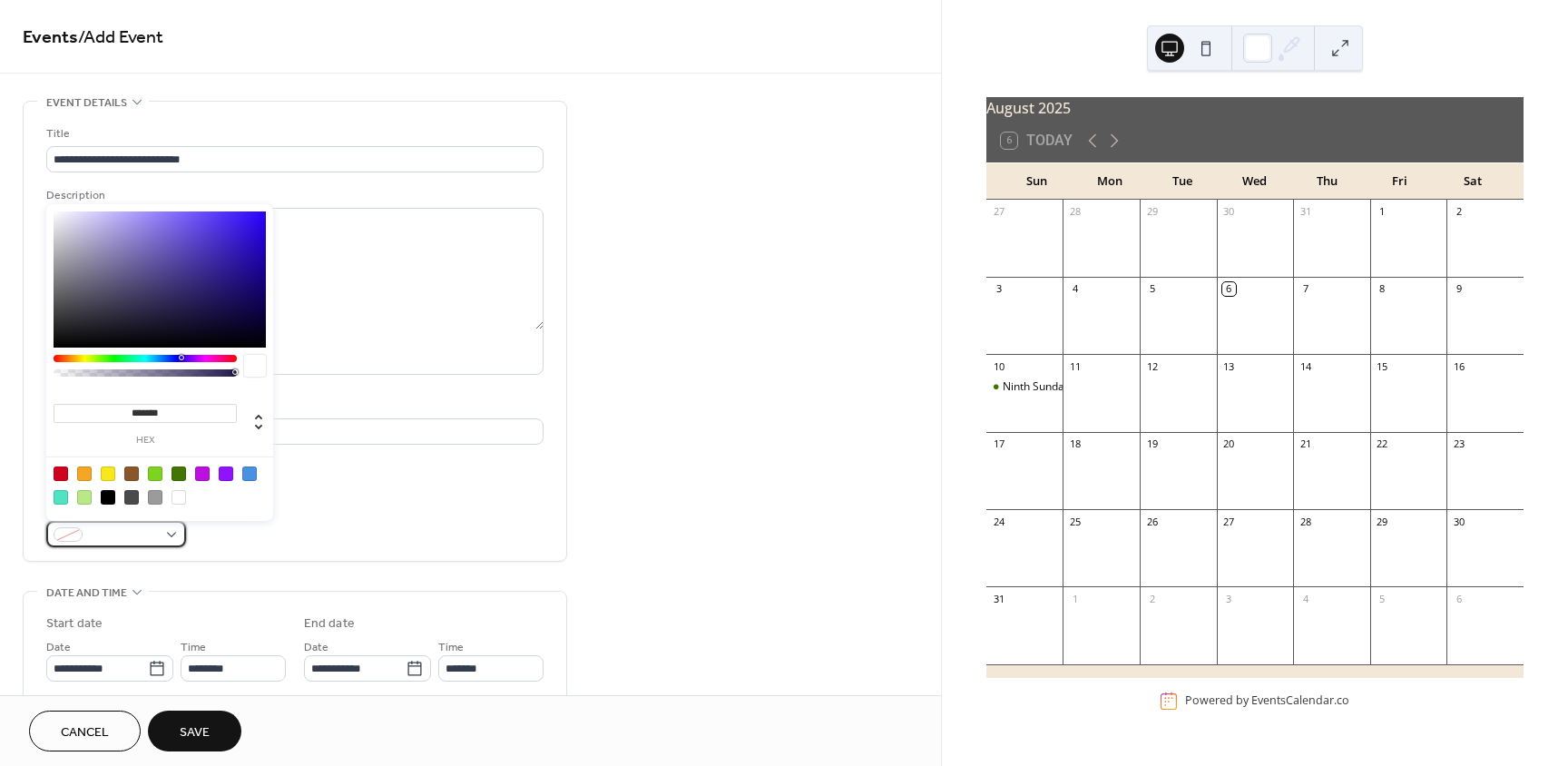 click at bounding box center (123, 535) 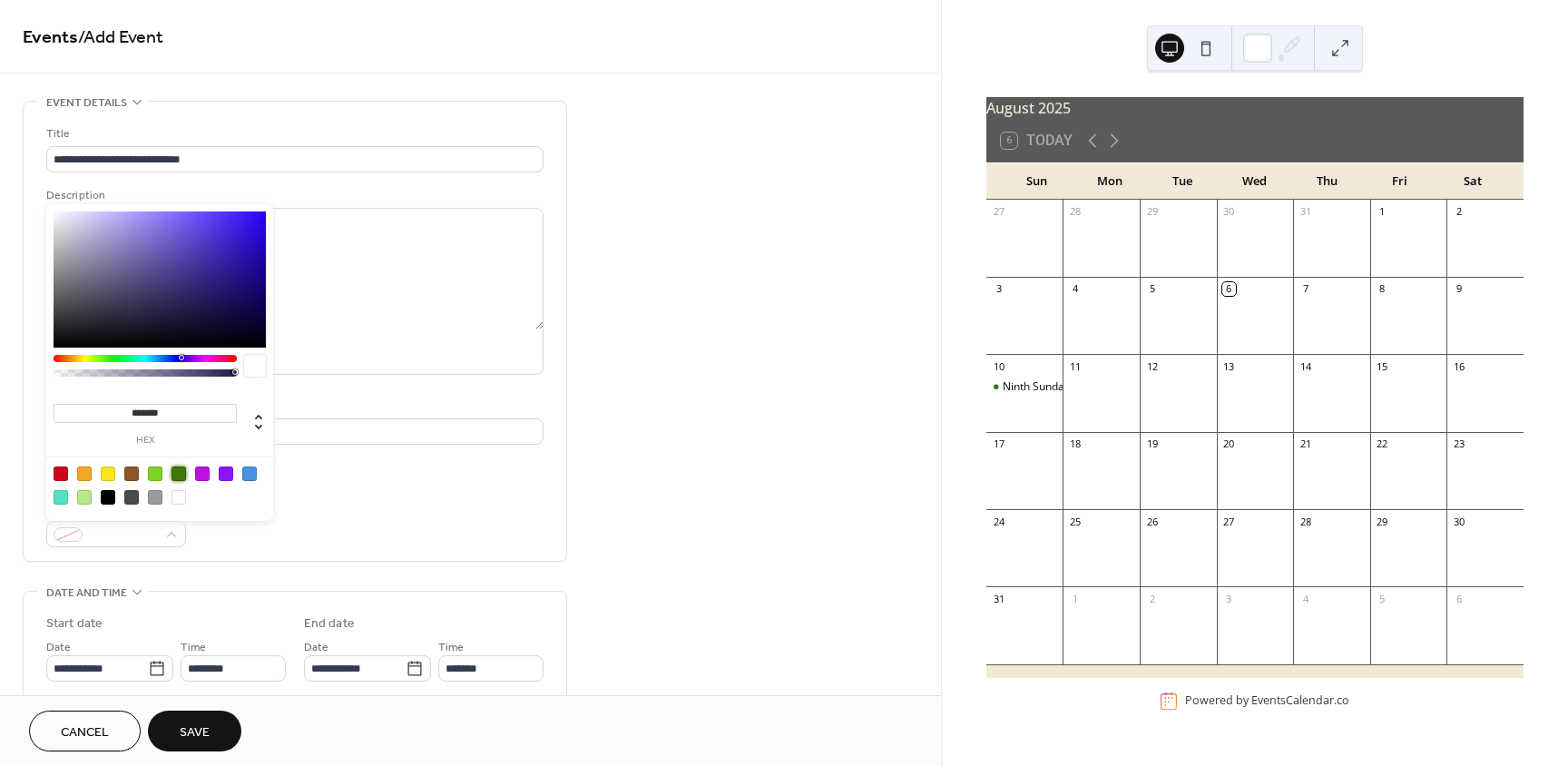 click at bounding box center [179, 474] 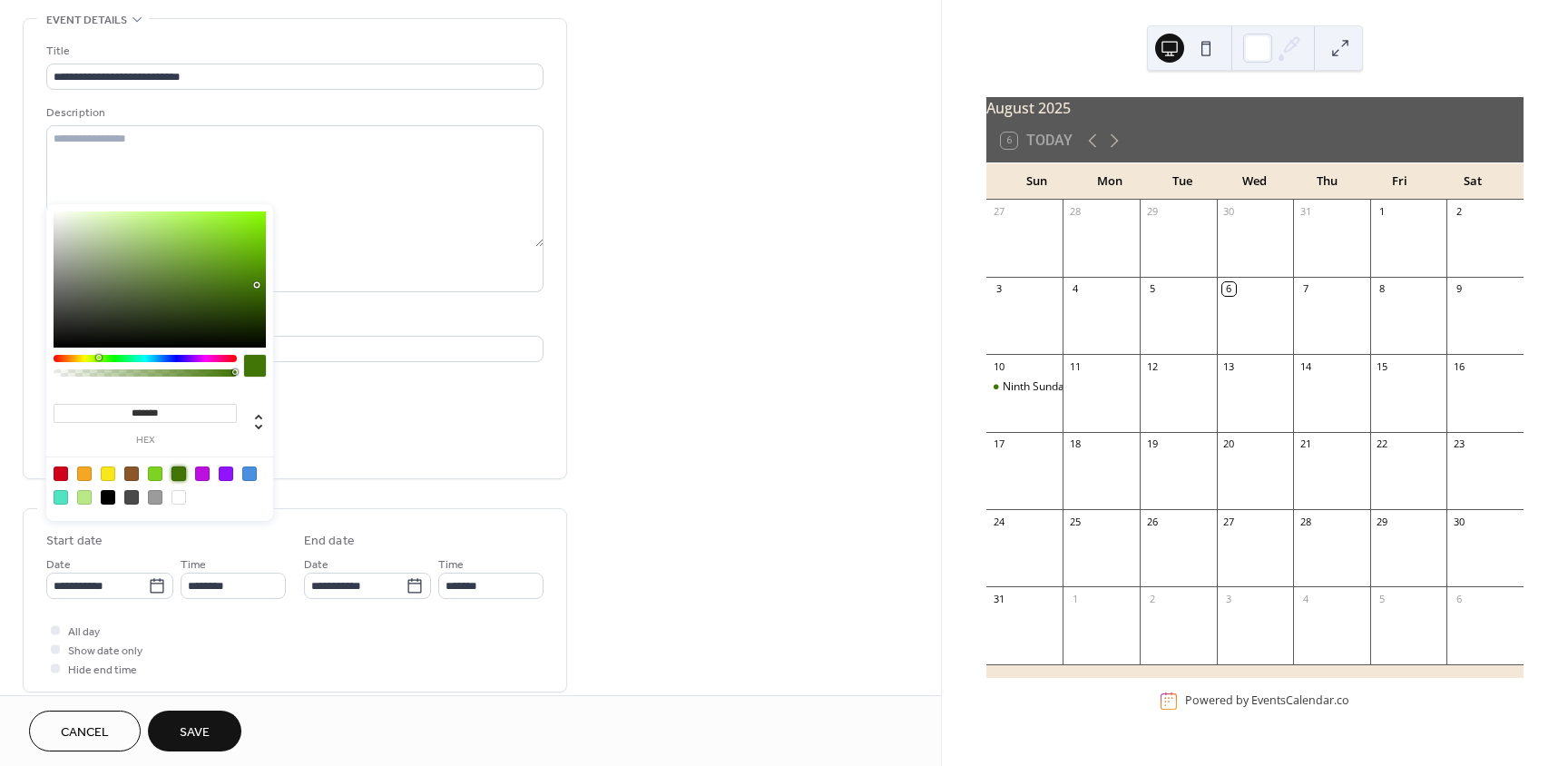 scroll, scrollTop: 0, scrollLeft: 0, axis: both 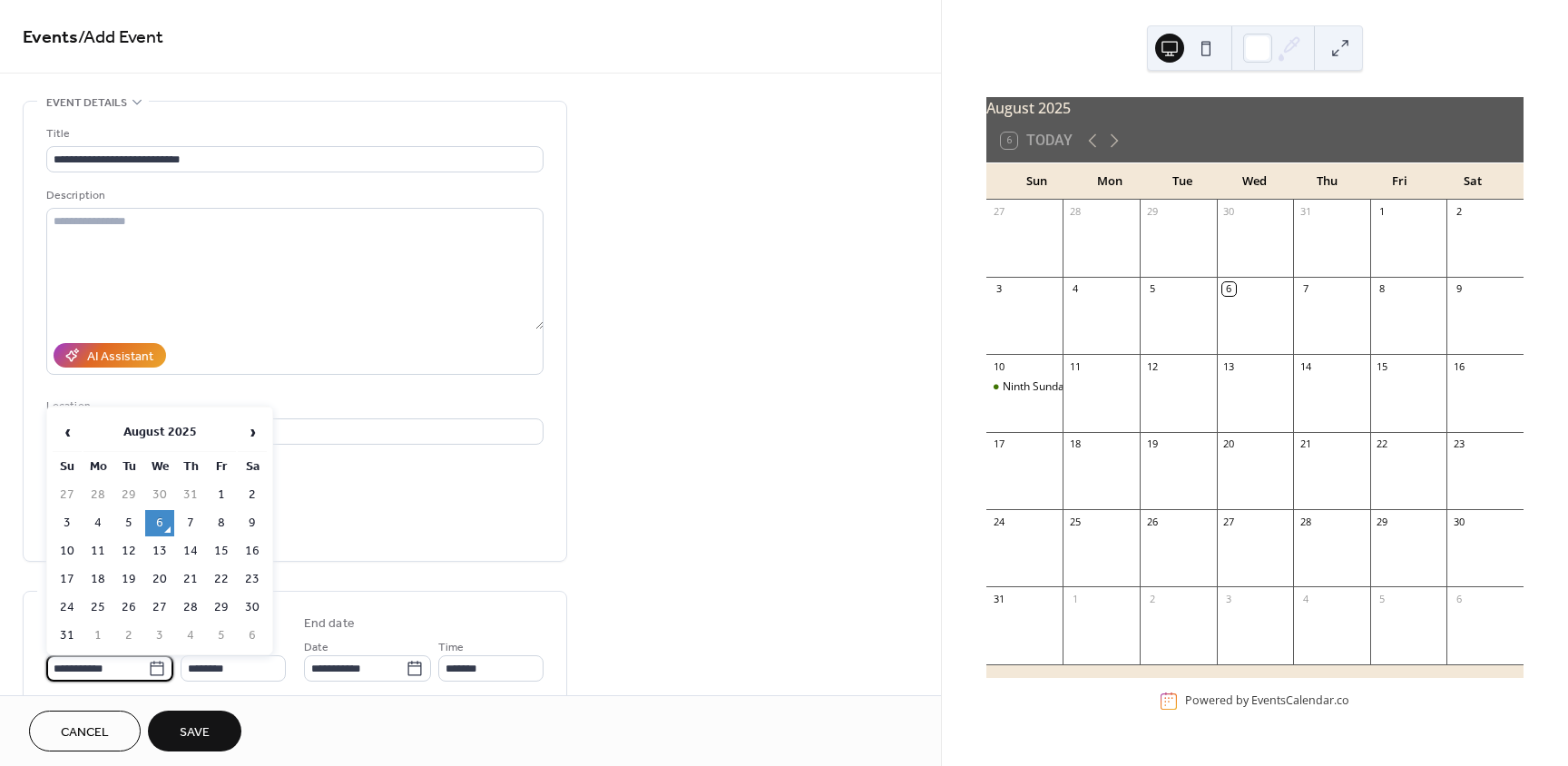click on "**********" at bounding box center [97, 668] 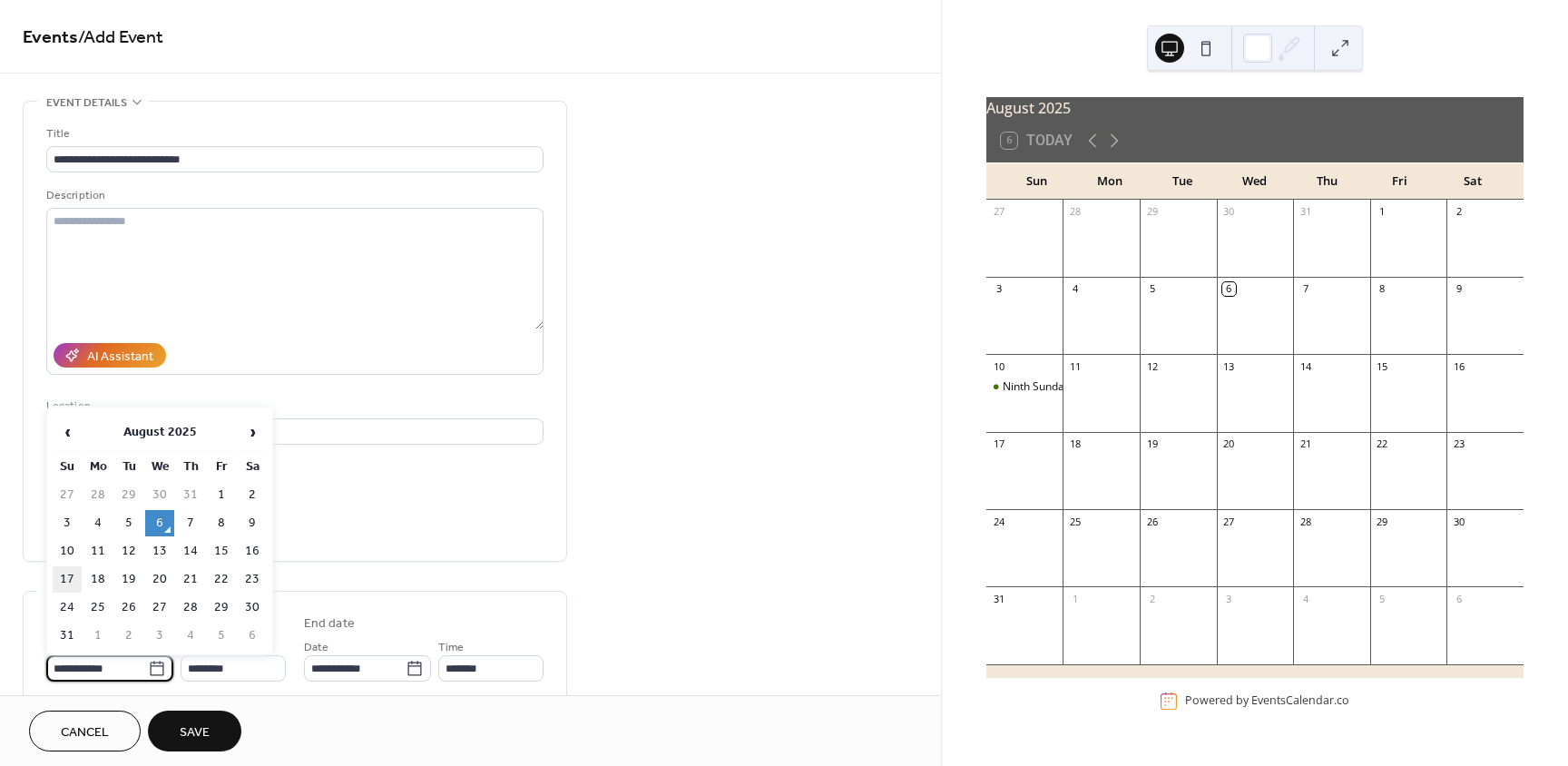 click on "17" at bounding box center [67, 579] 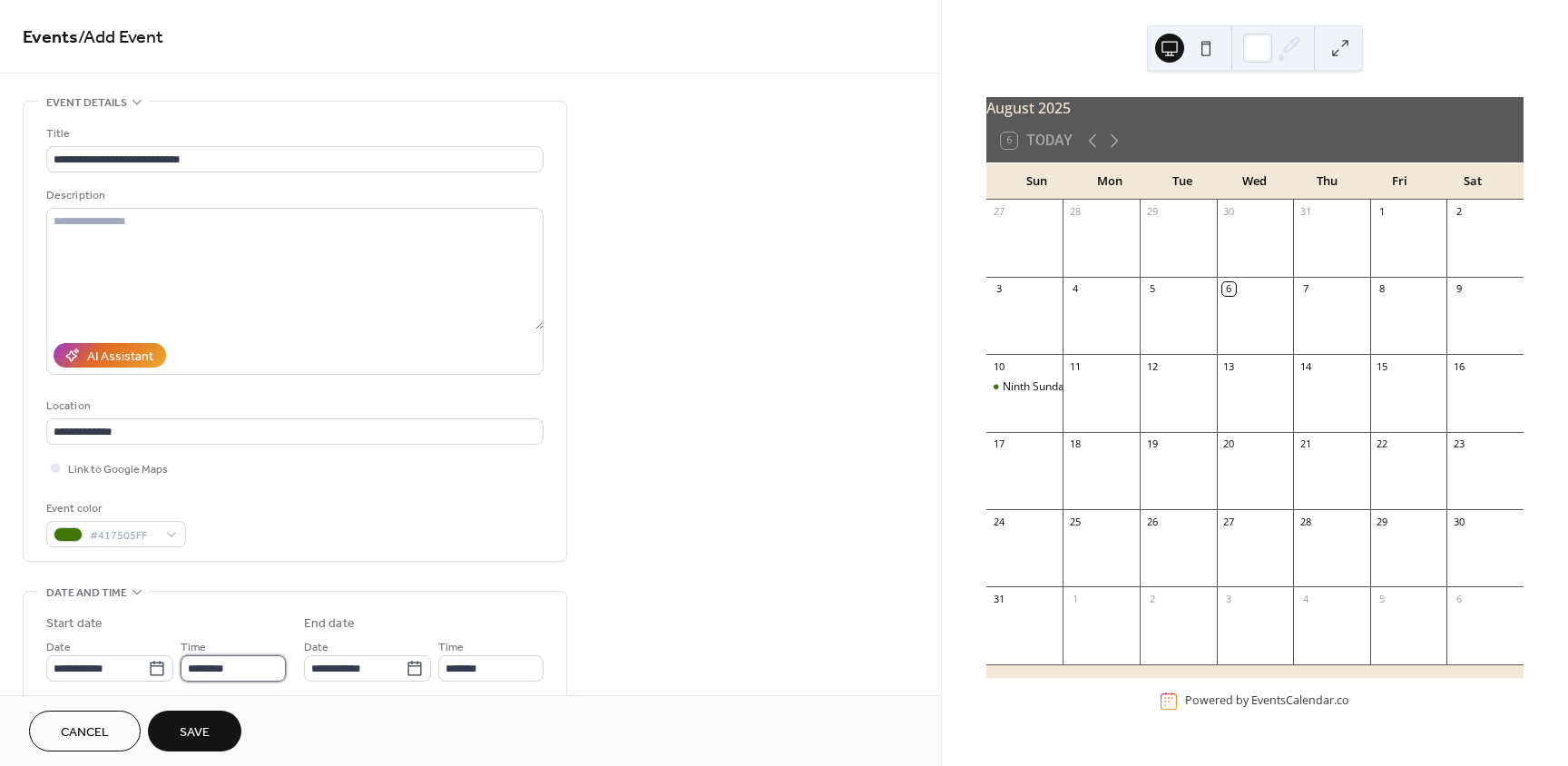 click on "********" at bounding box center [233, 668] 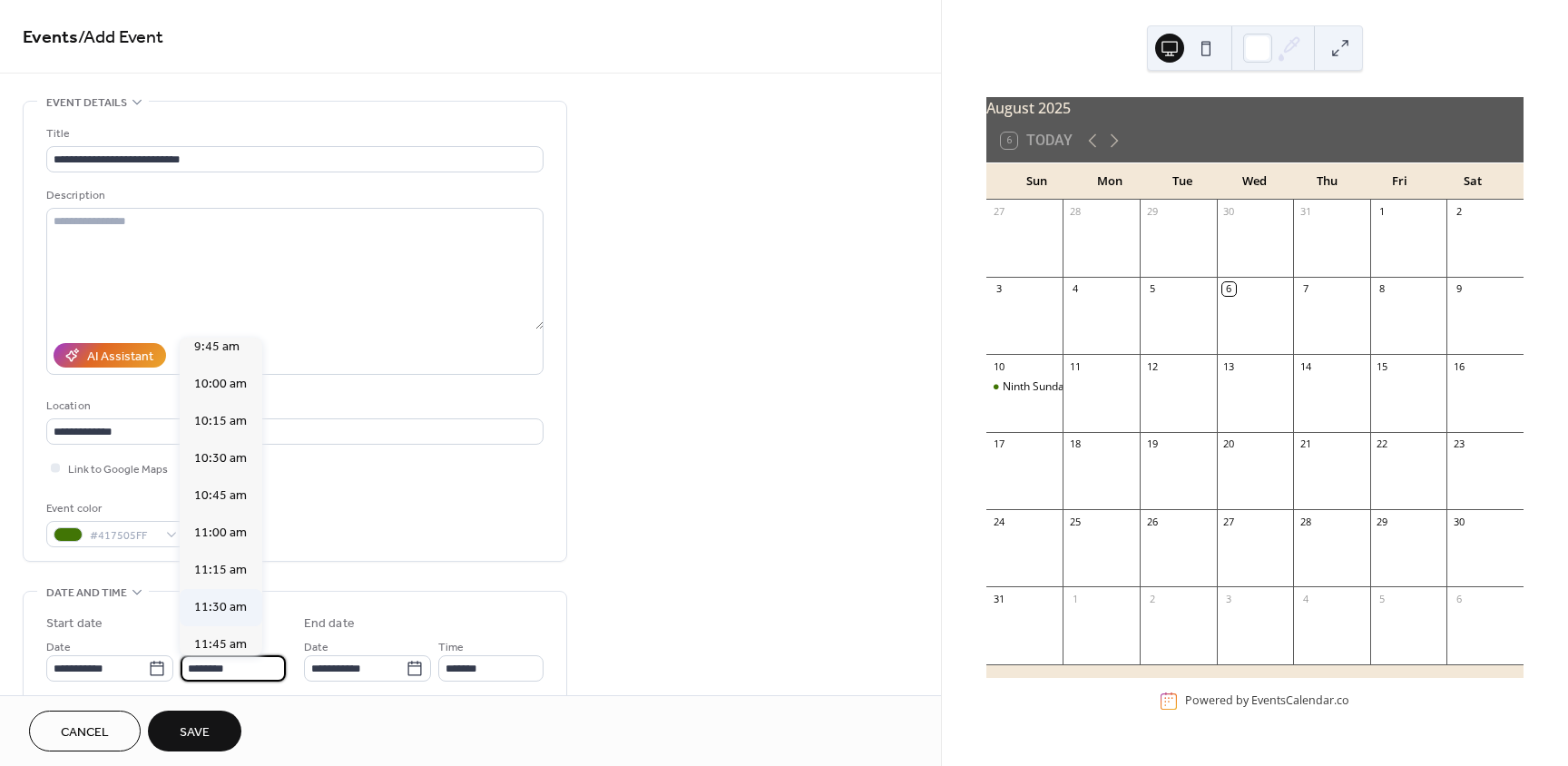 scroll, scrollTop: 1423, scrollLeft: 0, axis: vertical 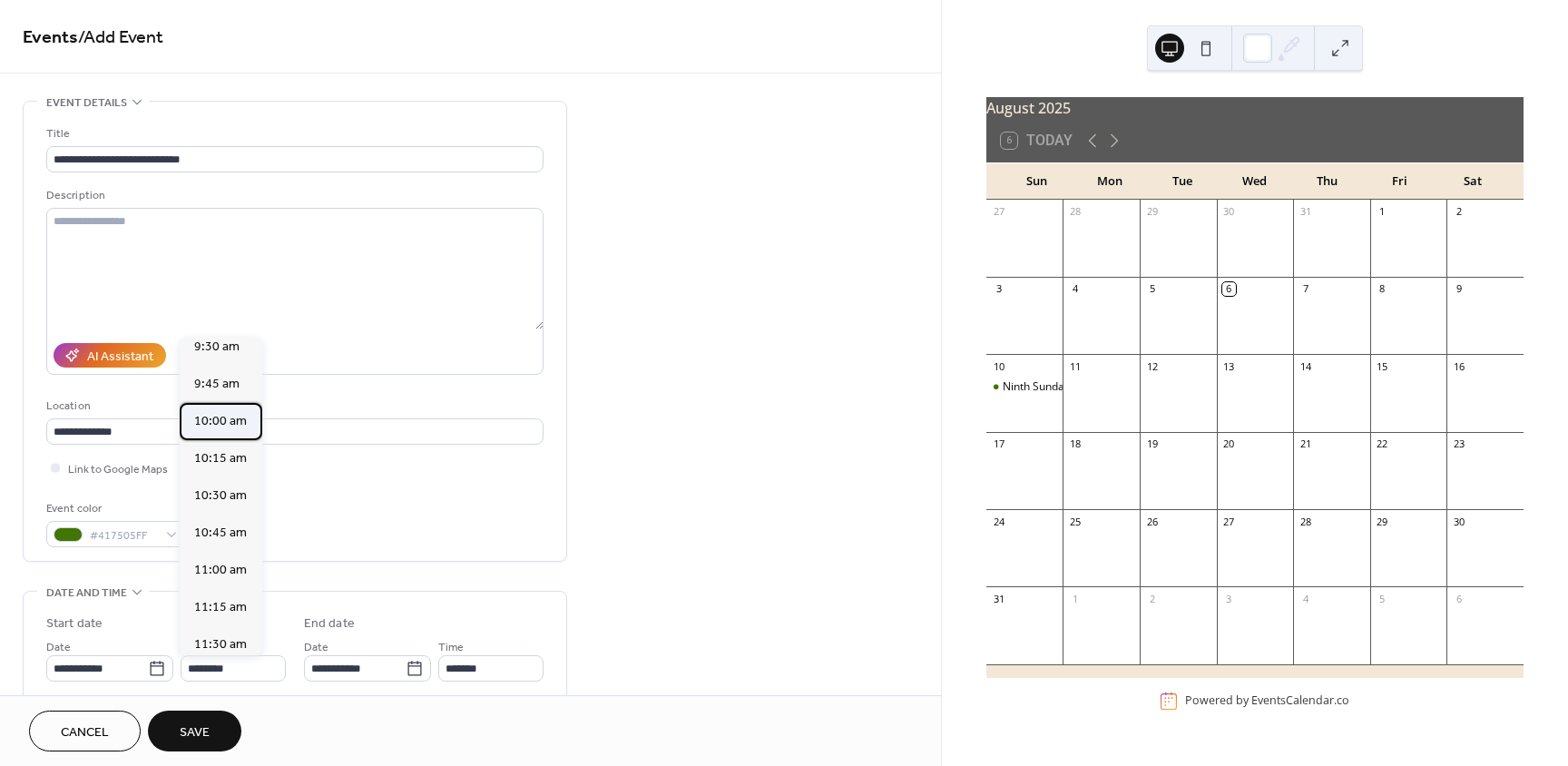 click on "10:00 am" at bounding box center (220, 421) 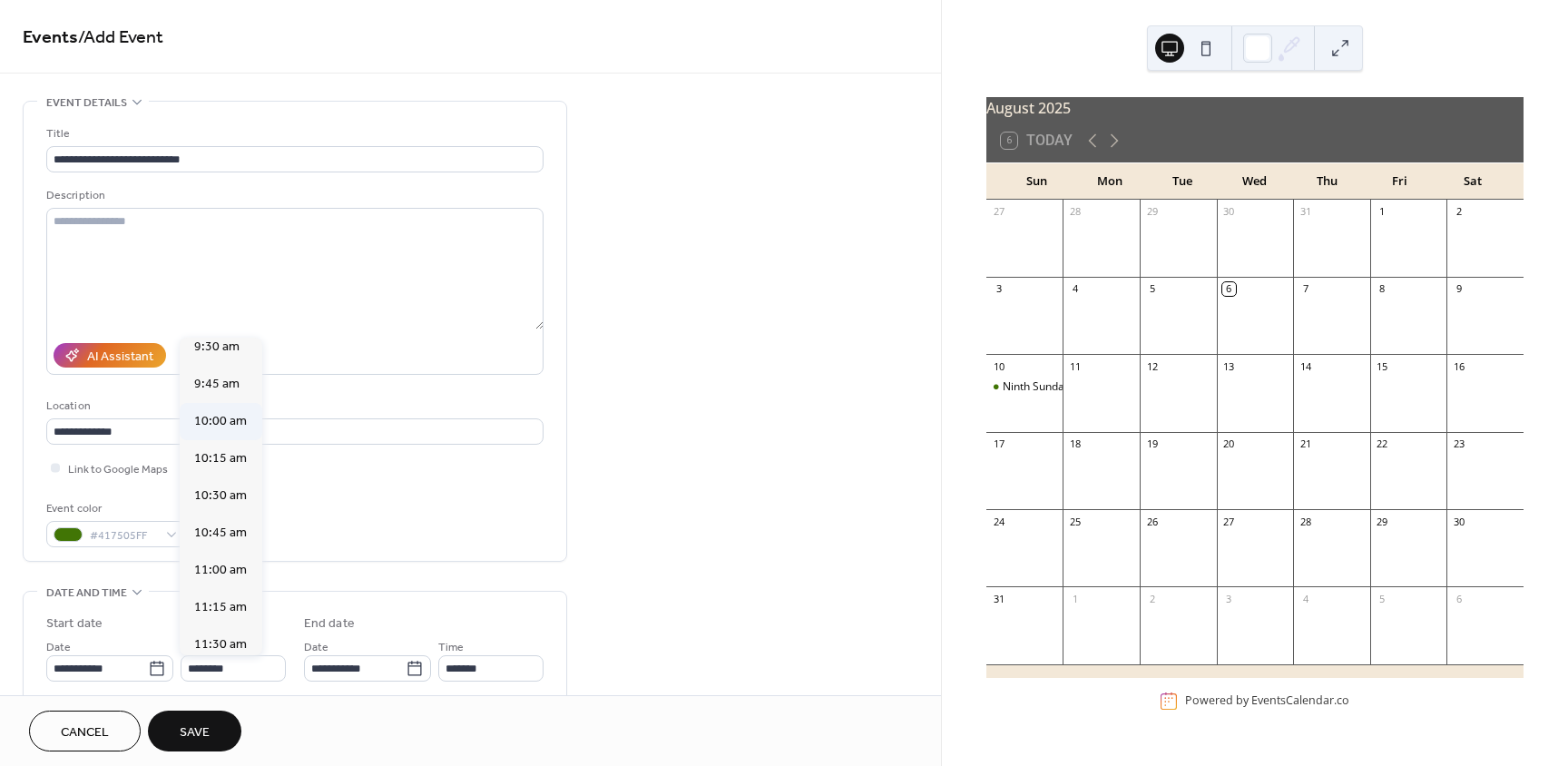 type on "********" 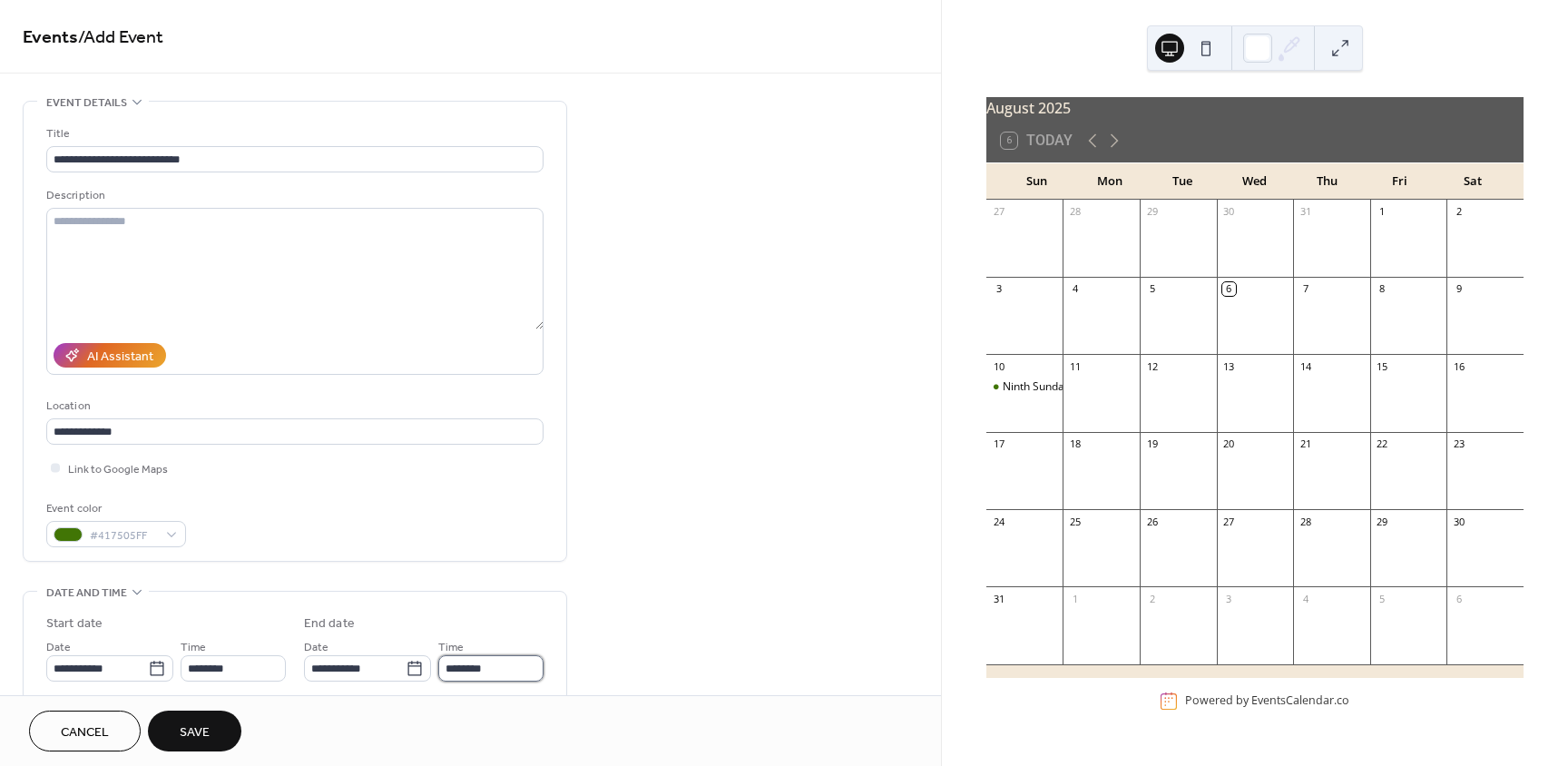 click on "********" at bounding box center [491, 668] 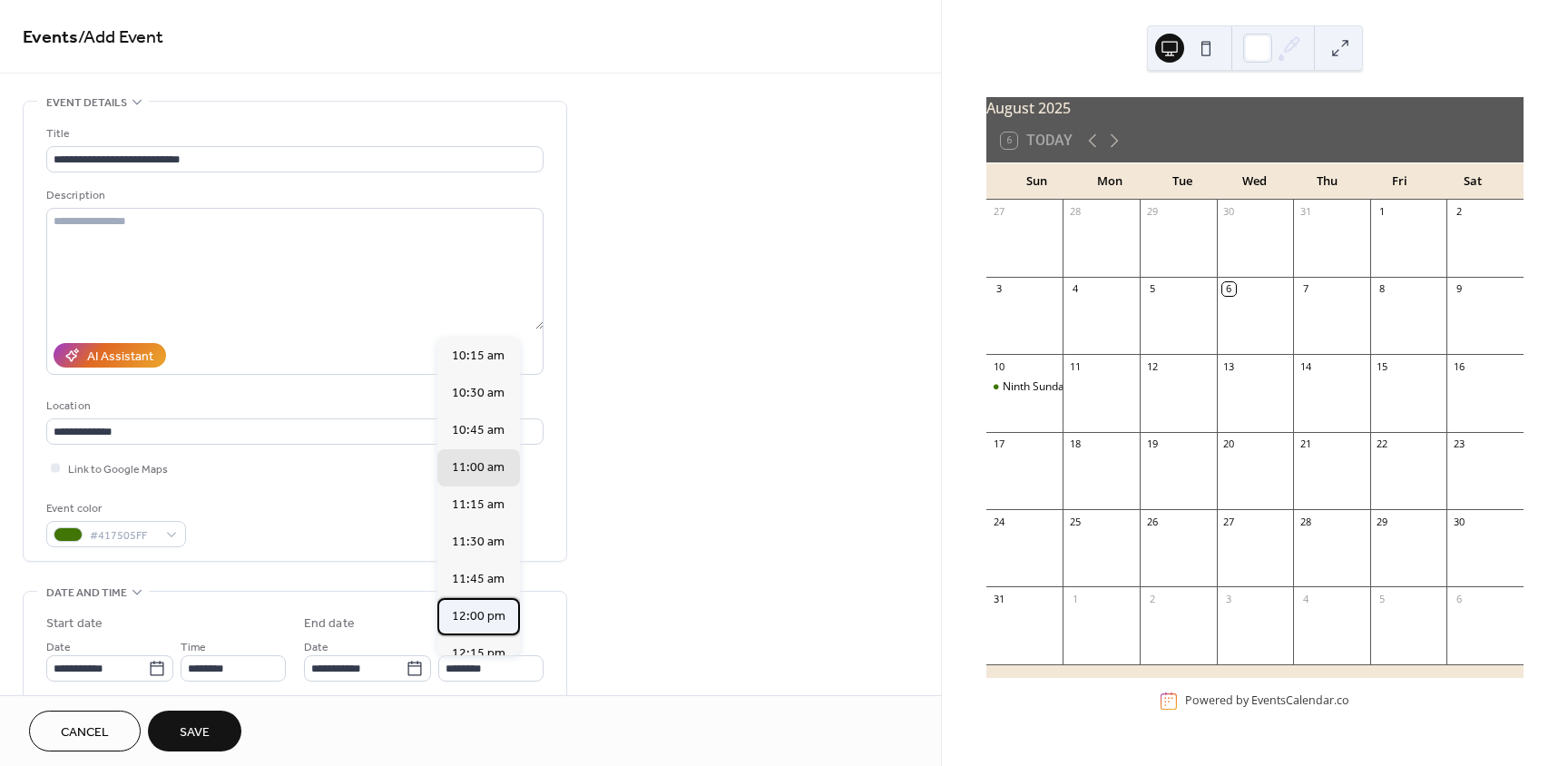 click on "12:00 pm" at bounding box center (478, 616) 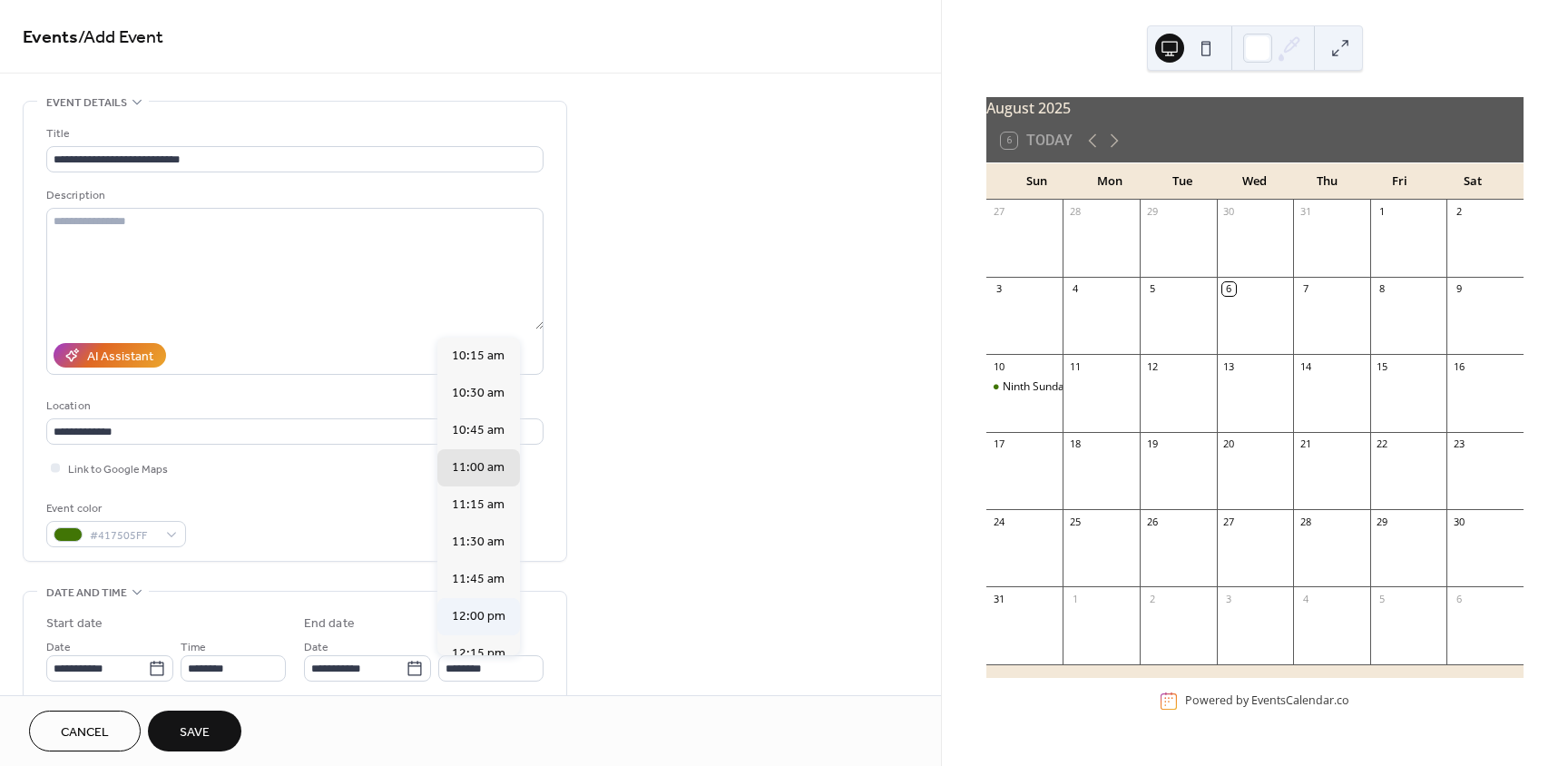 type on "********" 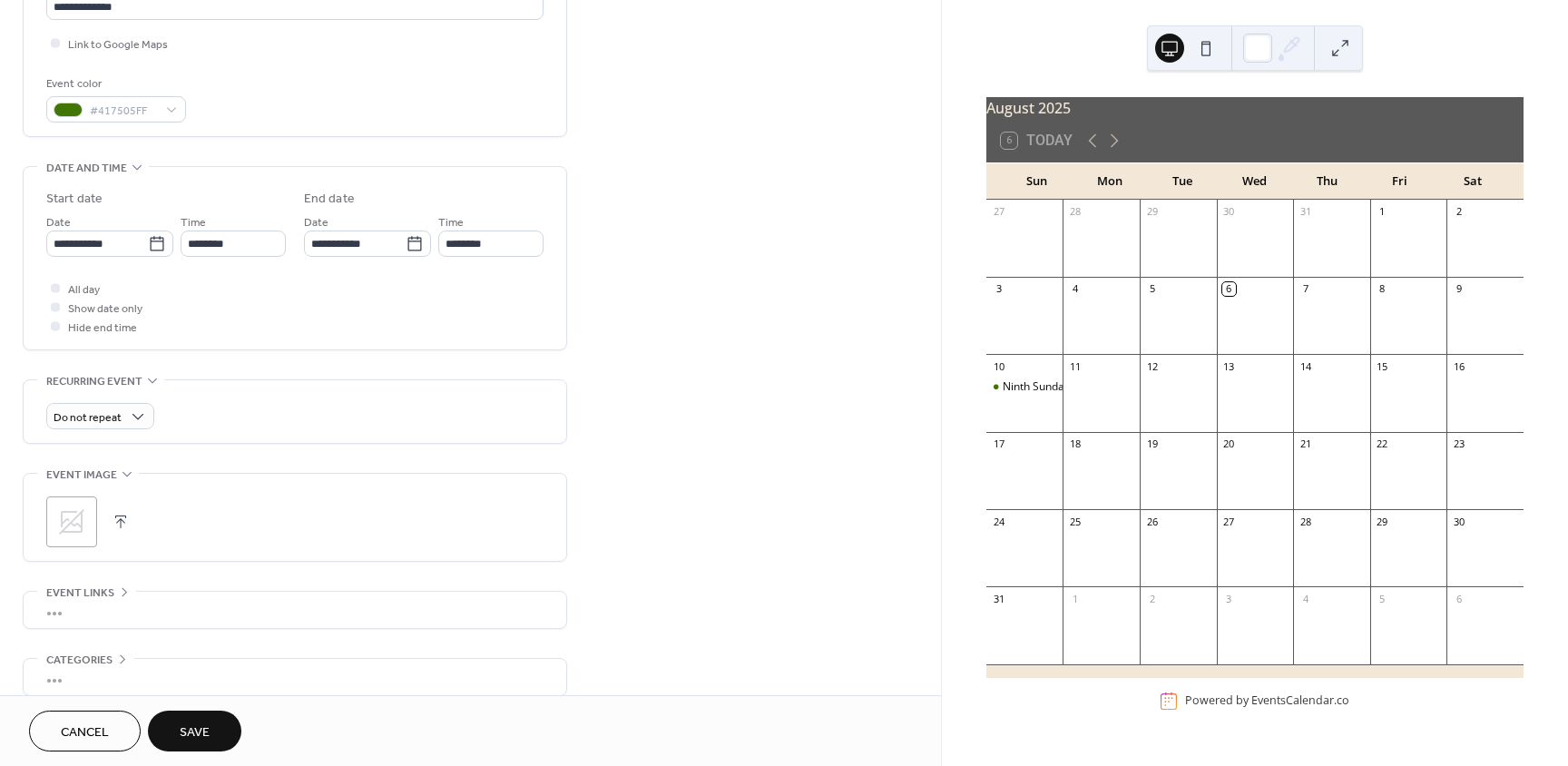 scroll, scrollTop: 454, scrollLeft: 0, axis: vertical 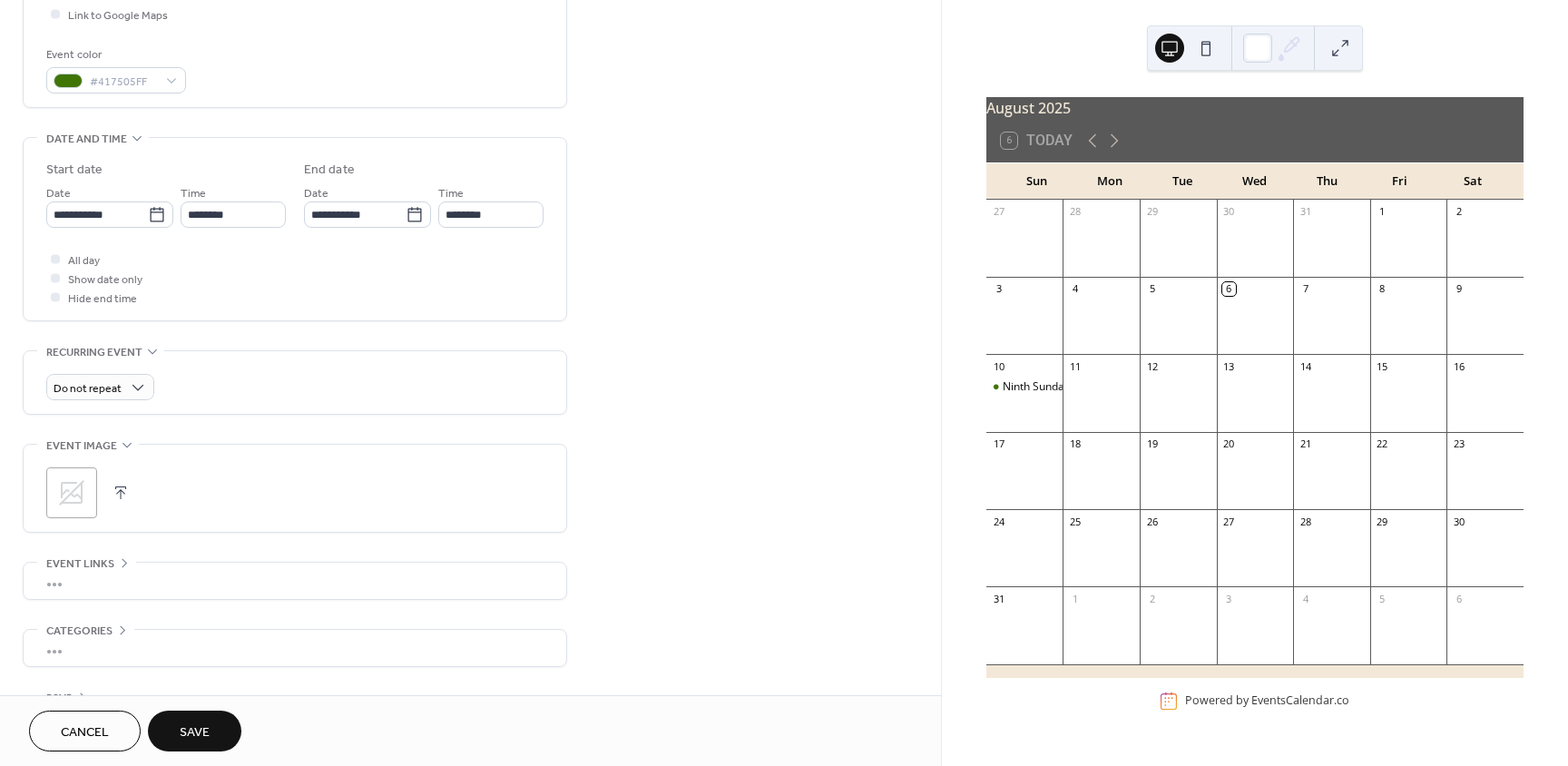 click 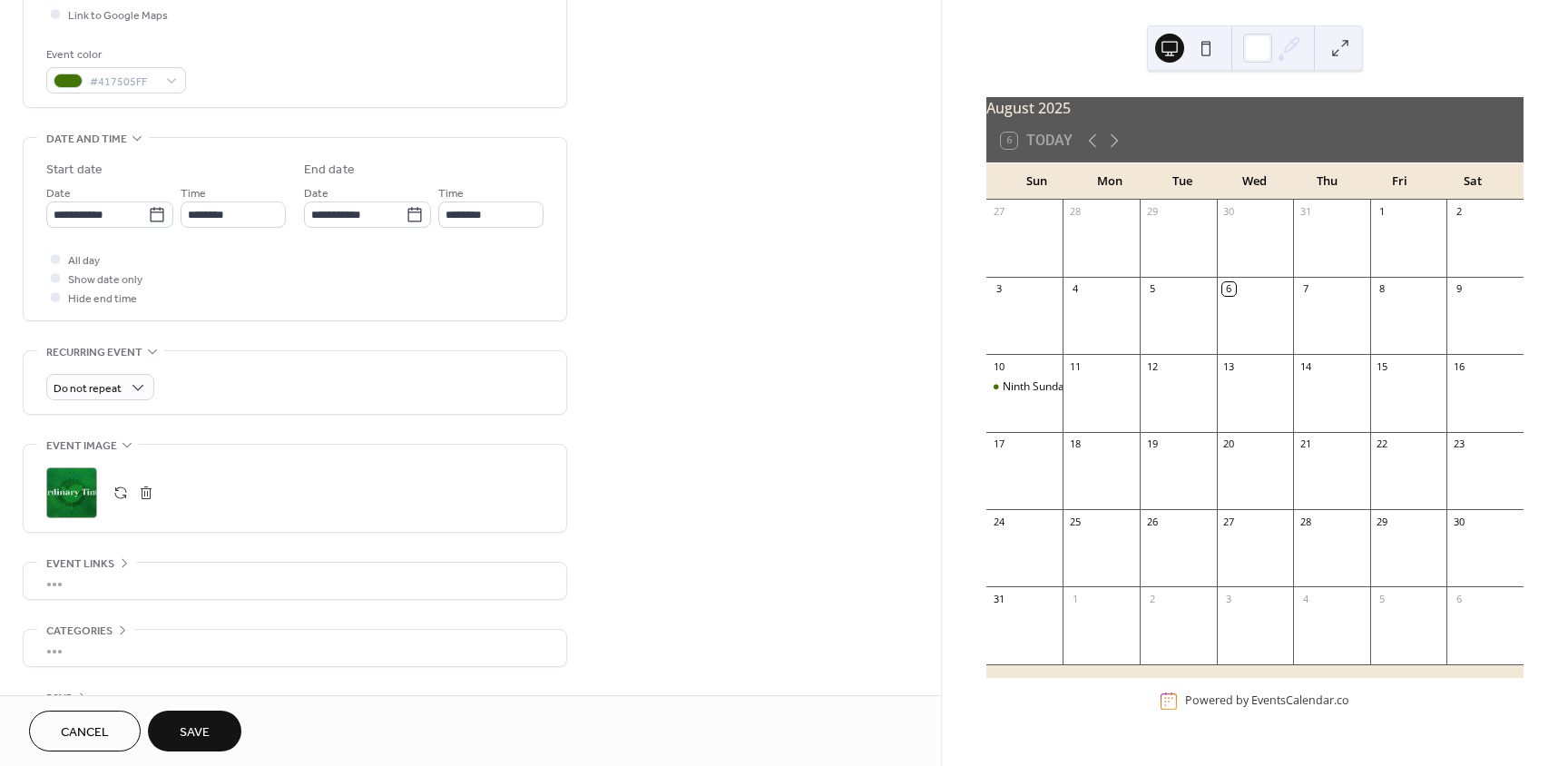 click on "Save" at bounding box center (194, 732) 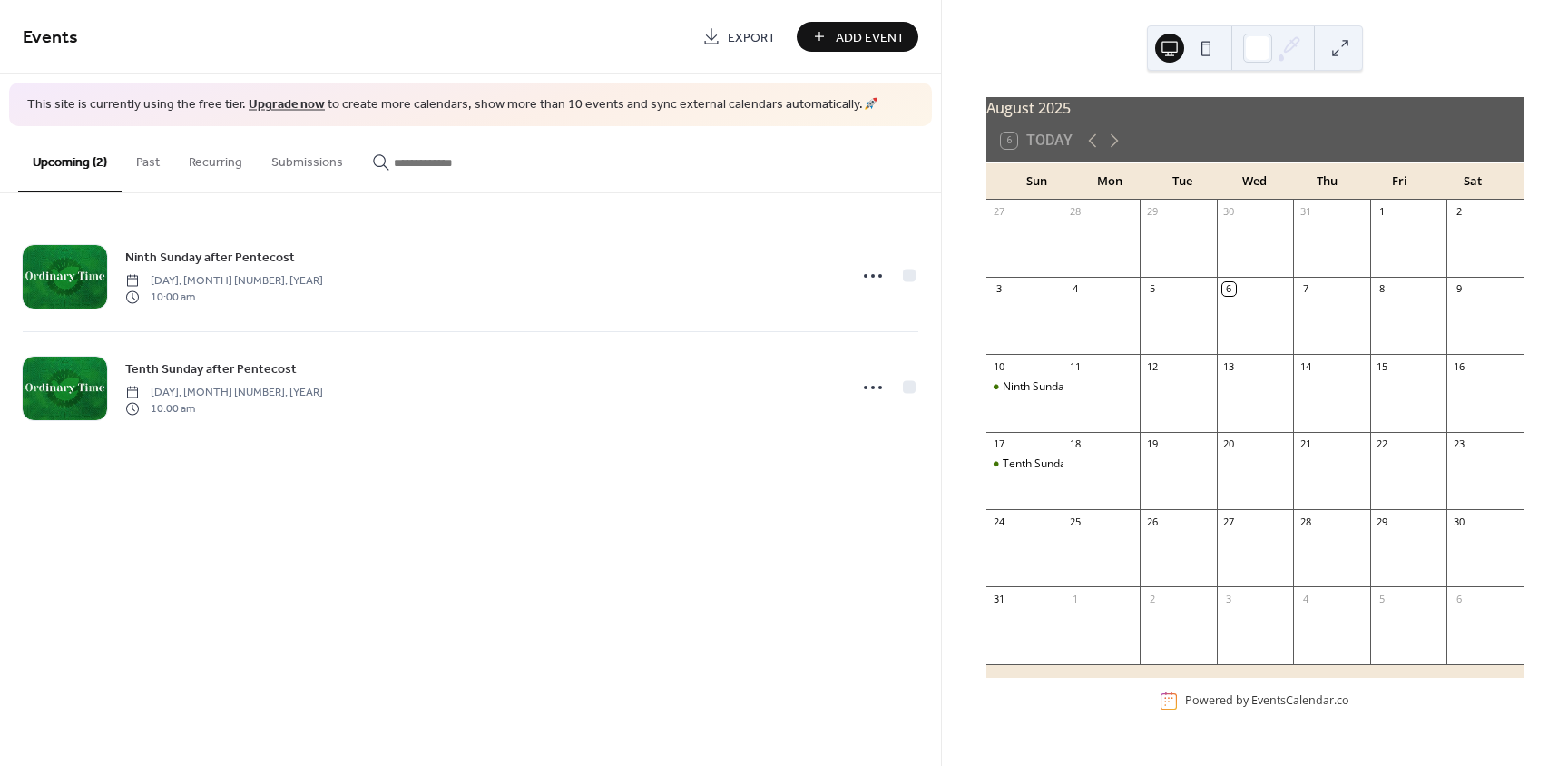 click on "Add Event" at bounding box center (870, 37) 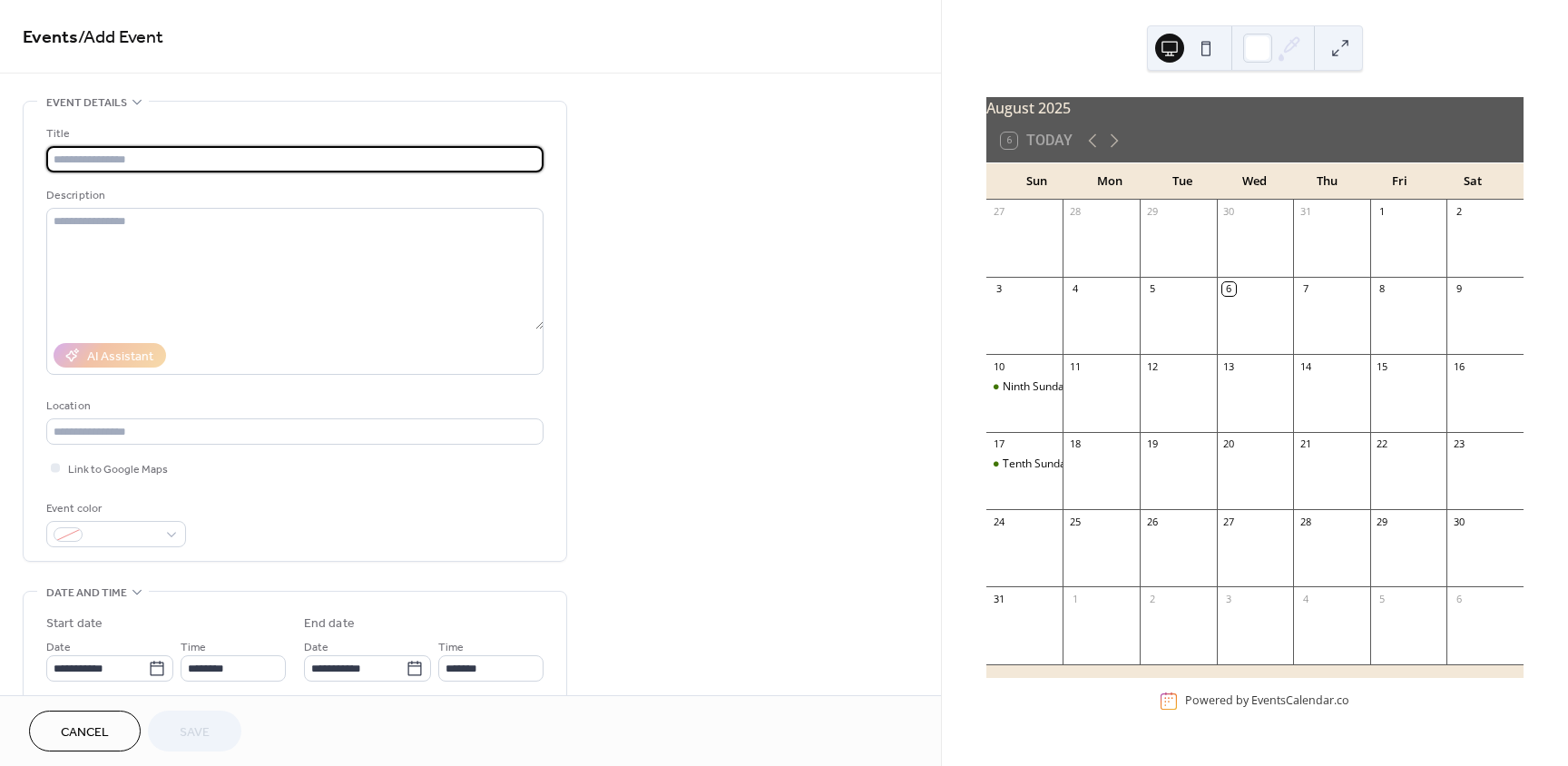 click at bounding box center (295, 159) 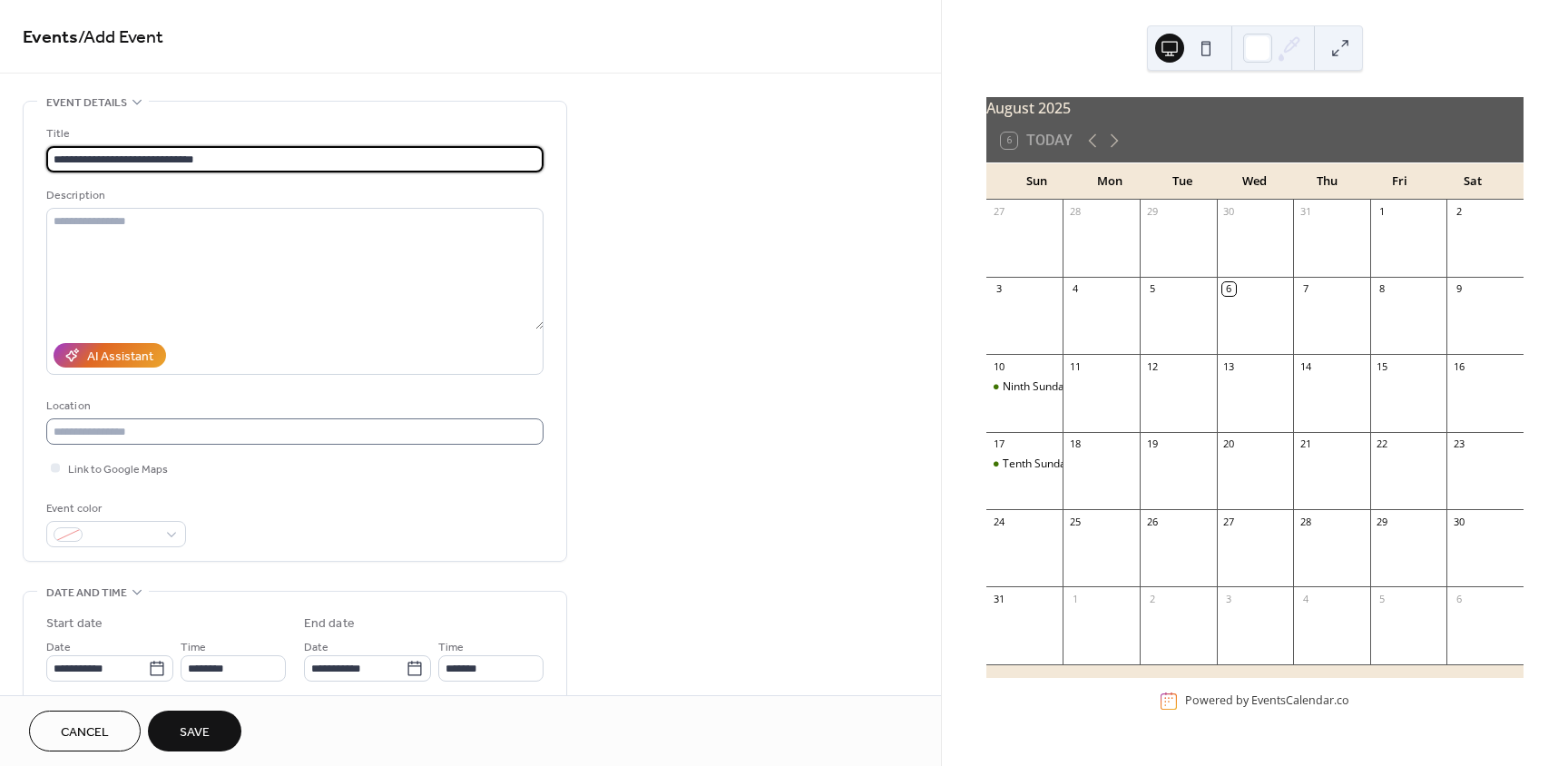 type on "**********" 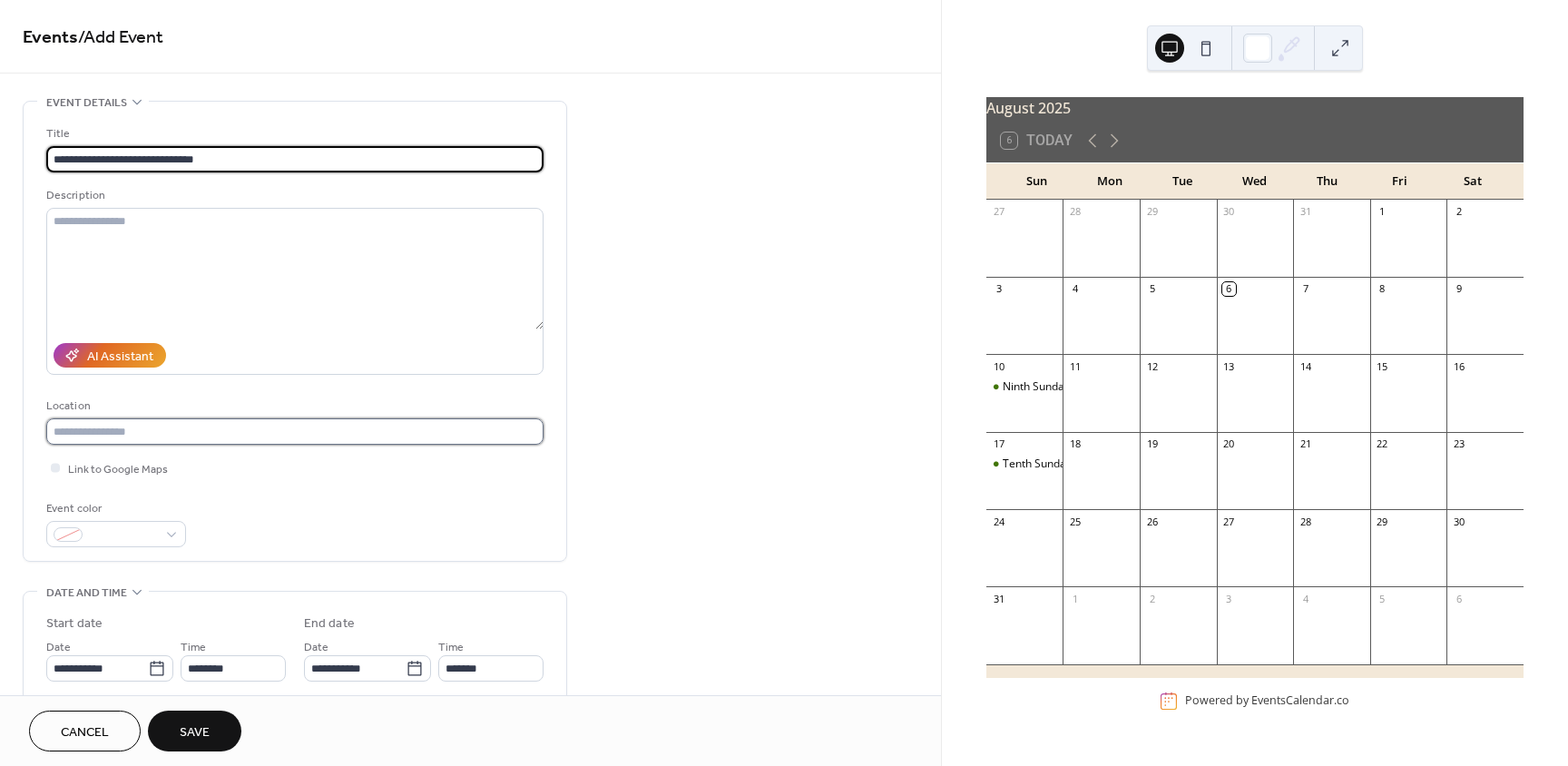 click at bounding box center (295, 431) 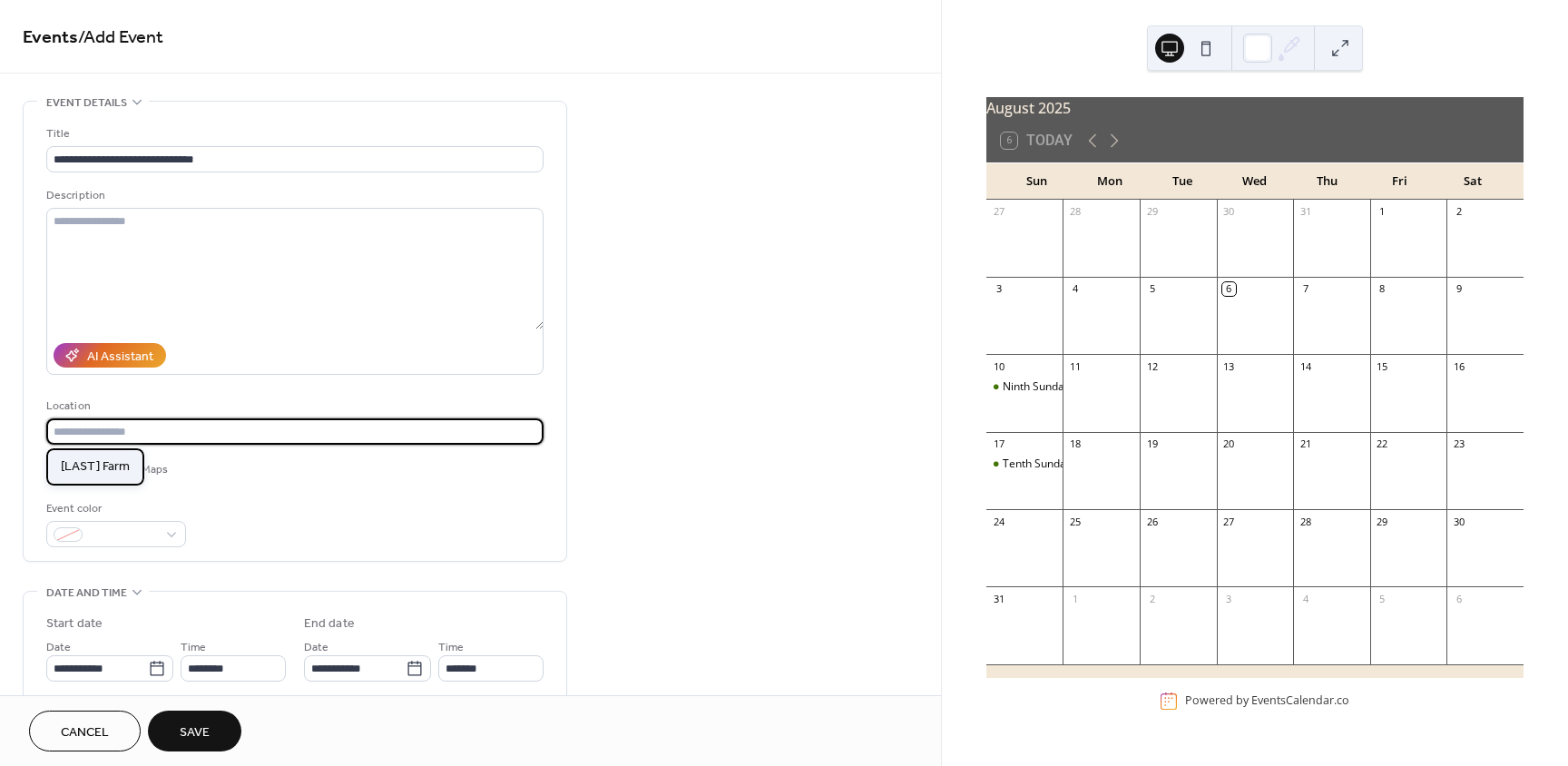 click on "[LAST] Farm" at bounding box center [95, 466] 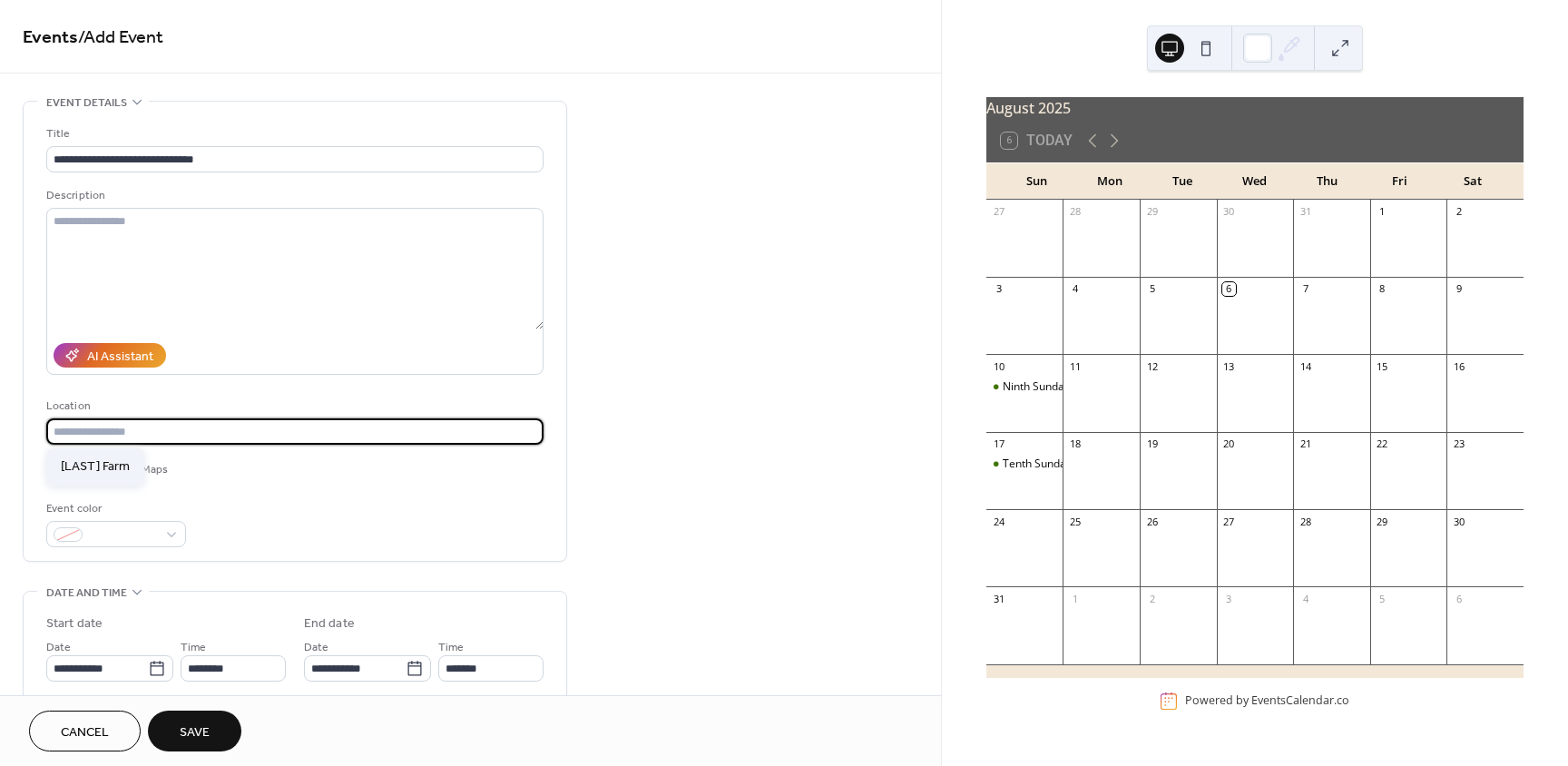 type on "**********" 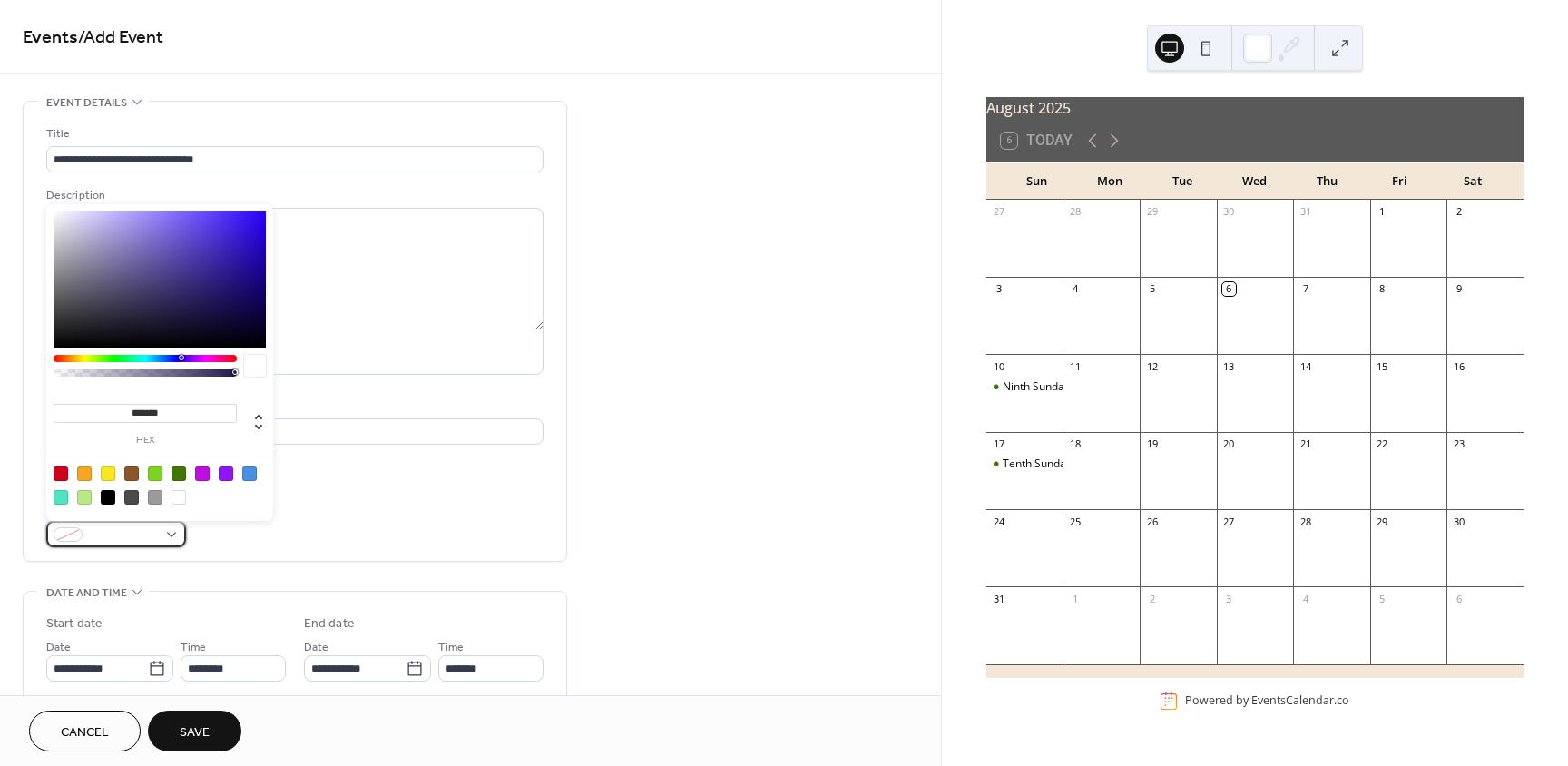 click at bounding box center [116, 534] 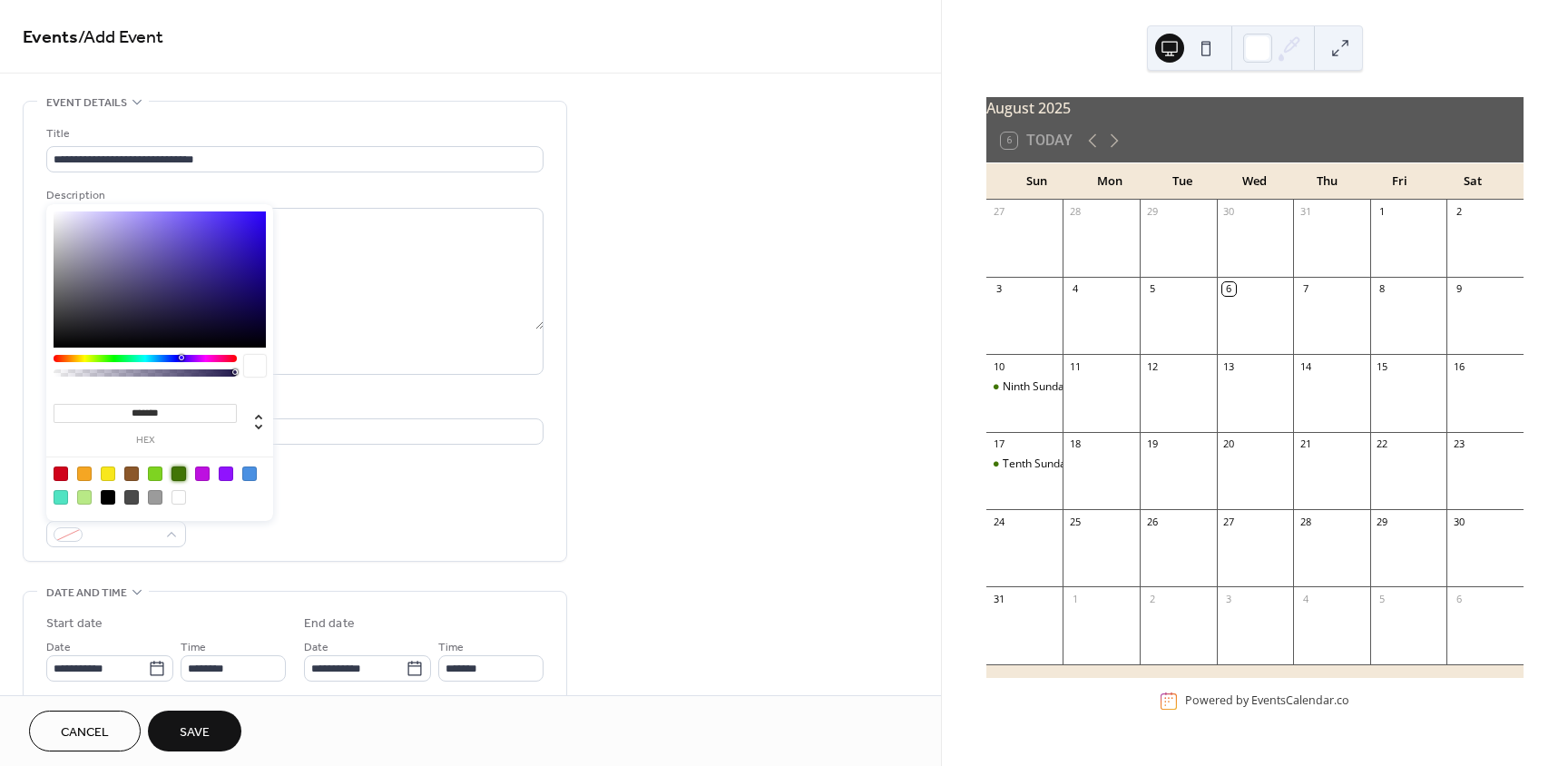 click at bounding box center [179, 474] 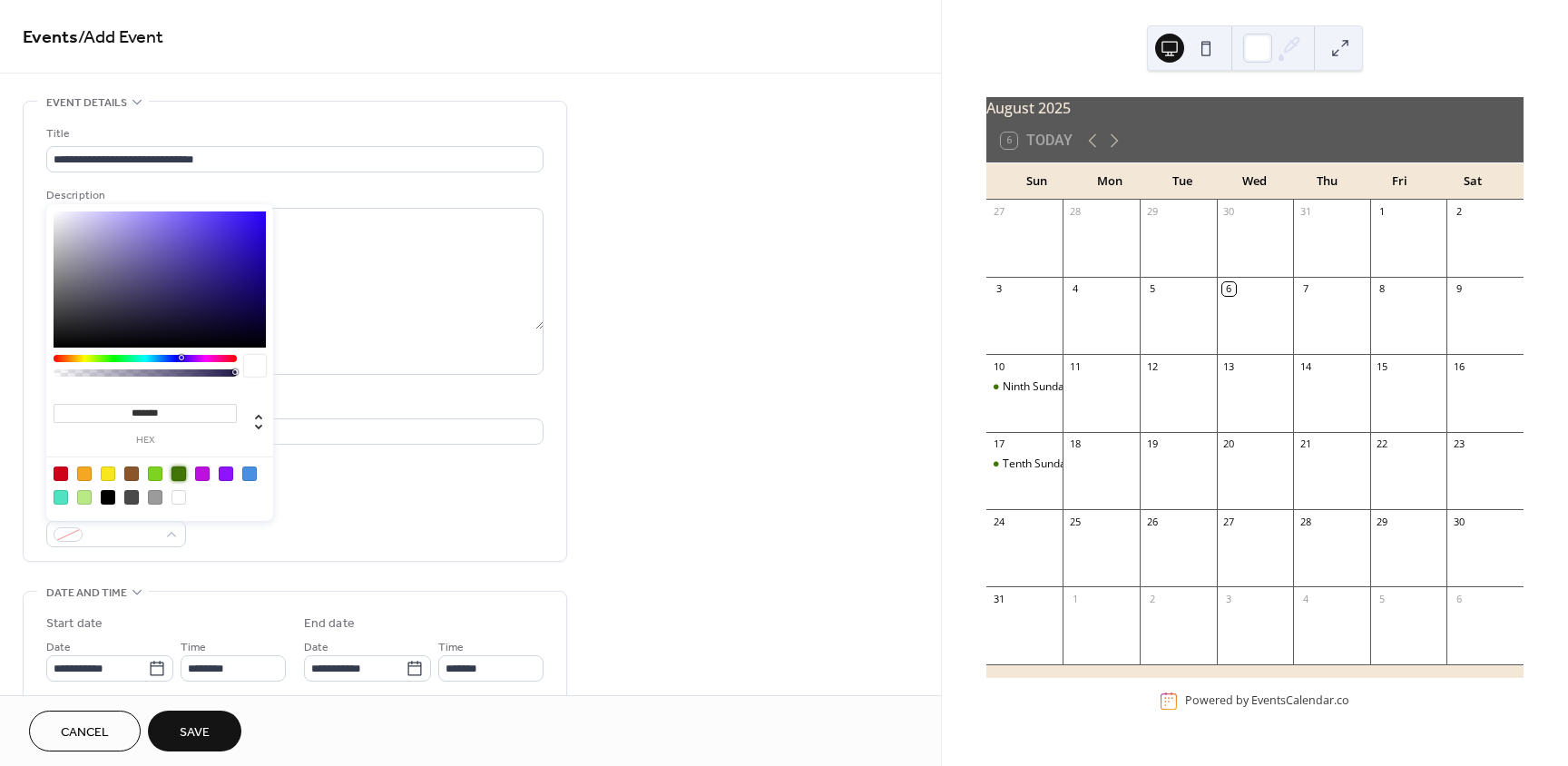 type on "*******" 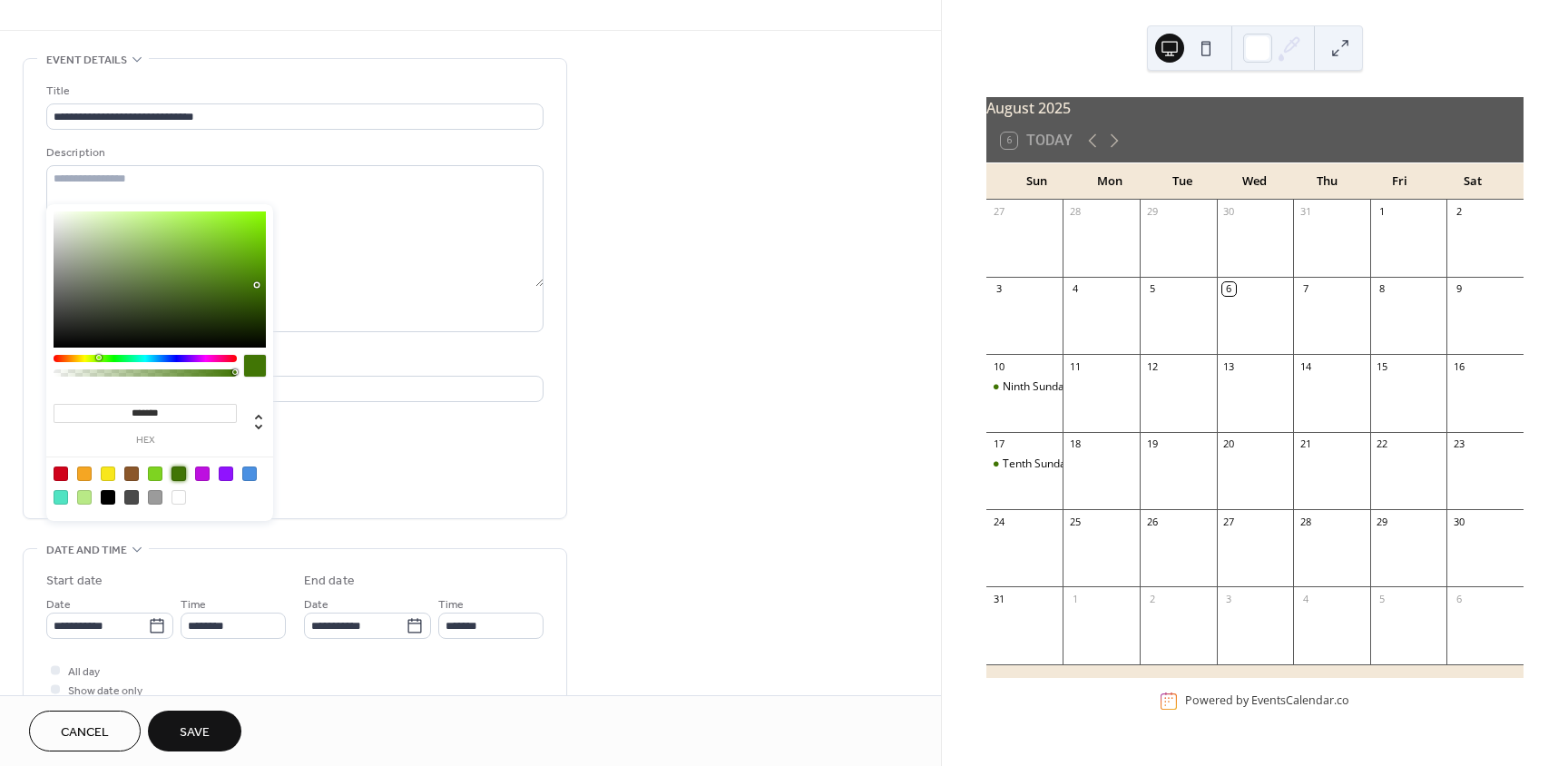 scroll, scrollTop: 0, scrollLeft: 0, axis: both 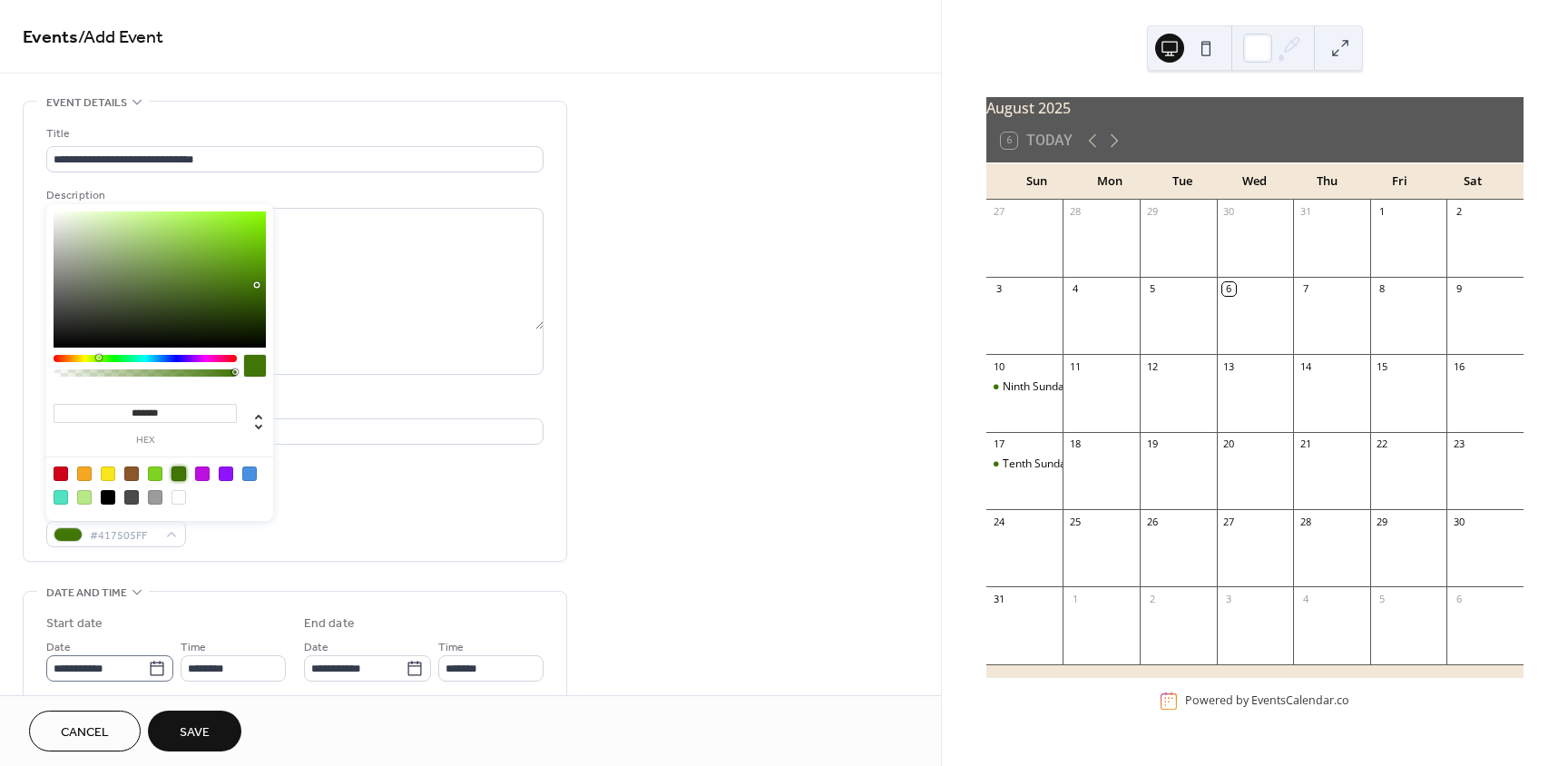 click 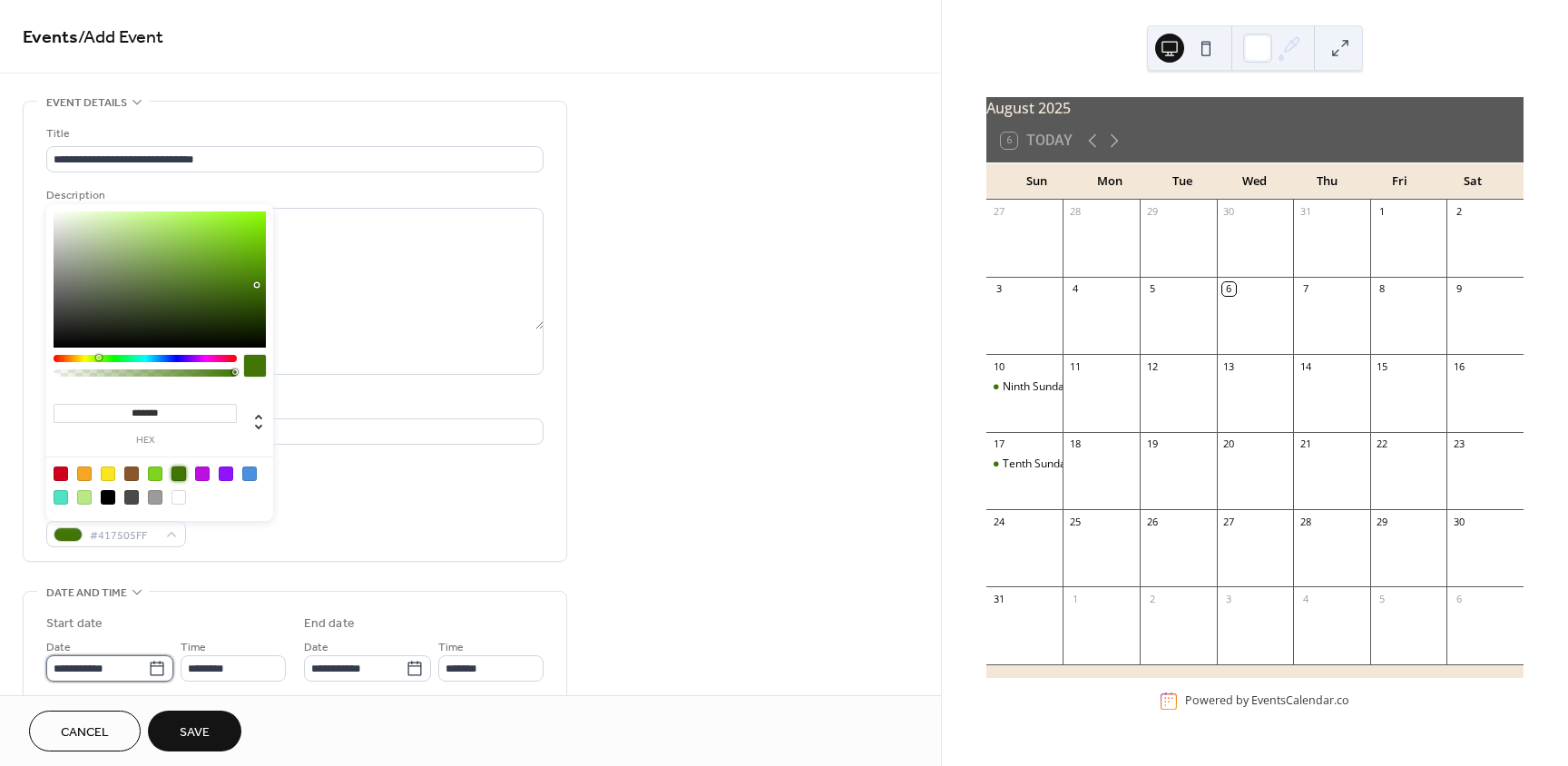 click on "**********" at bounding box center (97, 668) 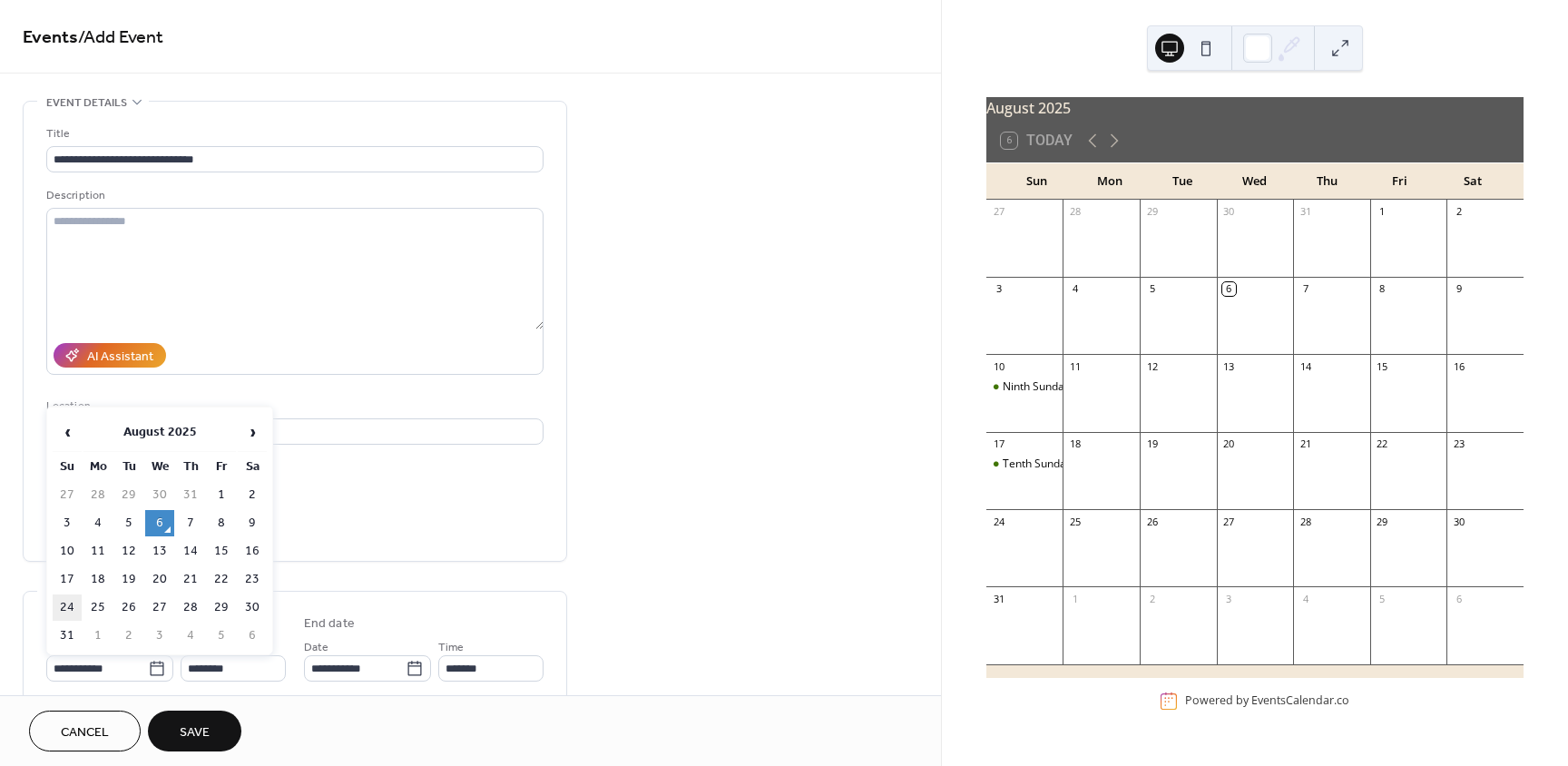 click on "24" at bounding box center [67, 607] 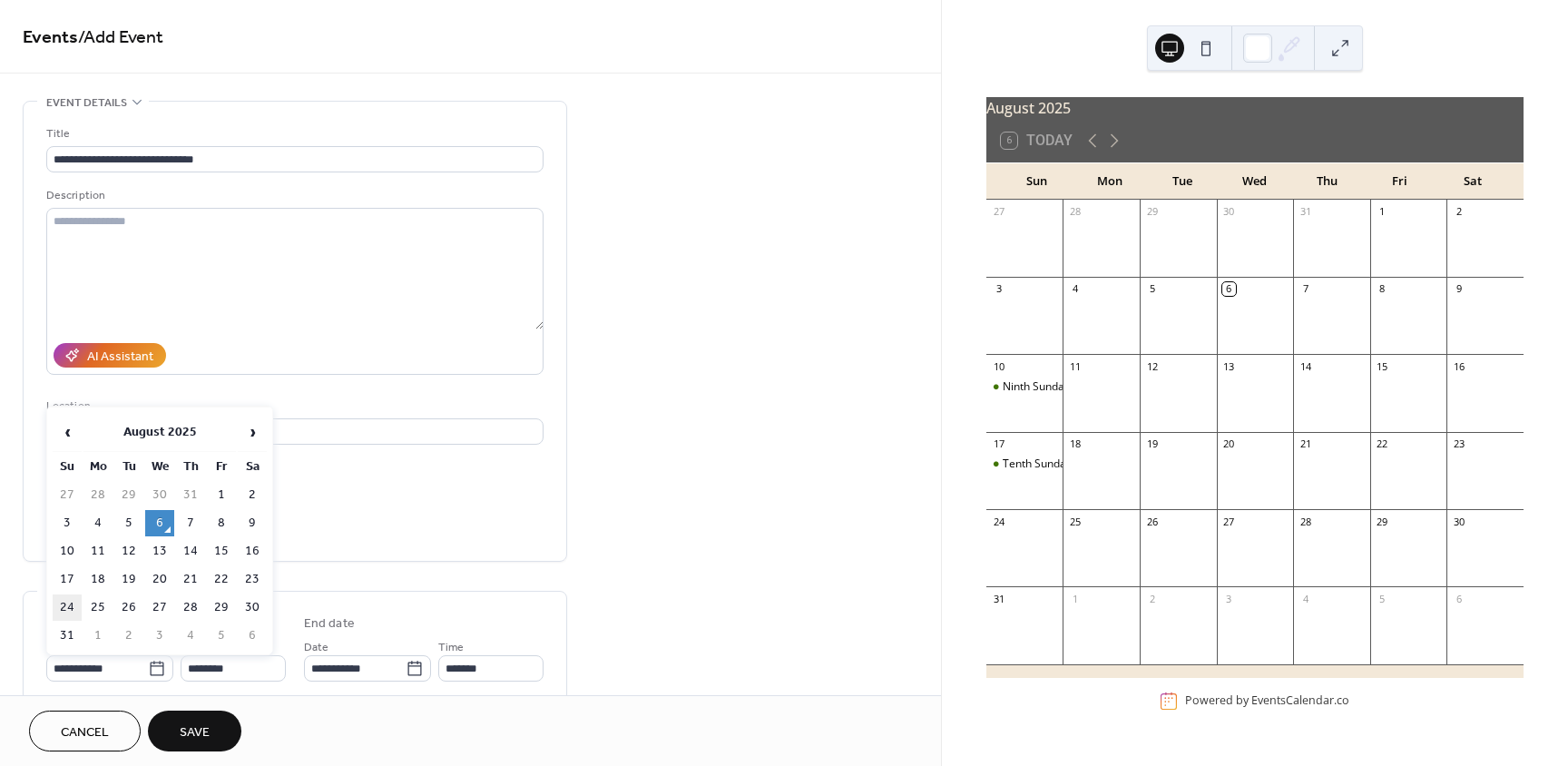 type on "**********" 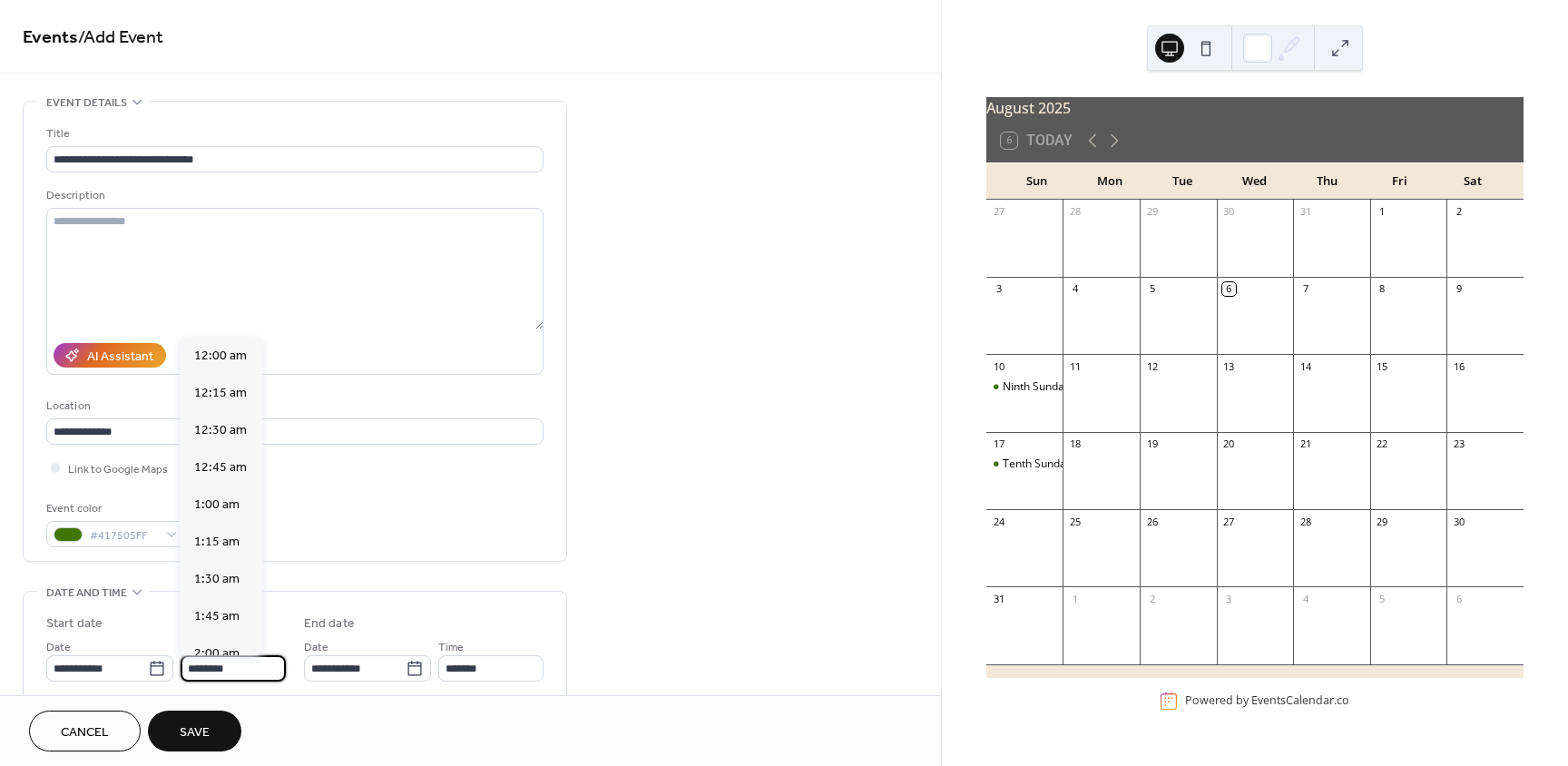 click on "********" at bounding box center (233, 668) 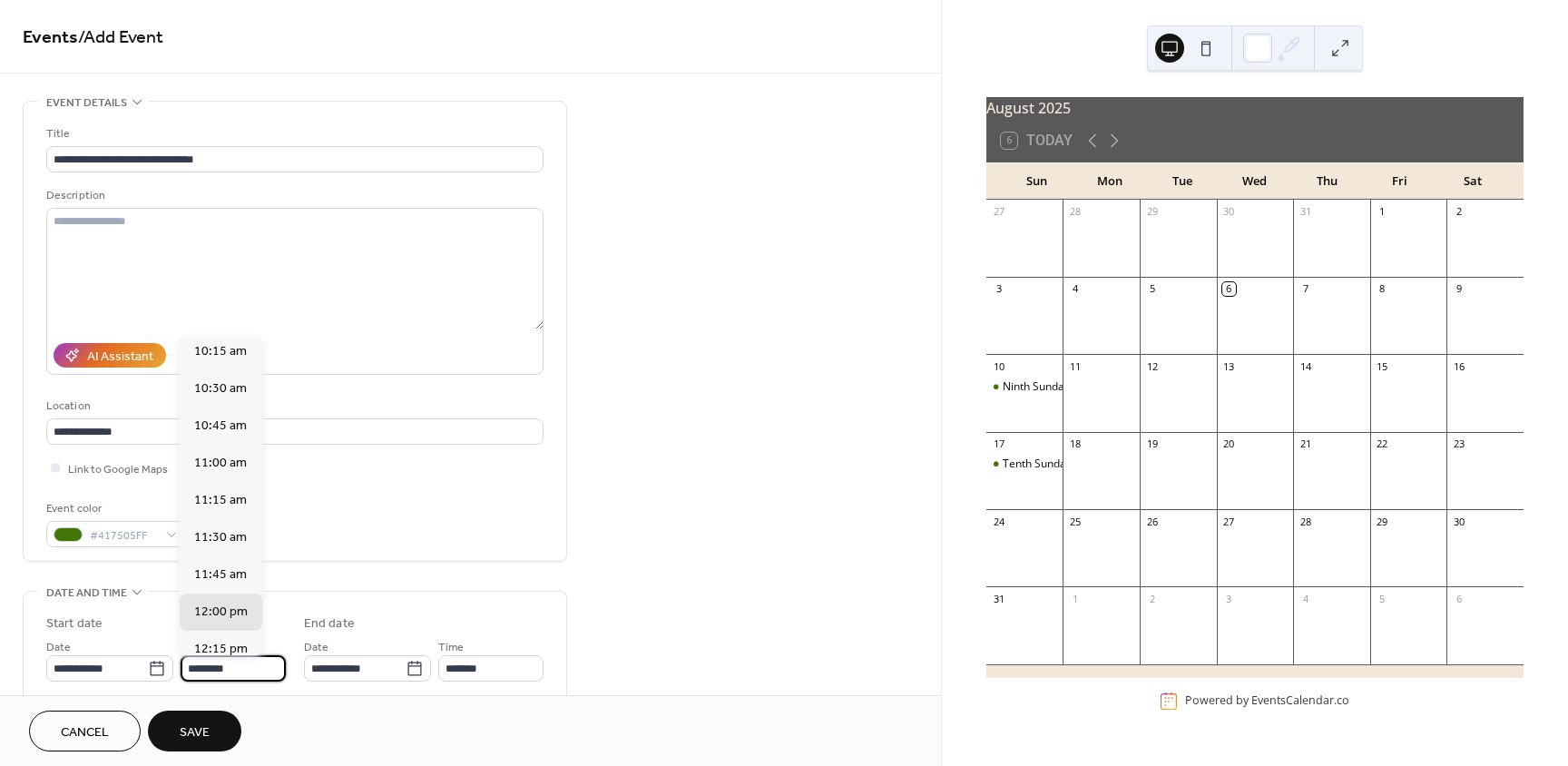 scroll, scrollTop: 1423, scrollLeft: 0, axis: vertical 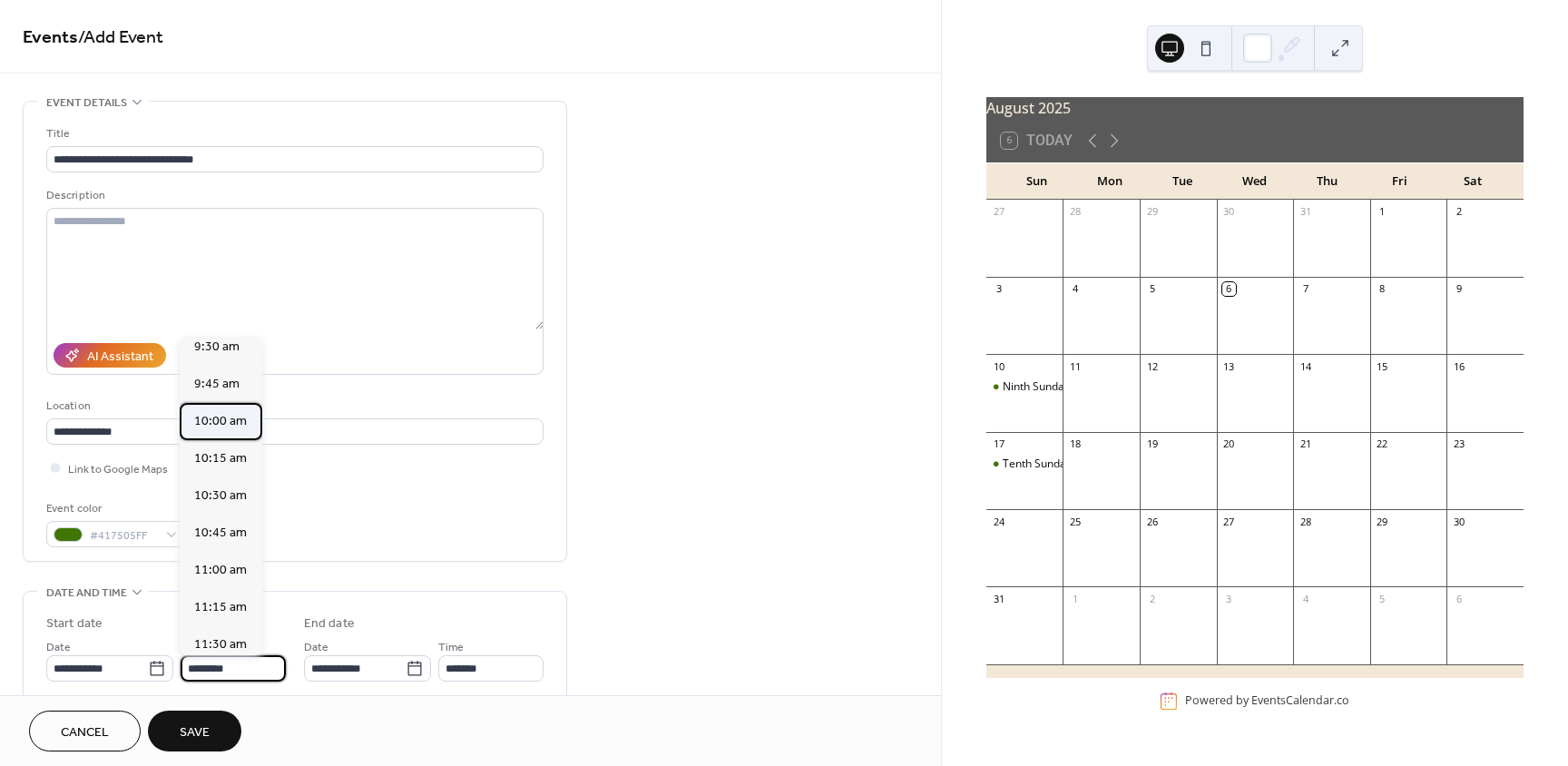 click on "10:00 am" at bounding box center [220, 421] 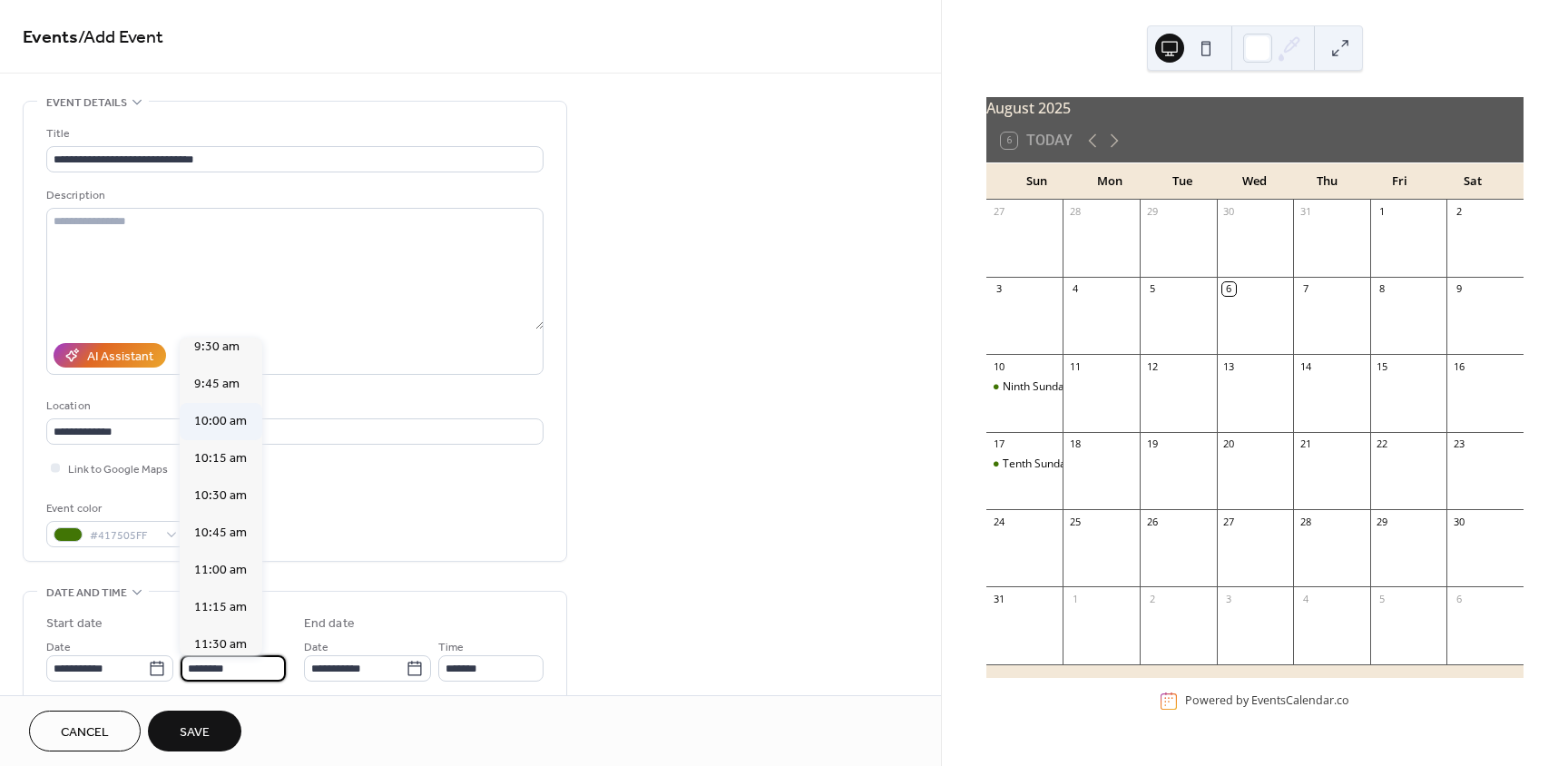 type on "********" 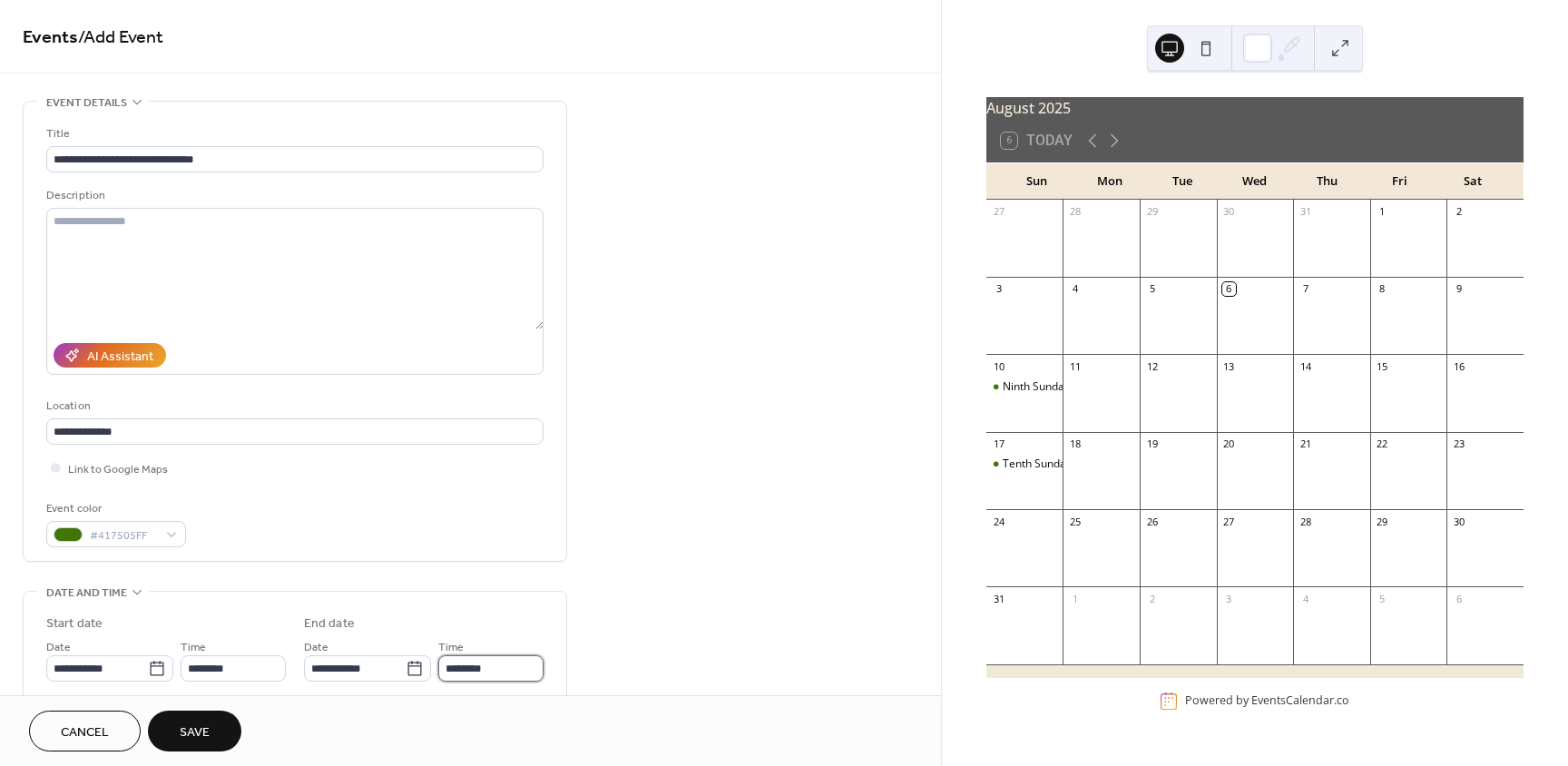 click on "********" at bounding box center (491, 668) 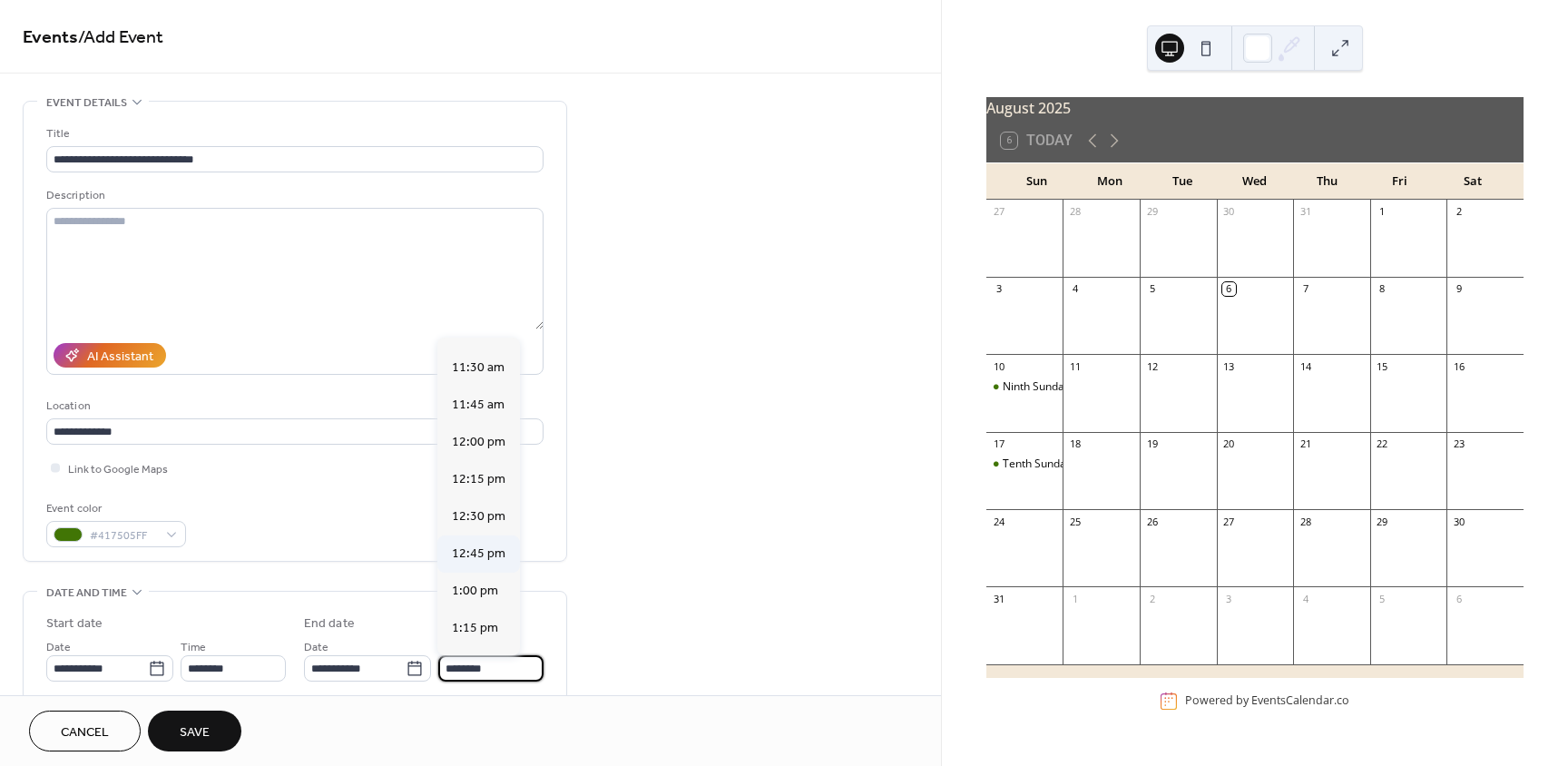 scroll, scrollTop: 182, scrollLeft: 0, axis: vertical 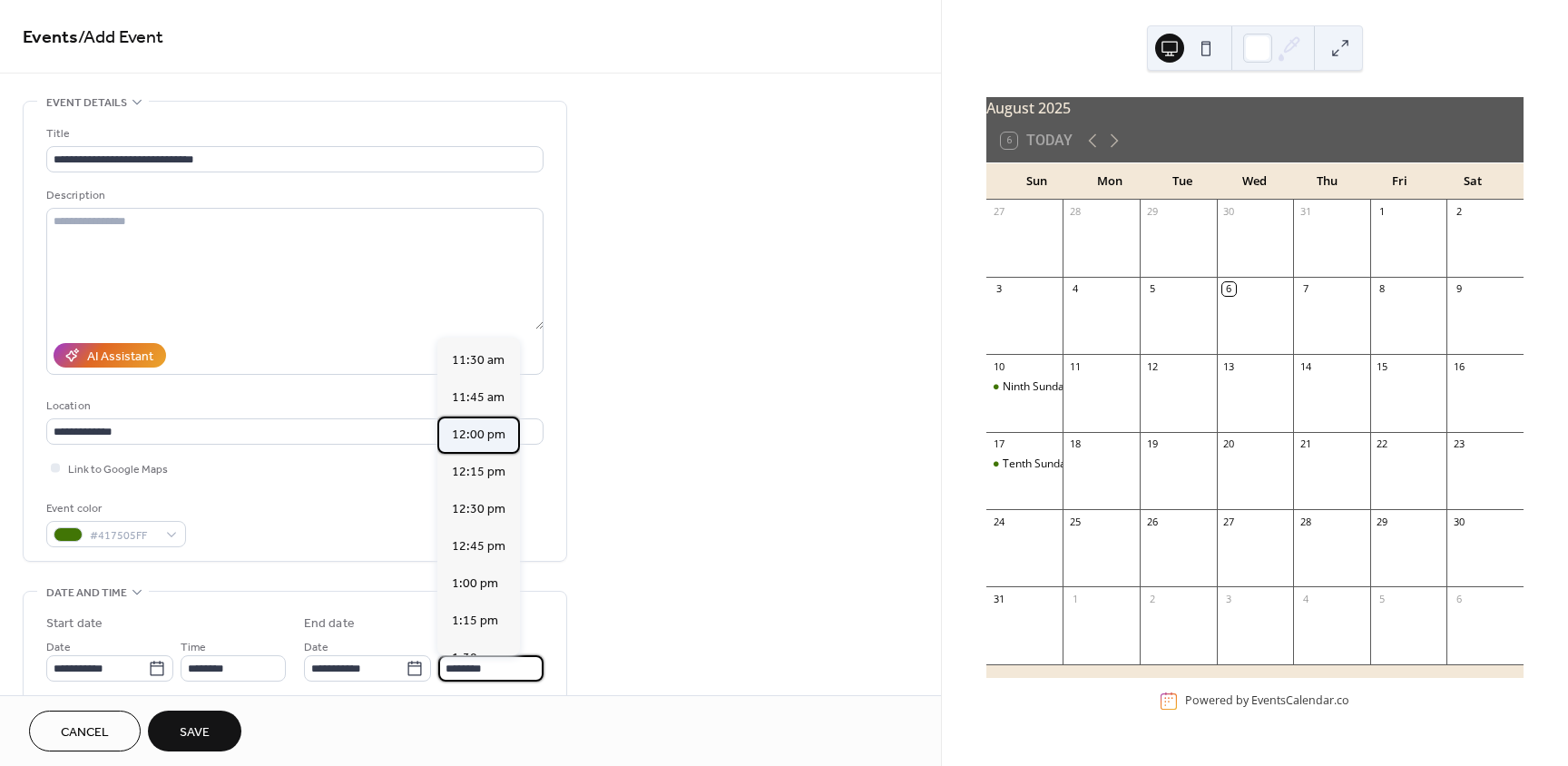 click on "12:00 pm" at bounding box center (478, 435) 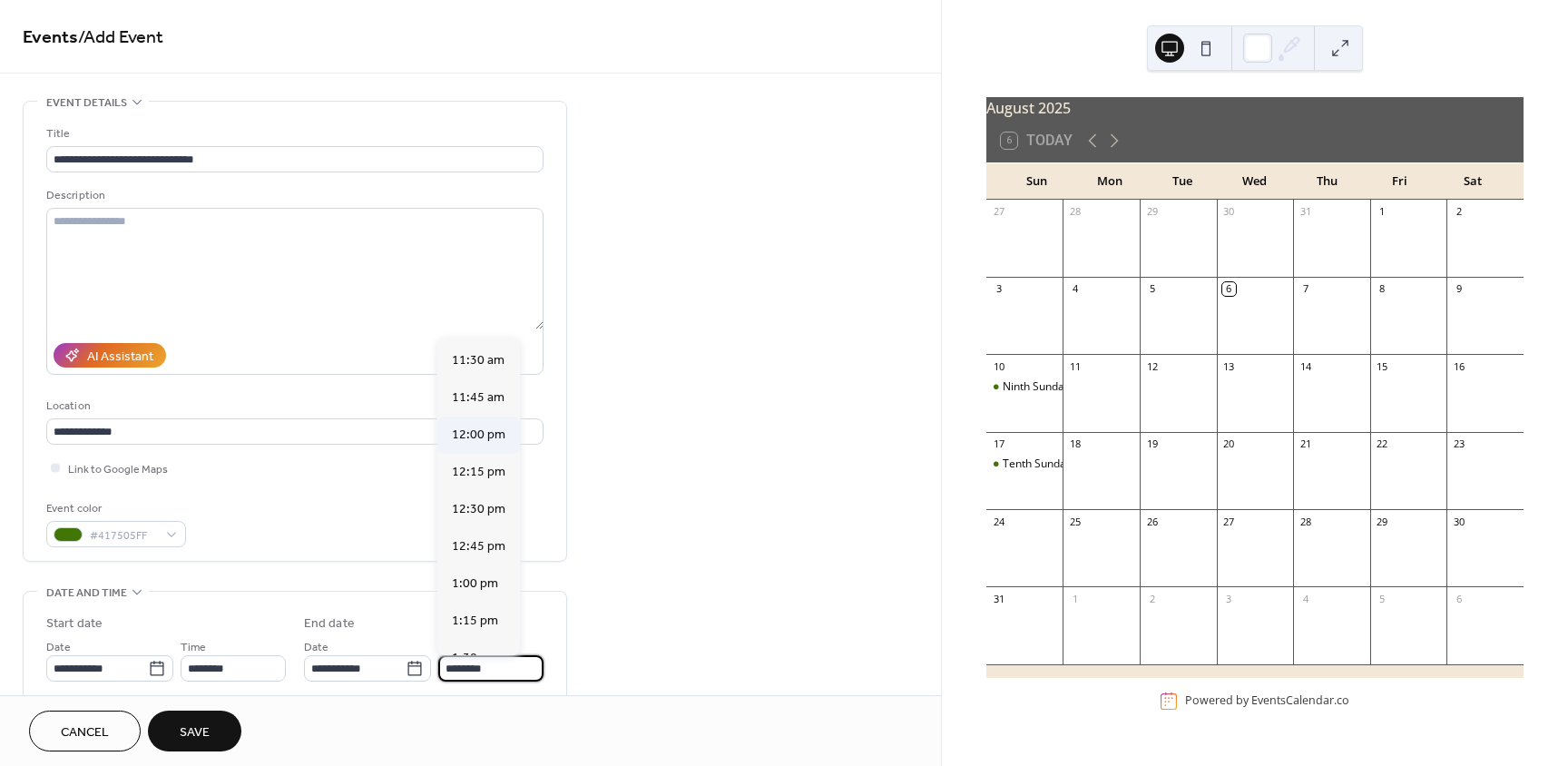 type on "********" 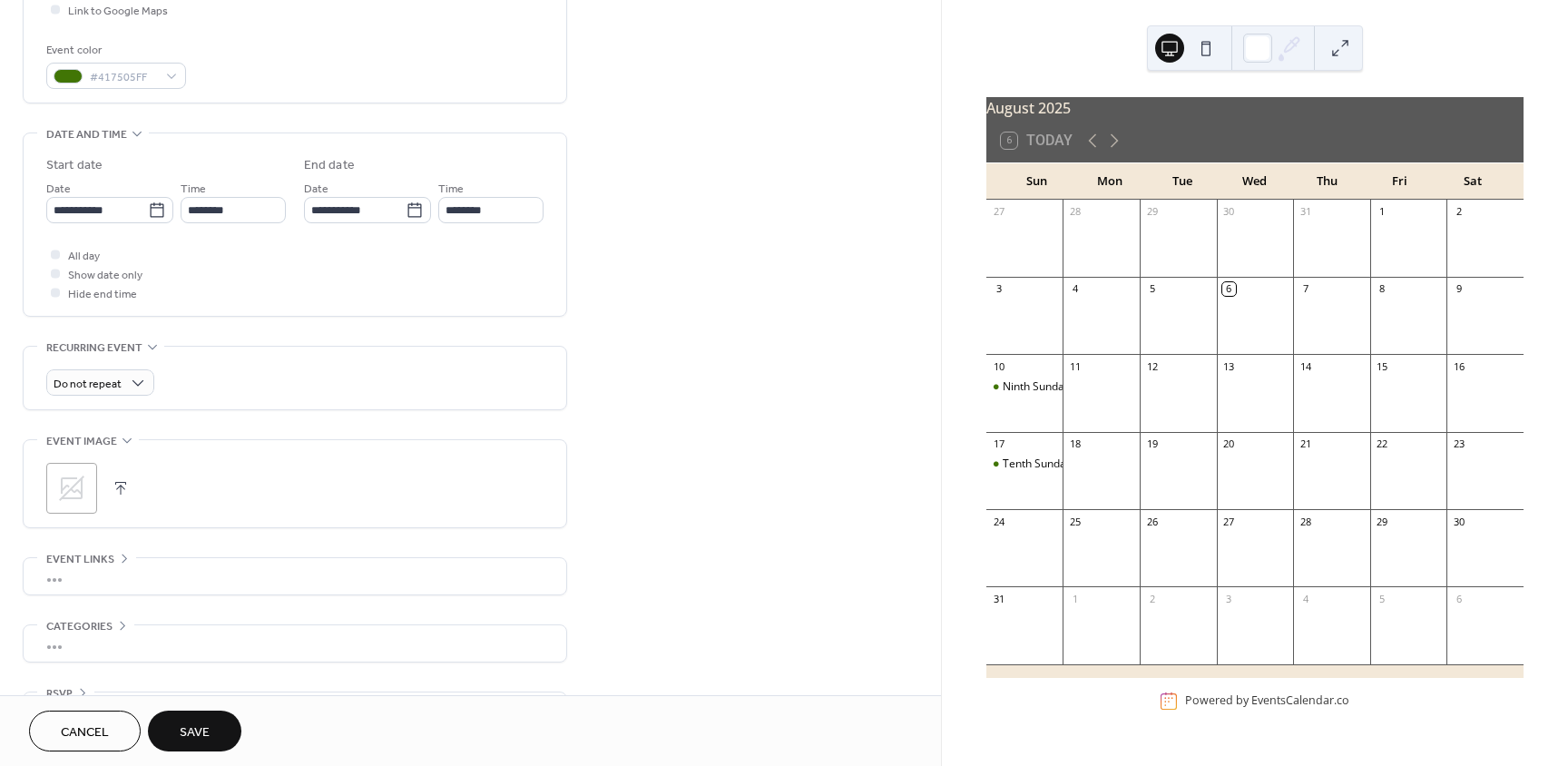 scroll, scrollTop: 511, scrollLeft: 0, axis: vertical 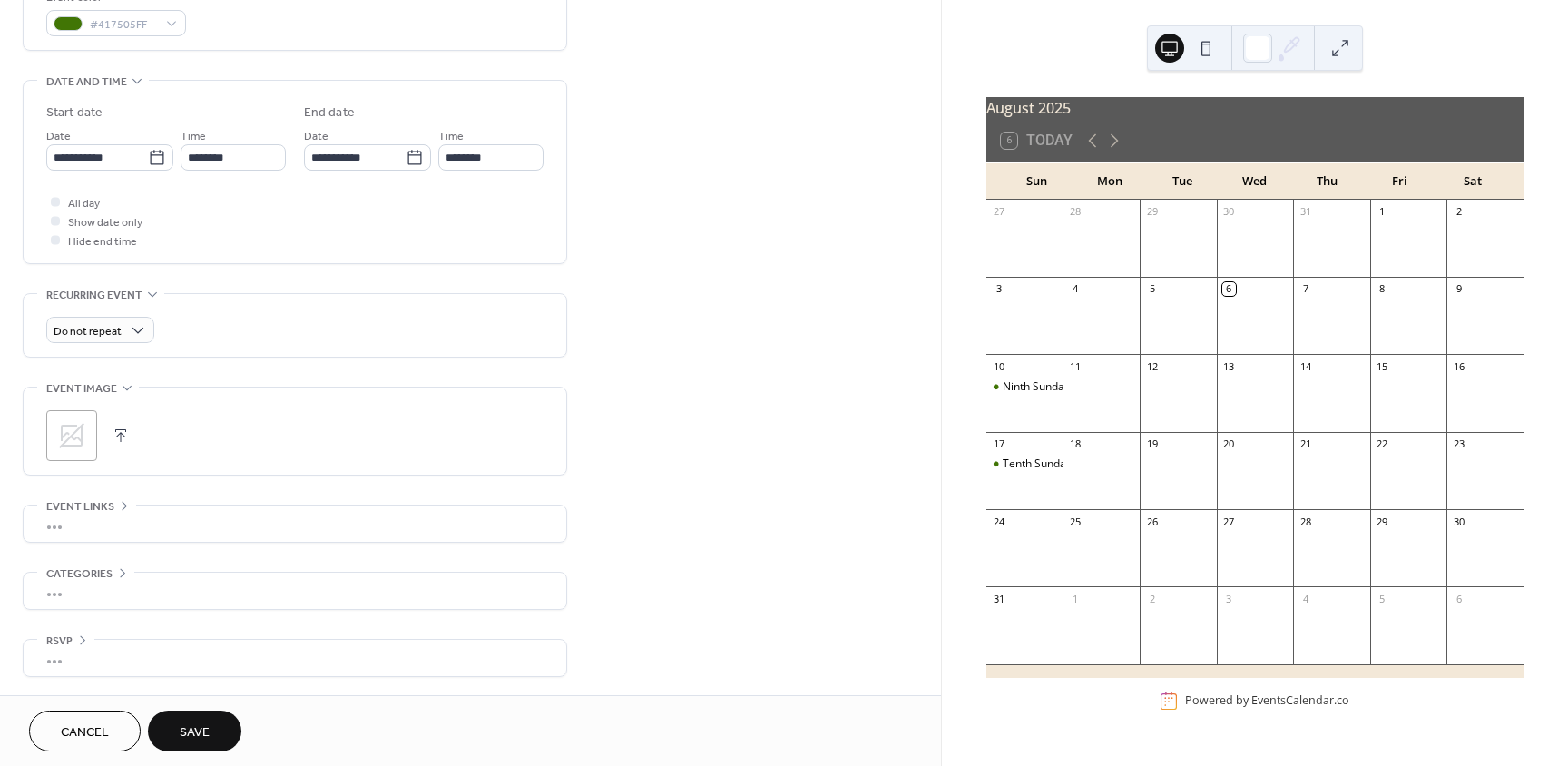 click 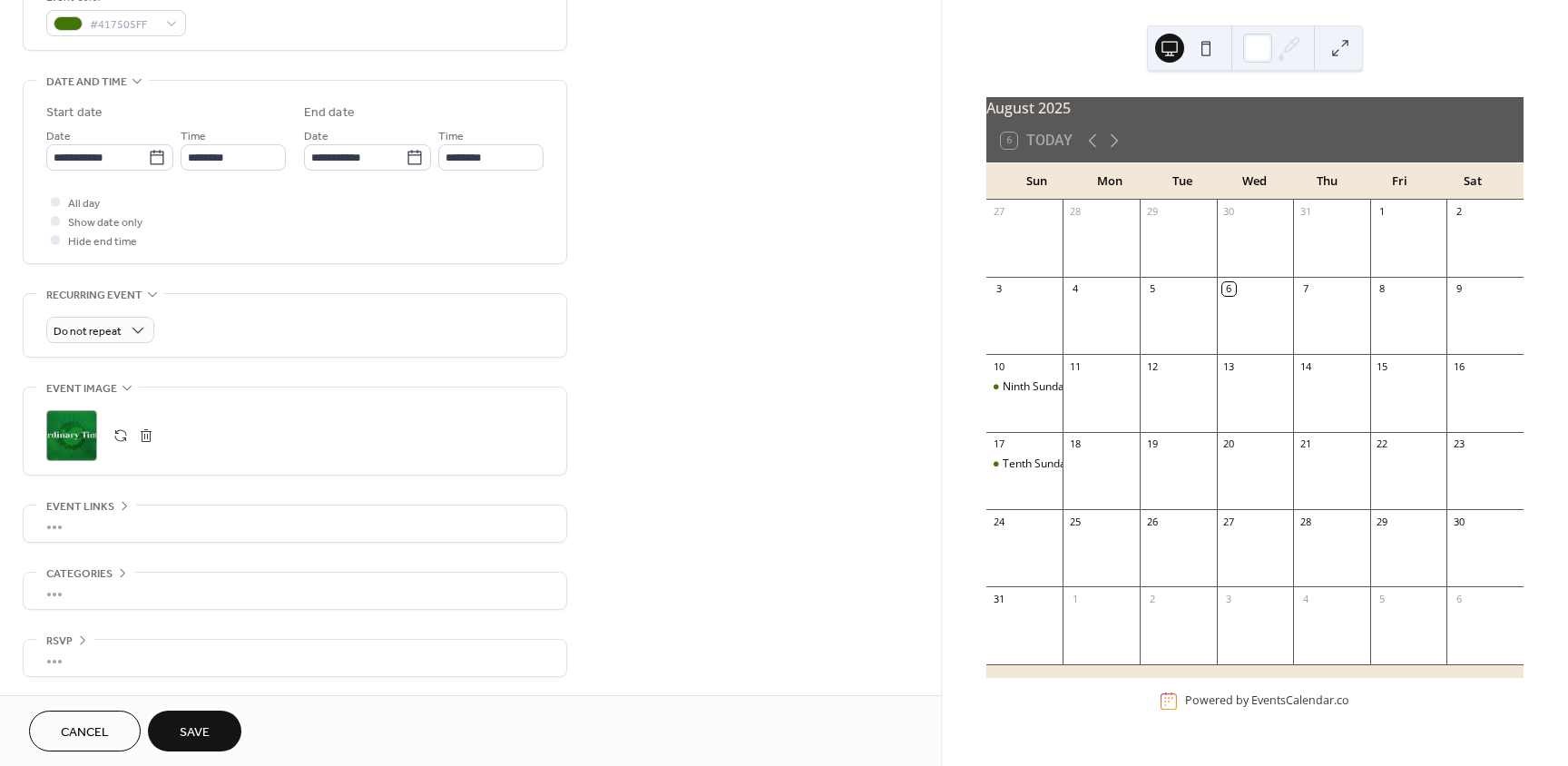 click on "Save" at bounding box center (194, 732) 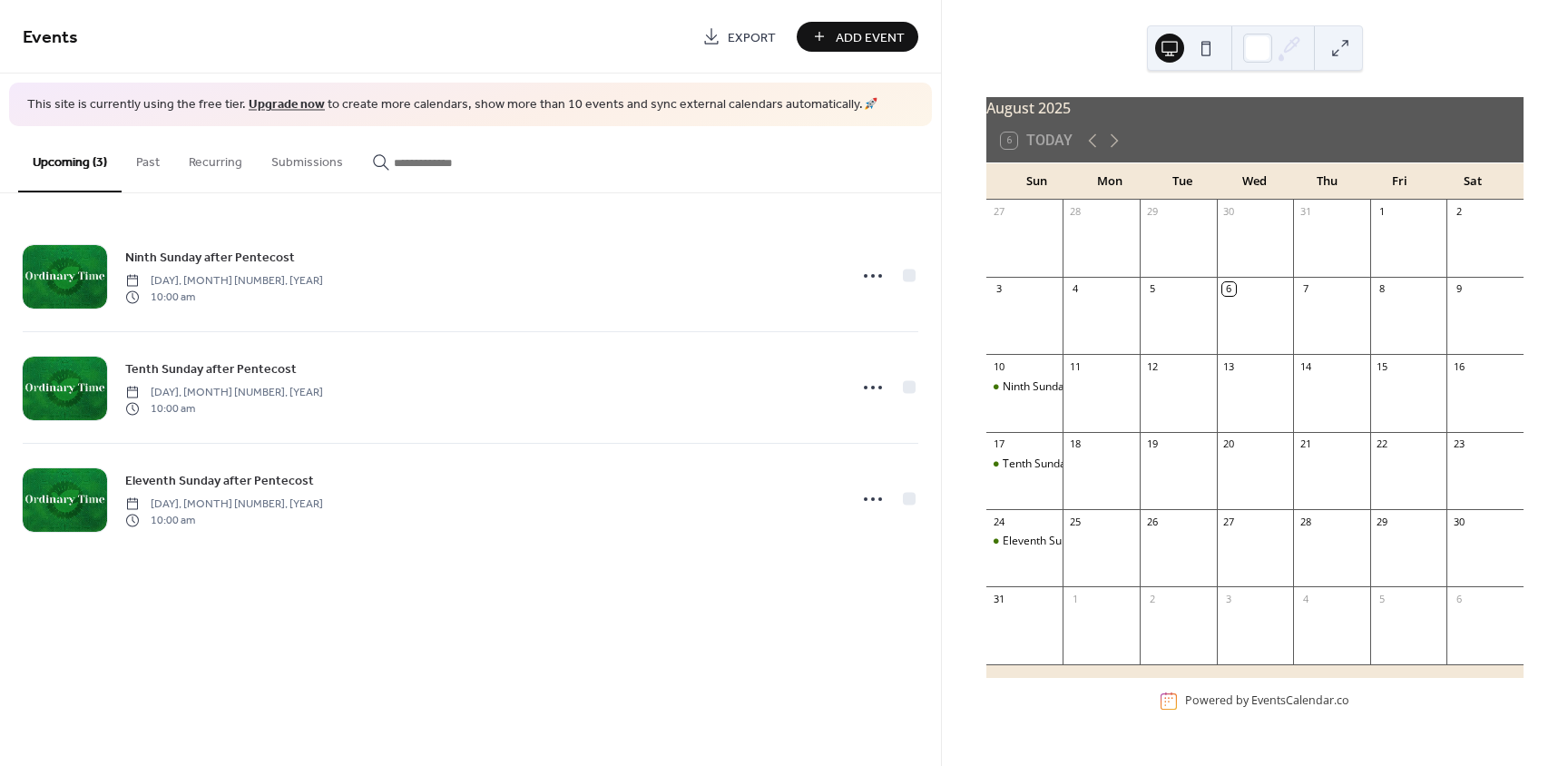 click on "Add Event" at bounding box center (870, 37) 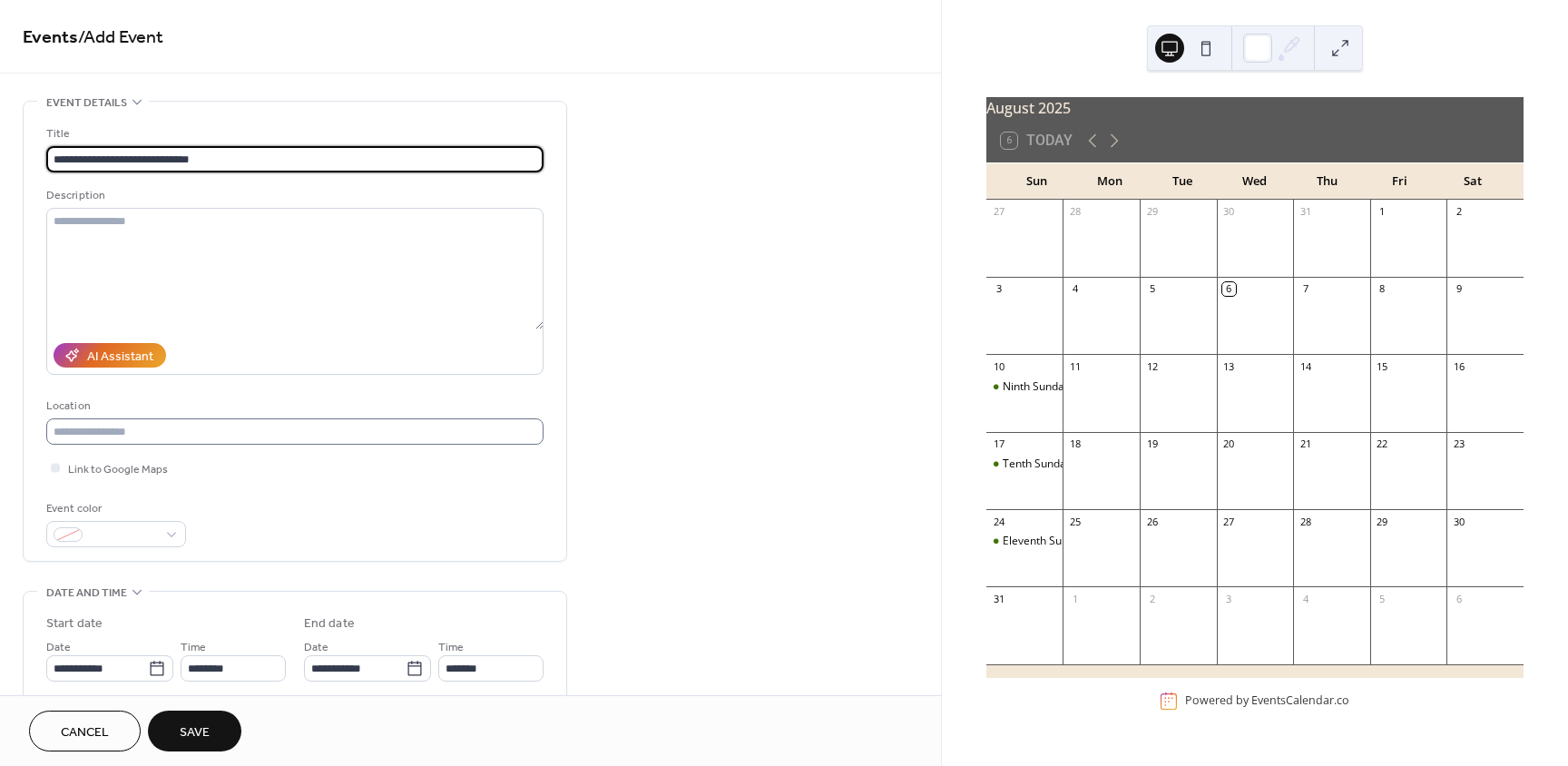 type on "**********" 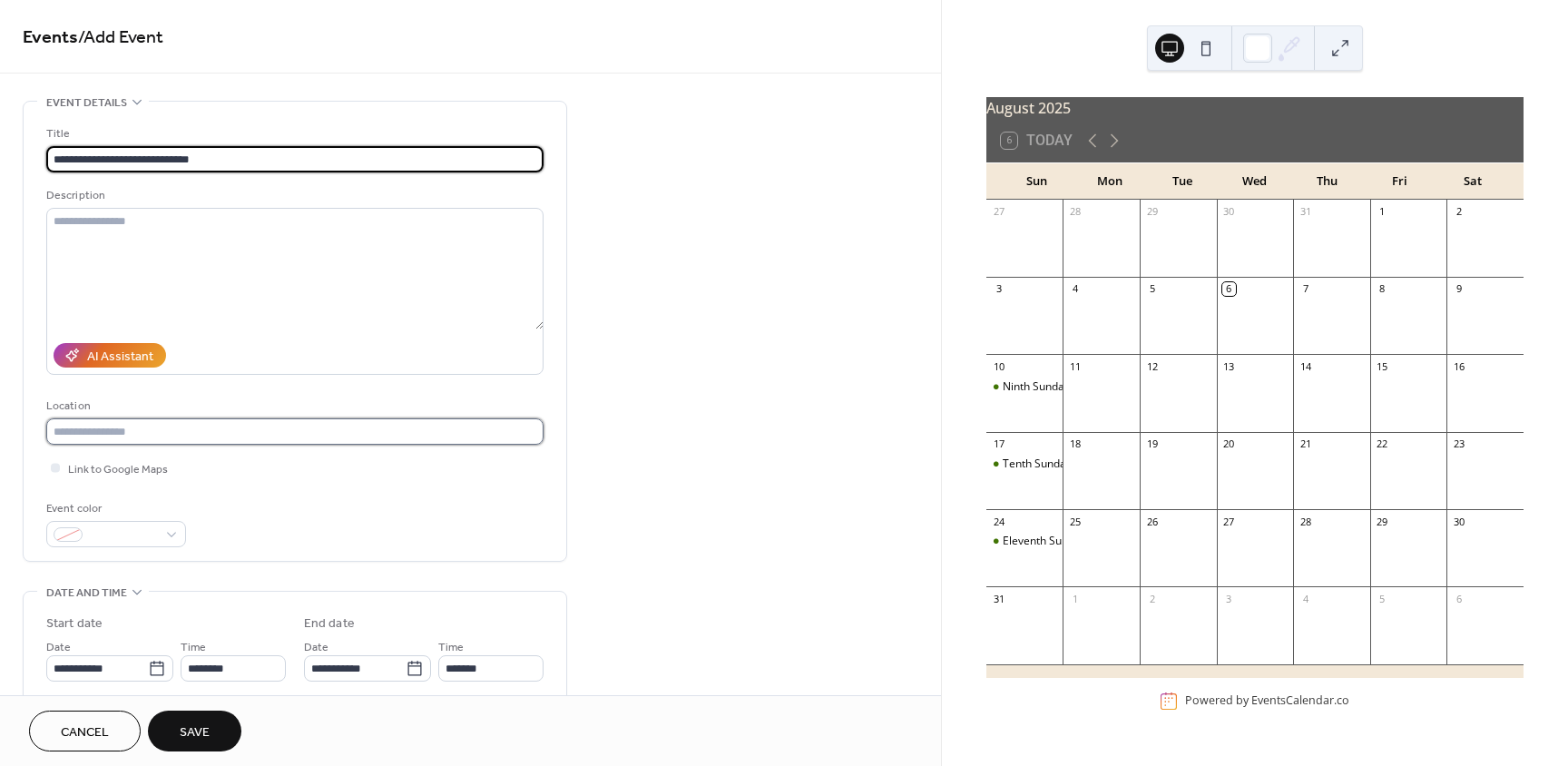 click at bounding box center (295, 431) 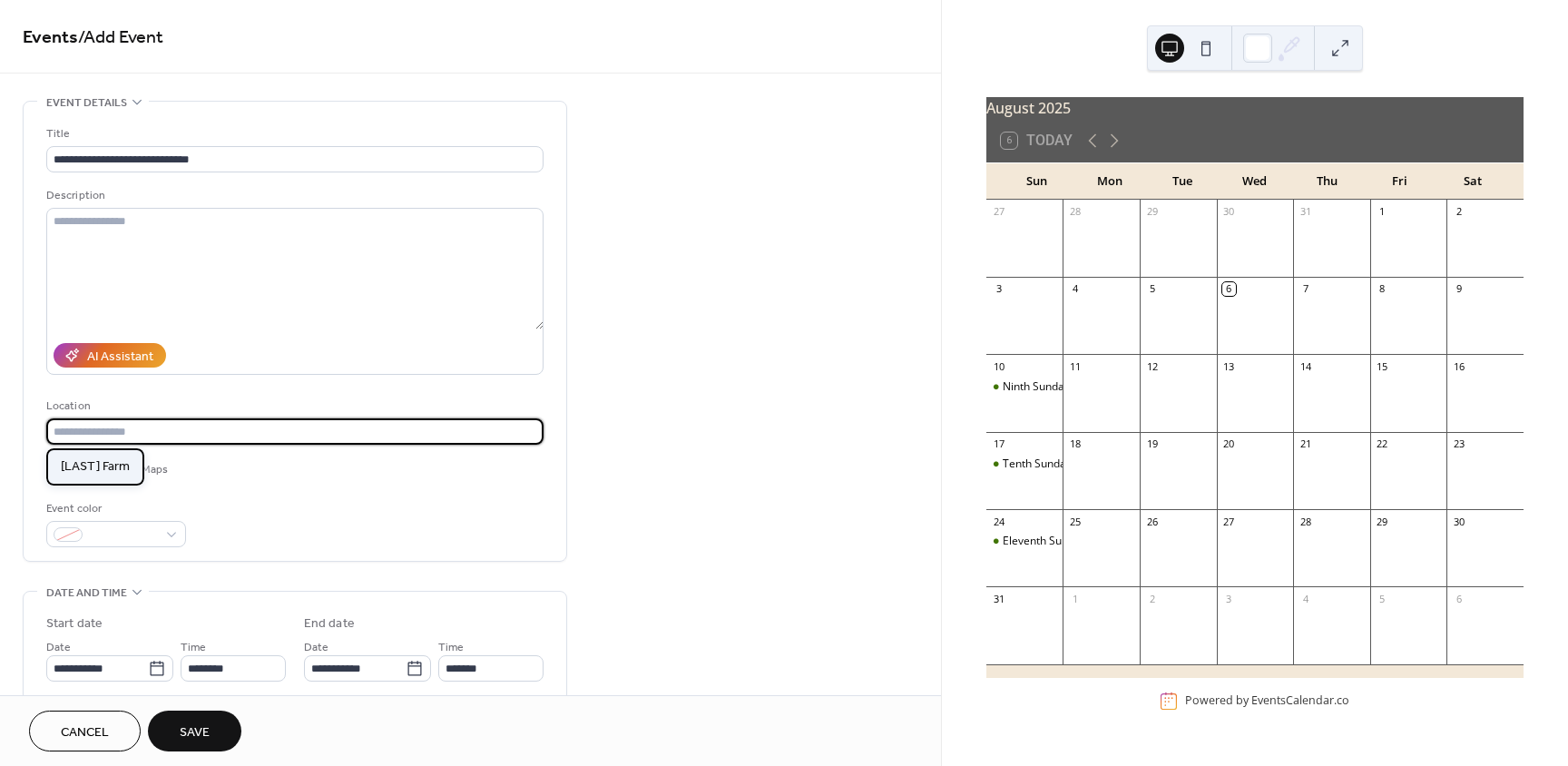 click on "[LAST] Farm" at bounding box center [95, 466] 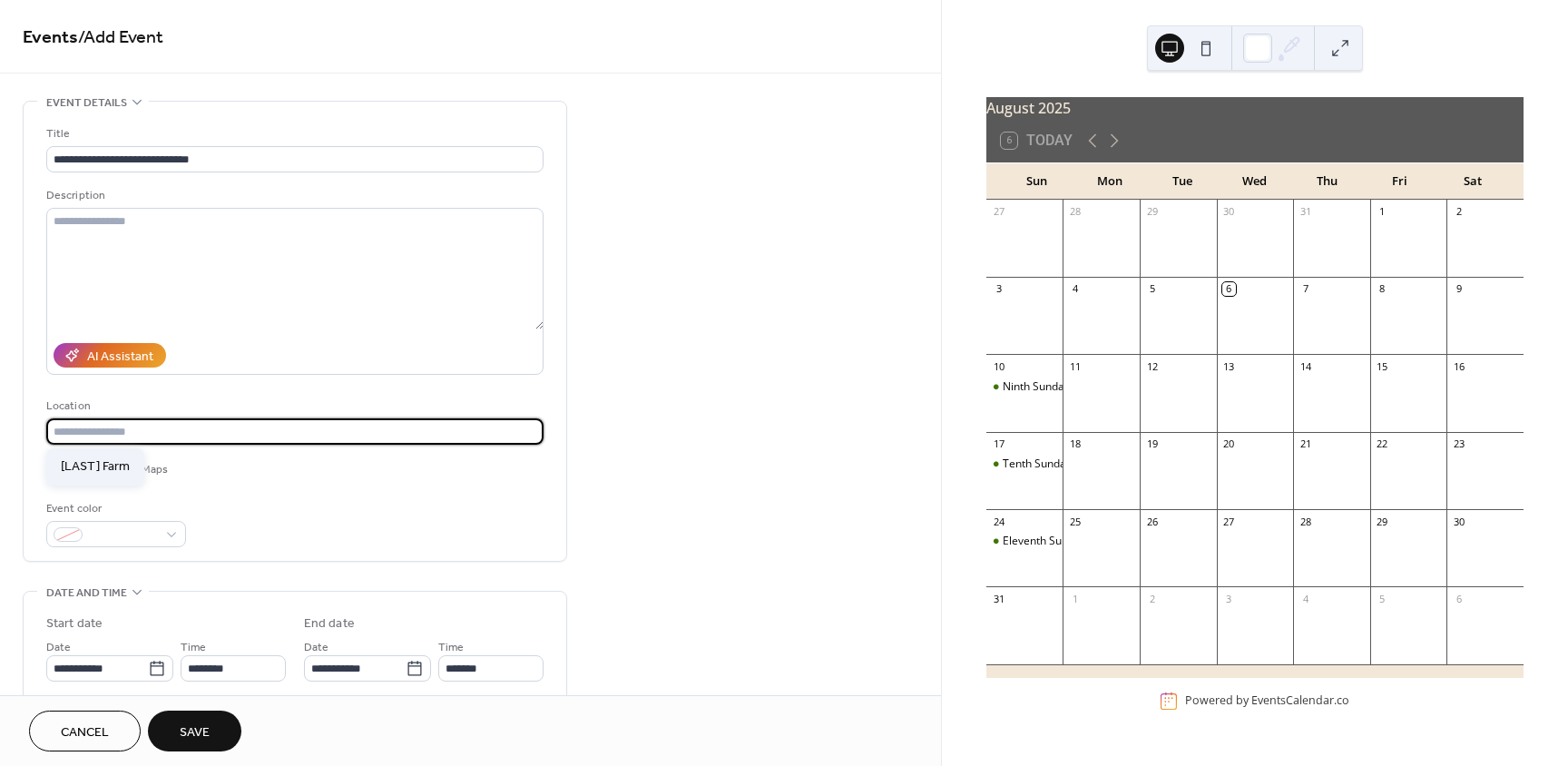 type on "**********" 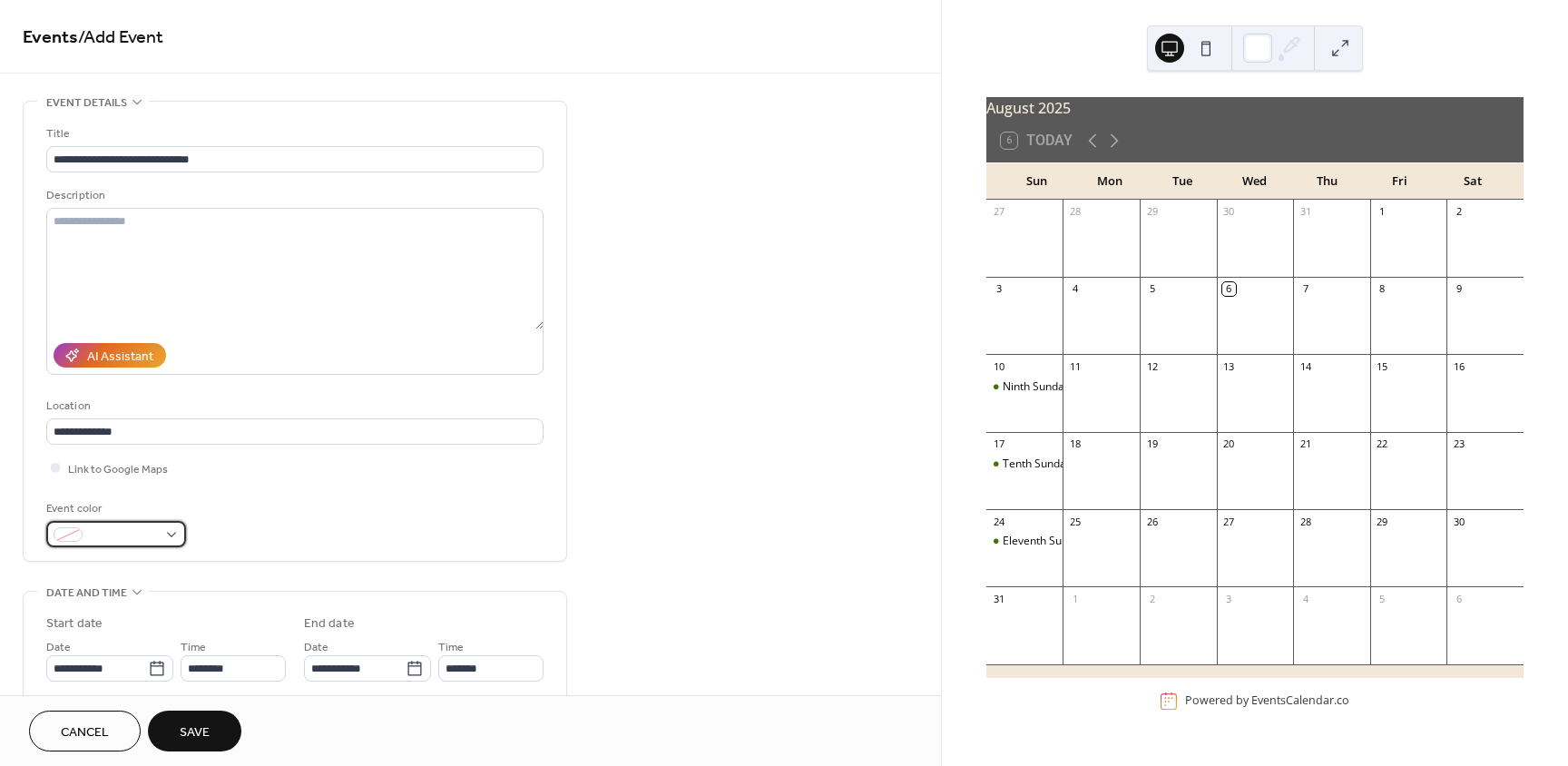 click at bounding box center (116, 534) 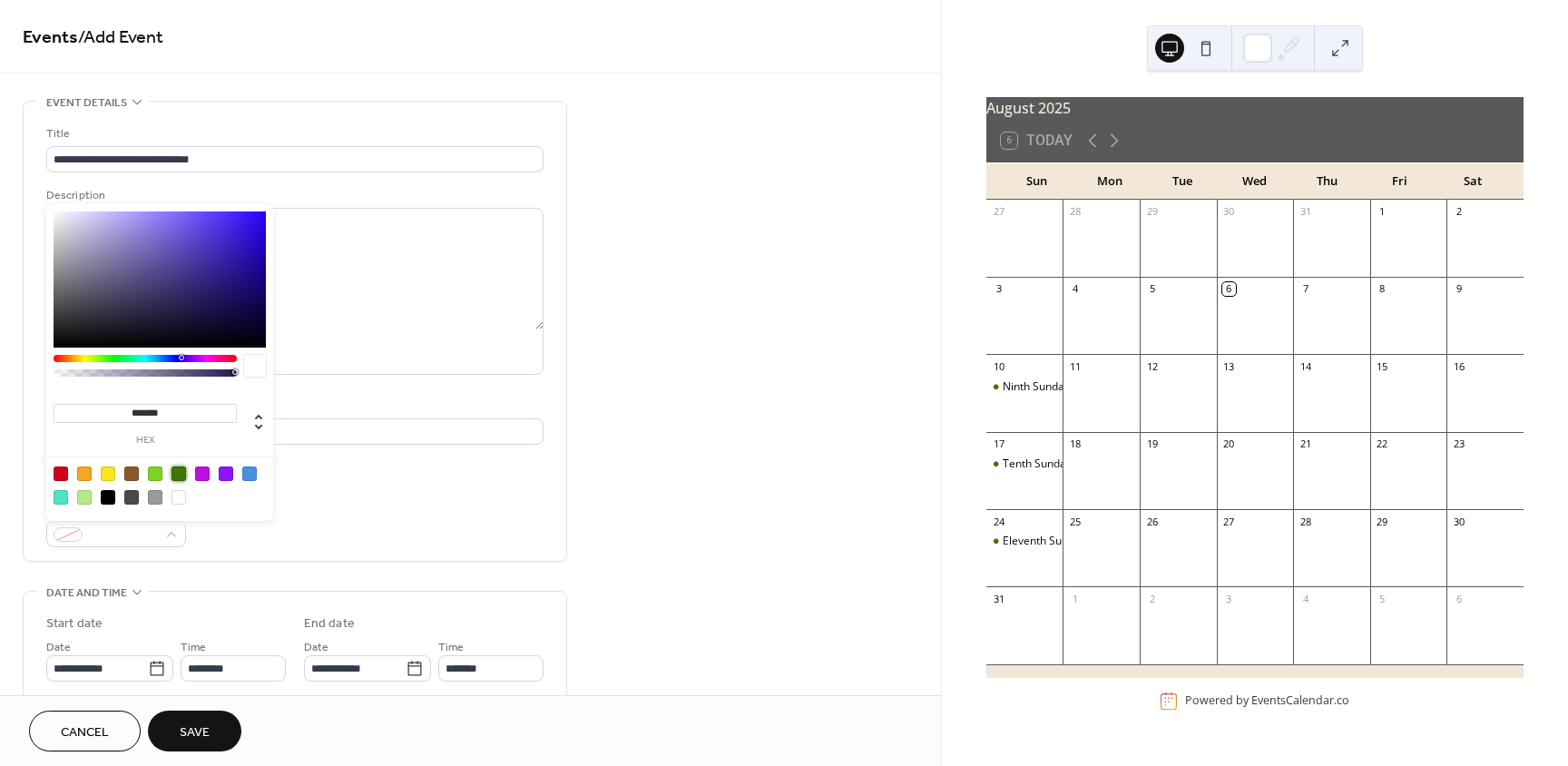 click at bounding box center (179, 474) 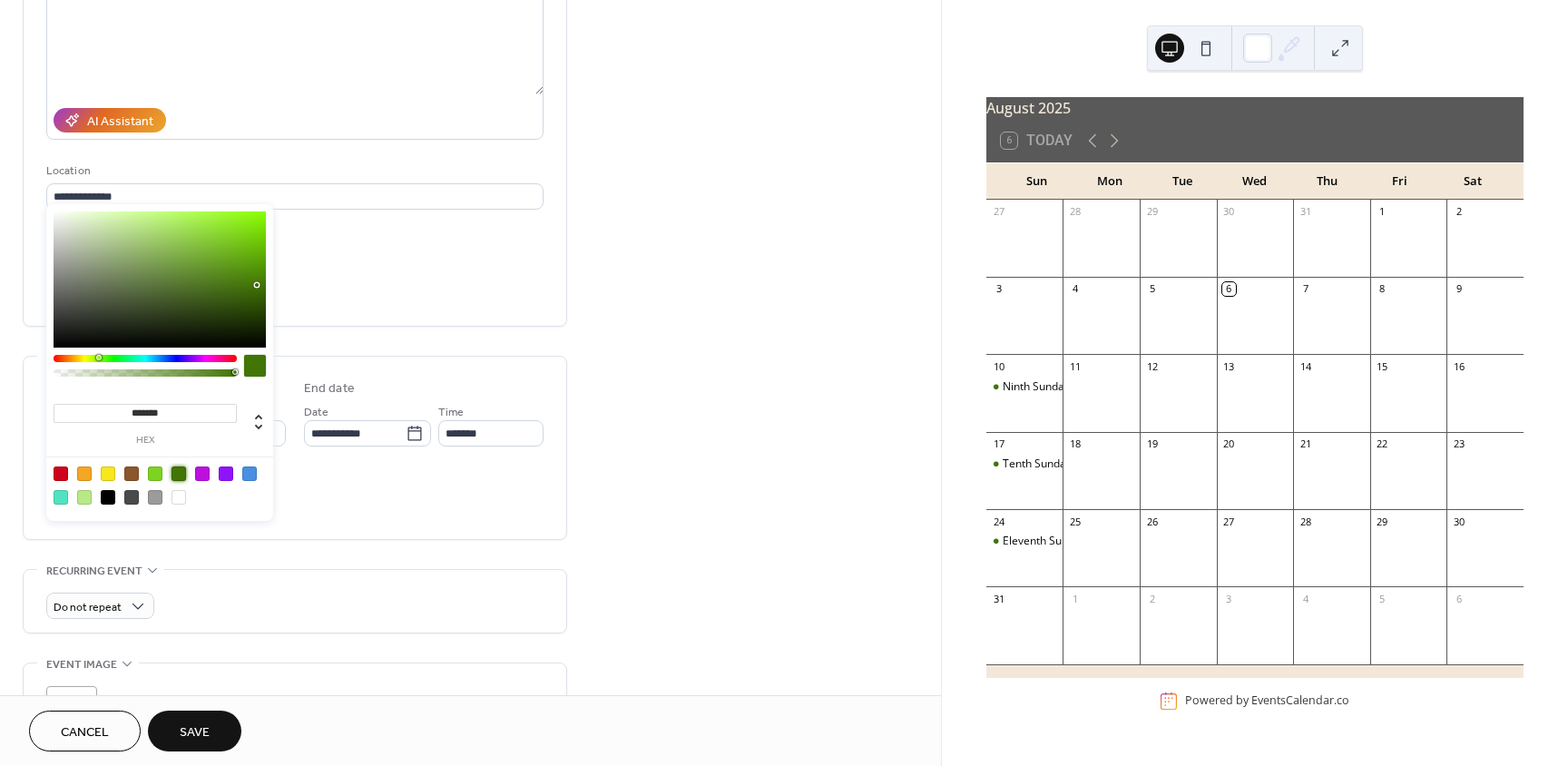 scroll, scrollTop: 91, scrollLeft: 0, axis: vertical 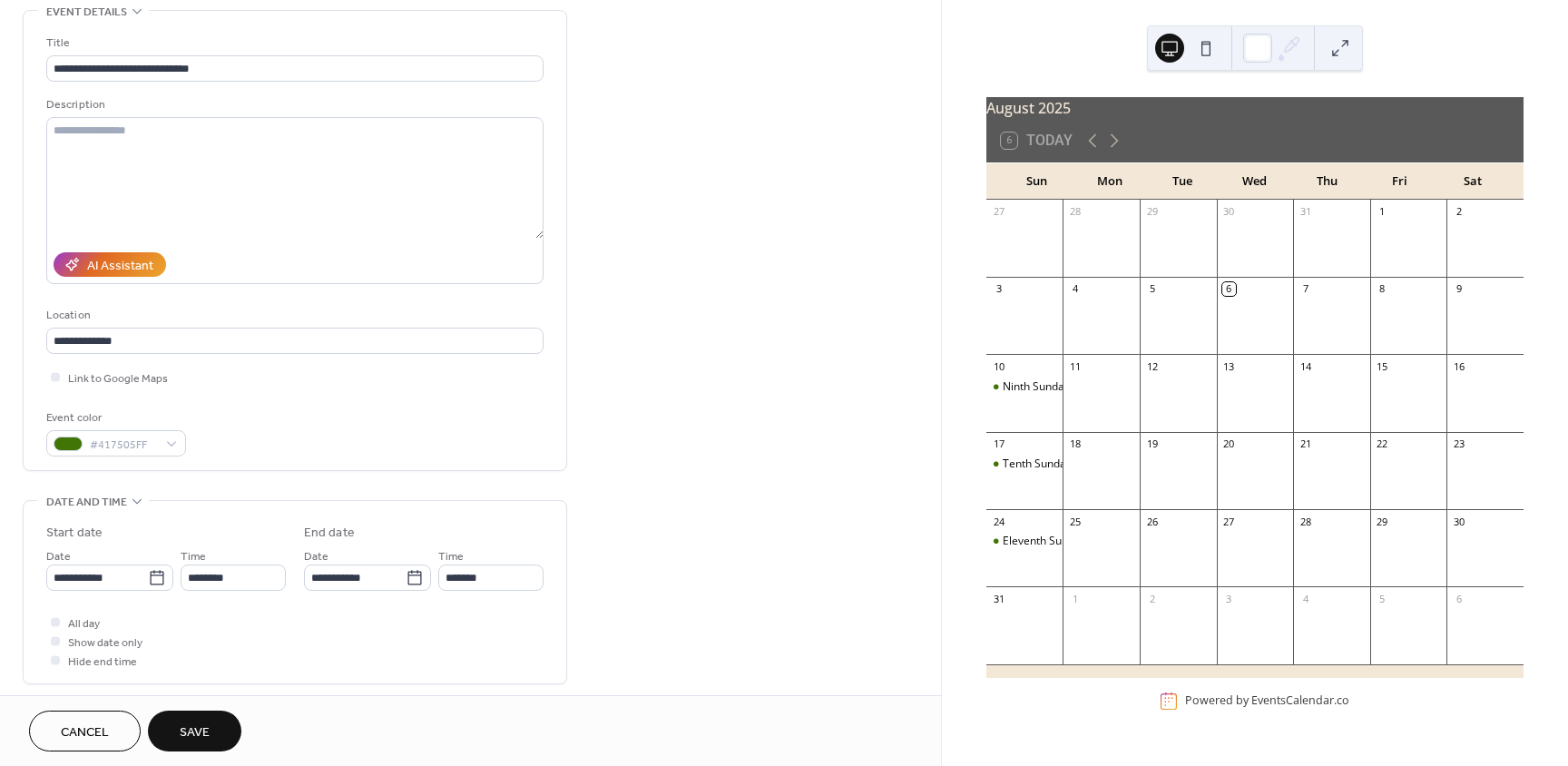 click on "**********" at bounding box center (295, 245) 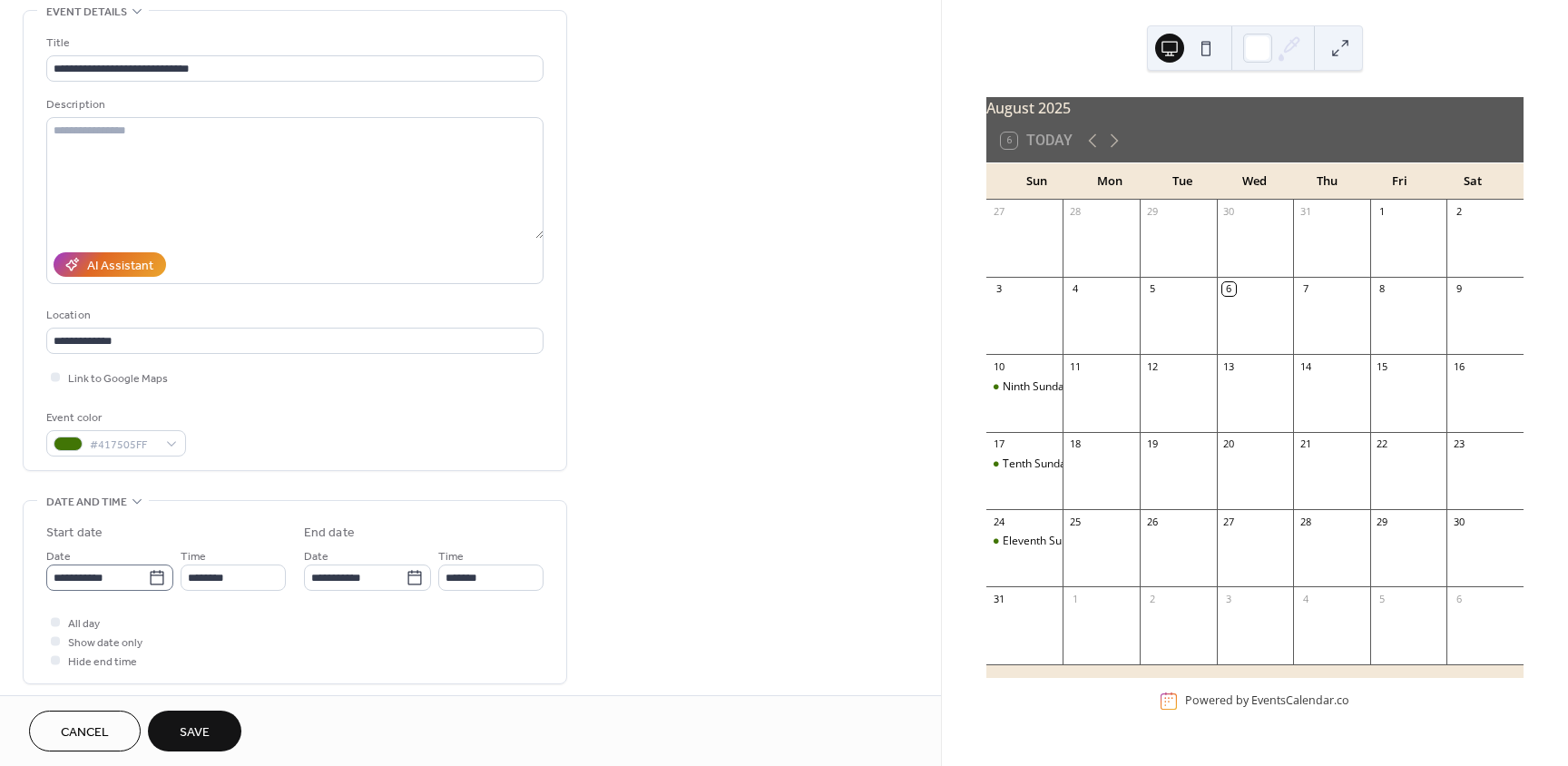 click 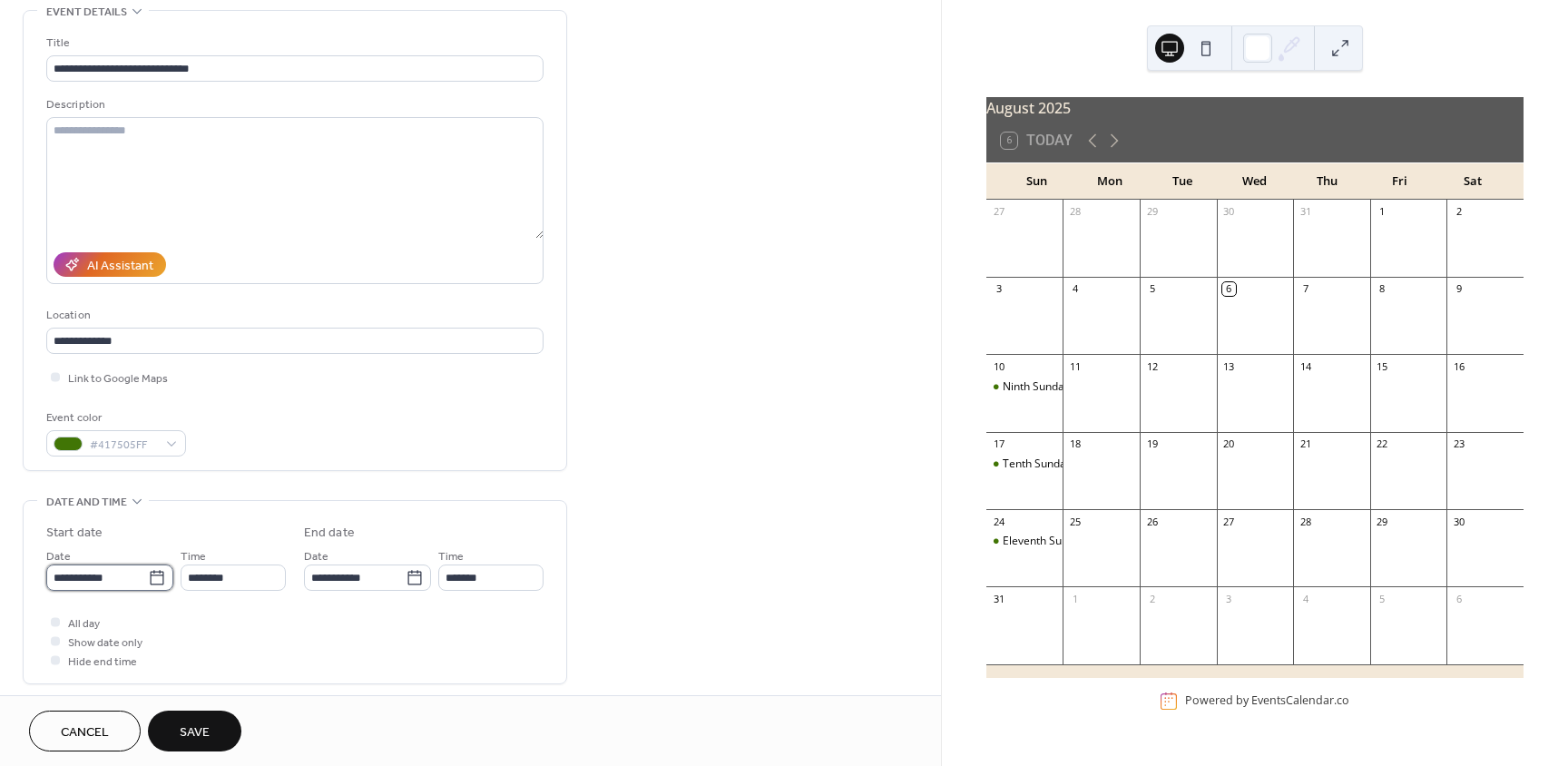 click on "**********" at bounding box center (97, 577) 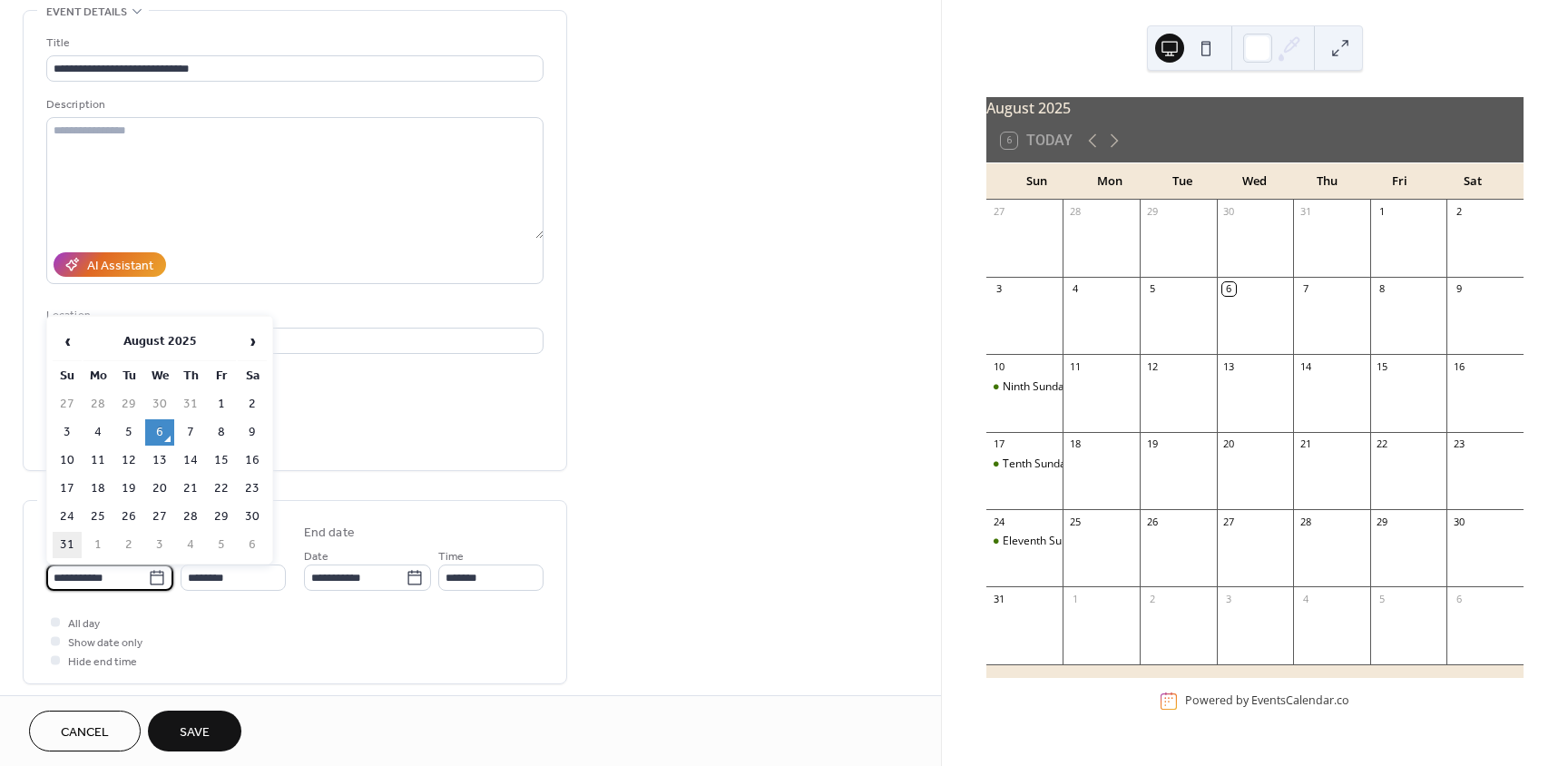 click on "31" at bounding box center (67, 545) 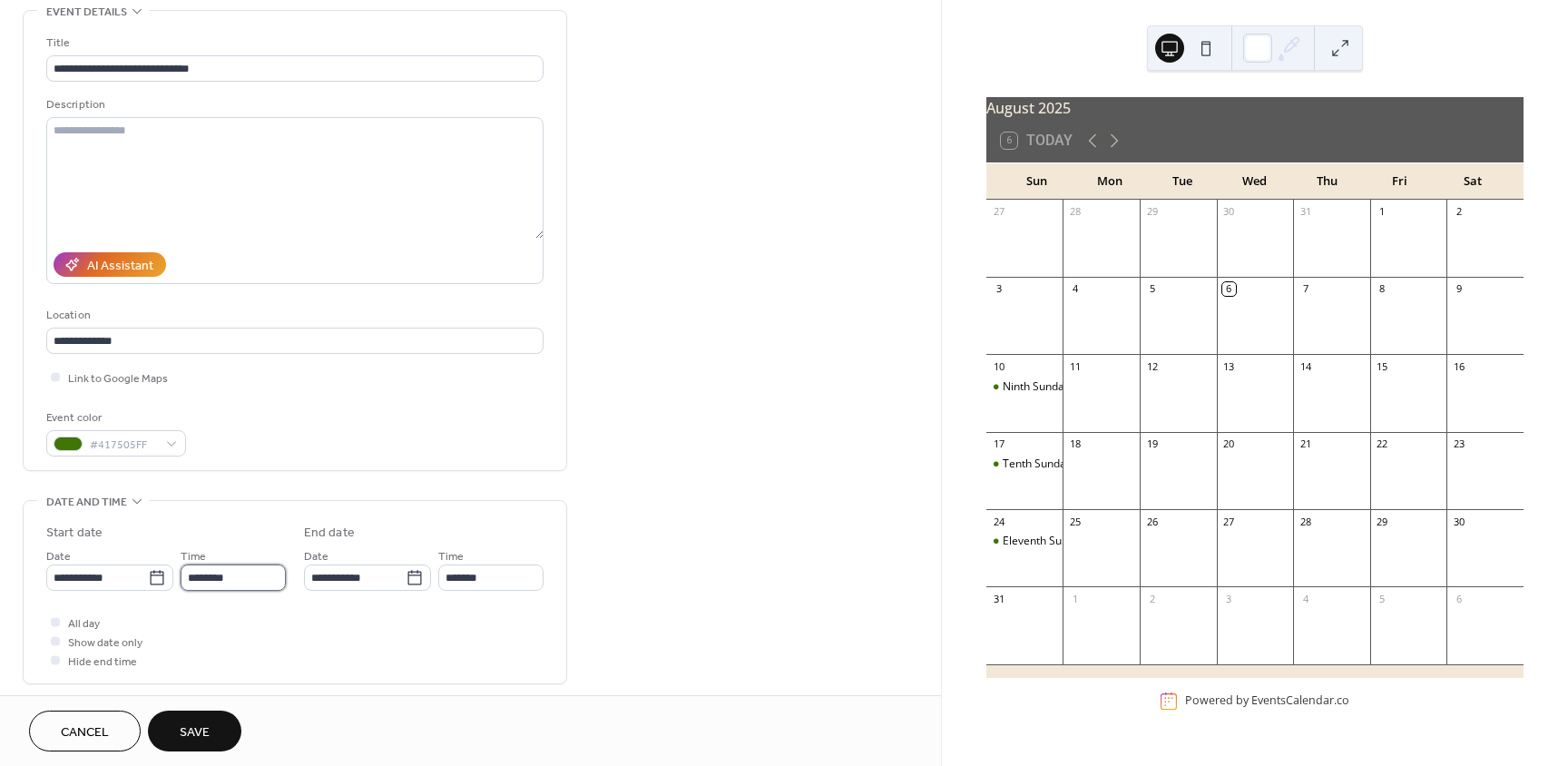 click on "********" at bounding box center (233, 577) 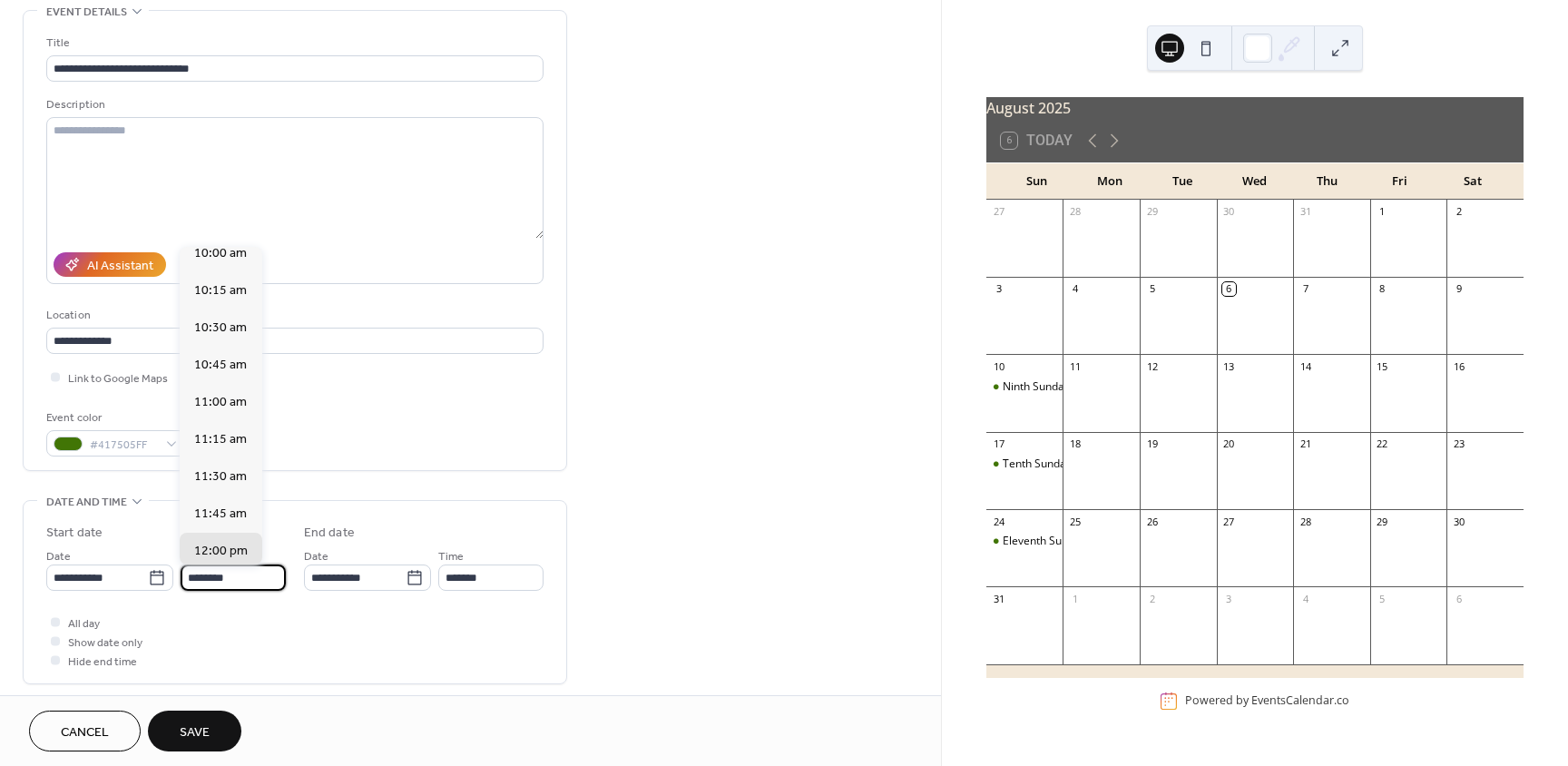 scroll, scrollTop: 1423, scrollLeft: 0, axis: vertical 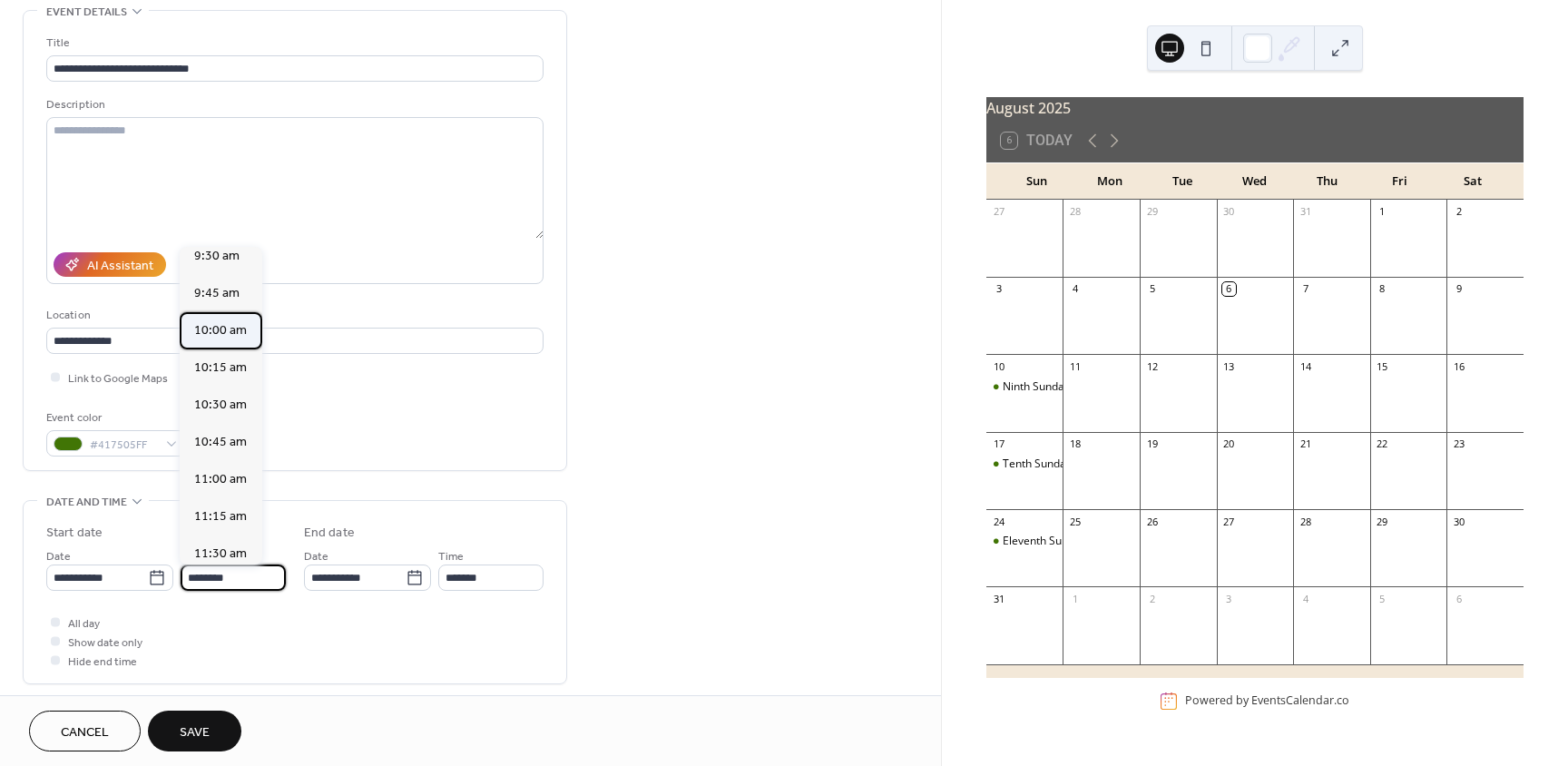 click on "10:00 am" at bounding box center (220, 330) 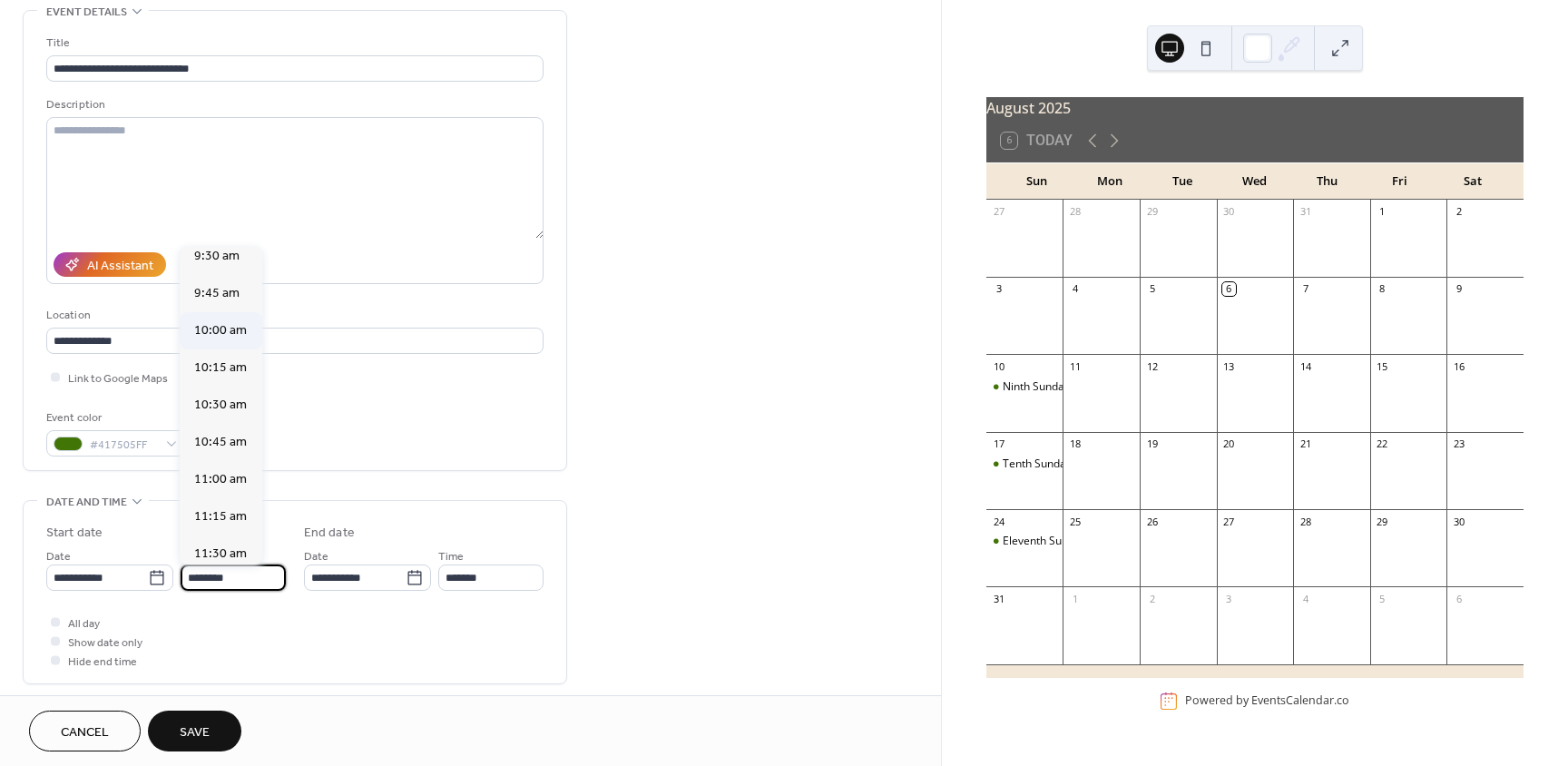 type on "********" 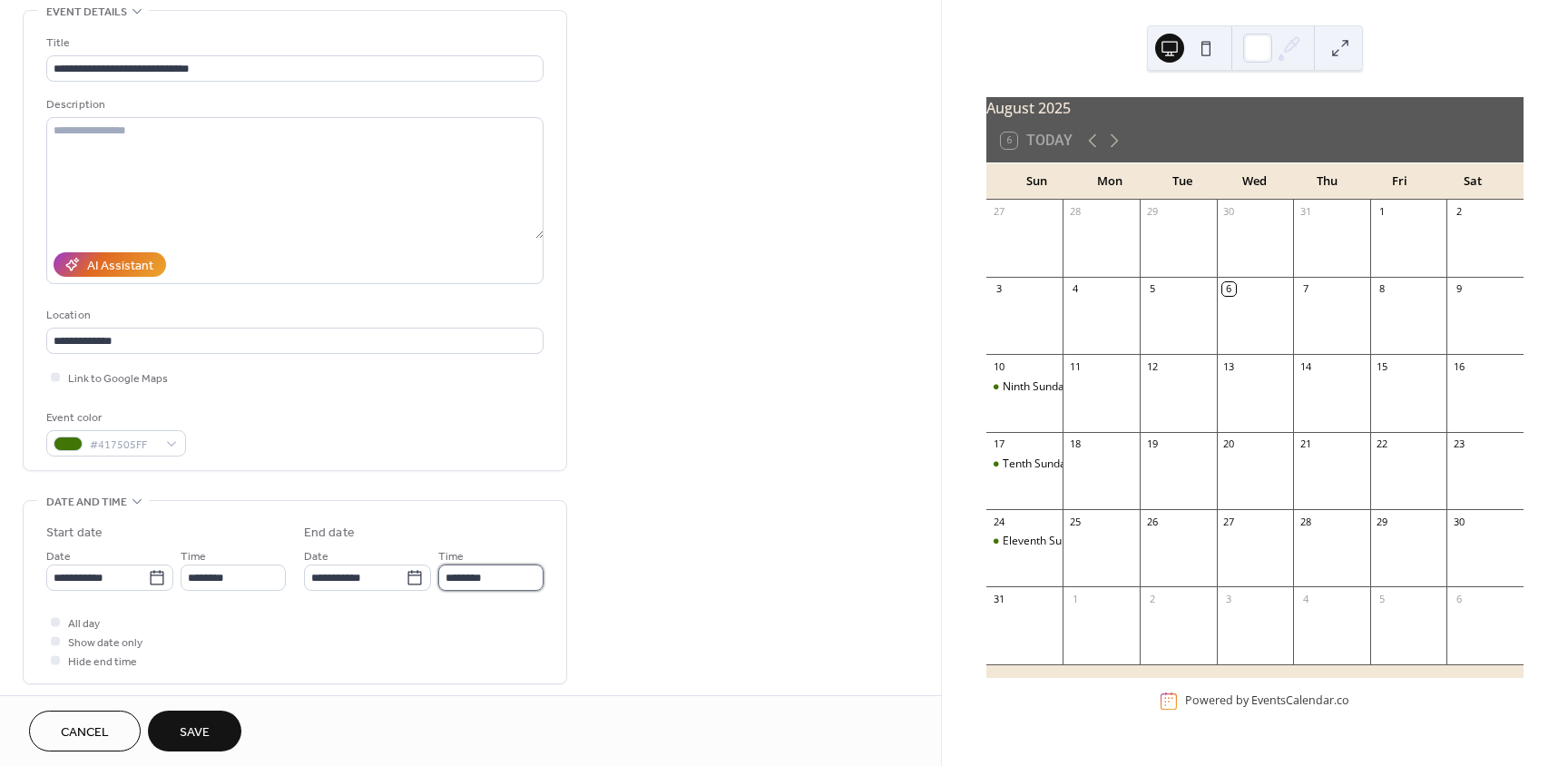 click on "********" at bounding box center [491, 577] 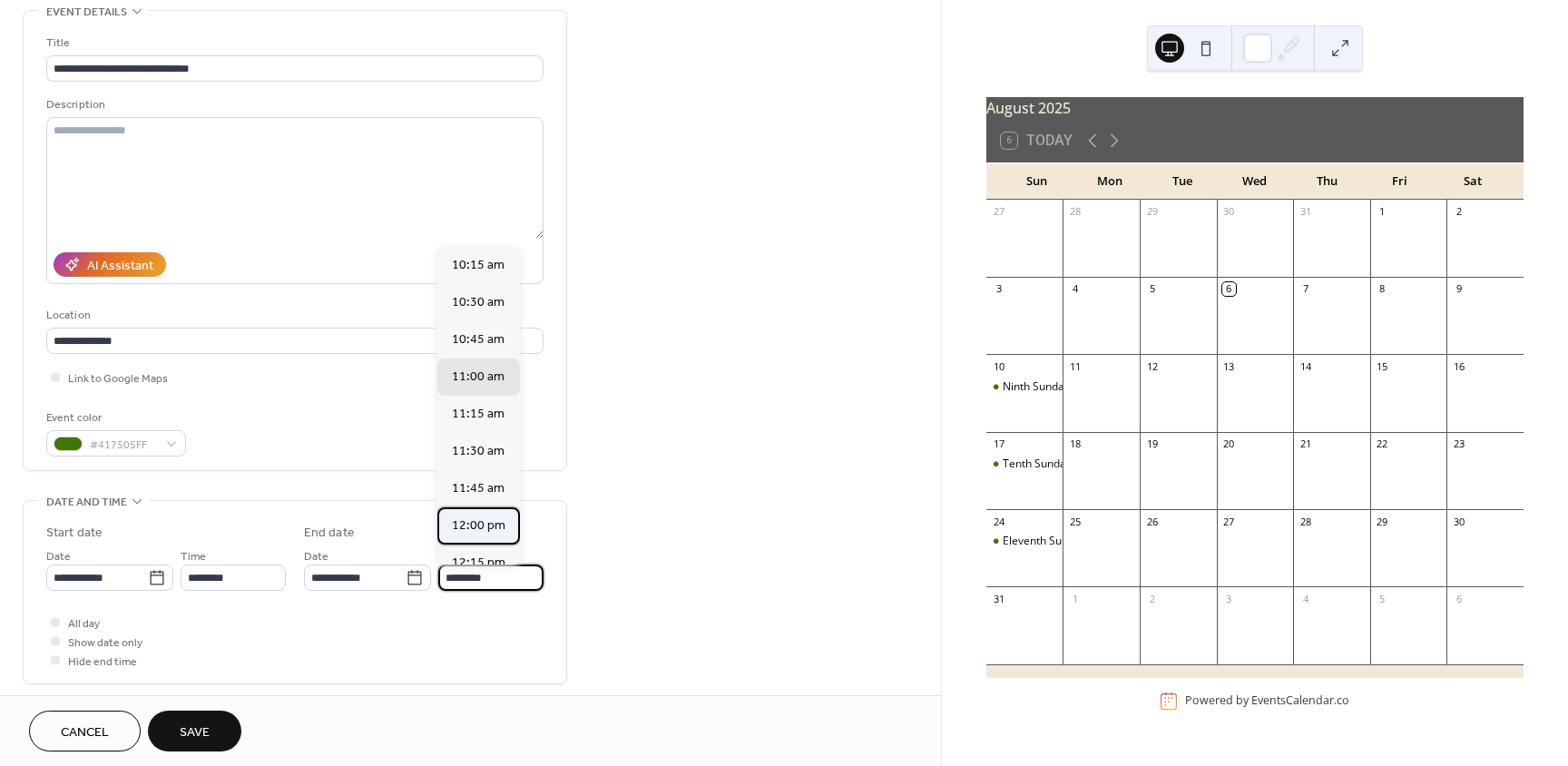 click on "12:00 pm" at bounding box center (478, 525) 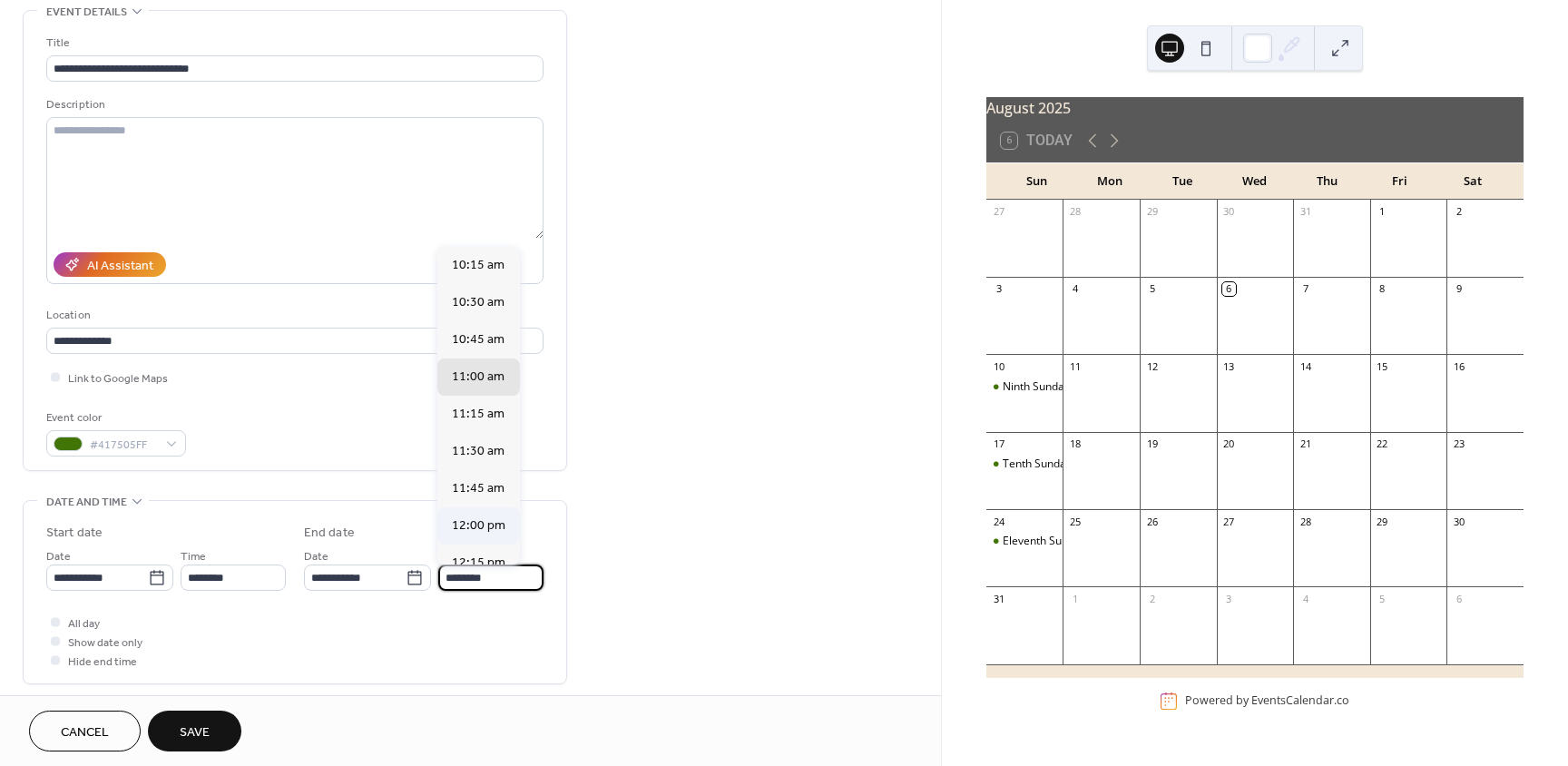 type on "********" 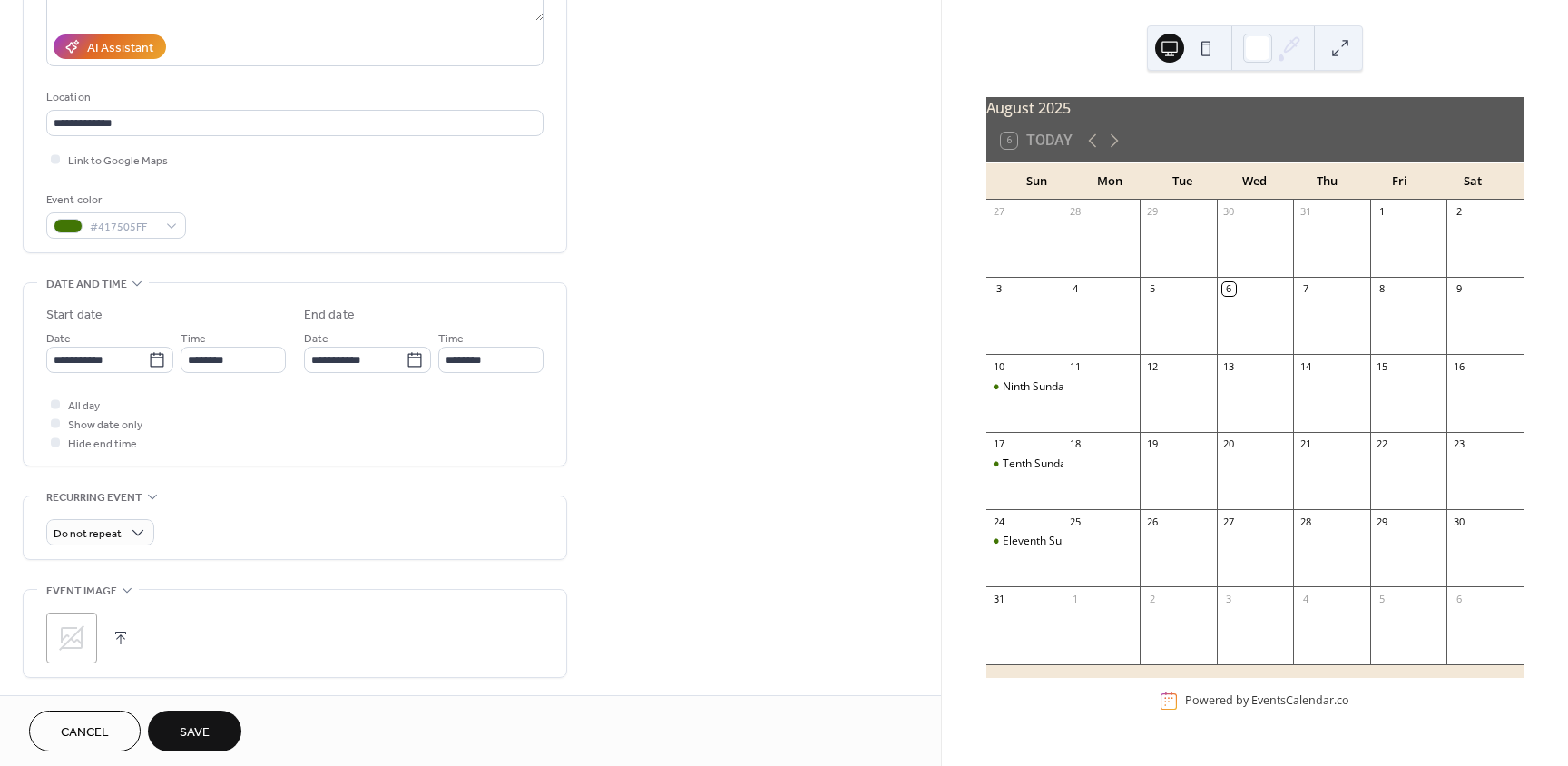 scroll, scrollTop: 363, scrollLeft: 0, axis: vertical 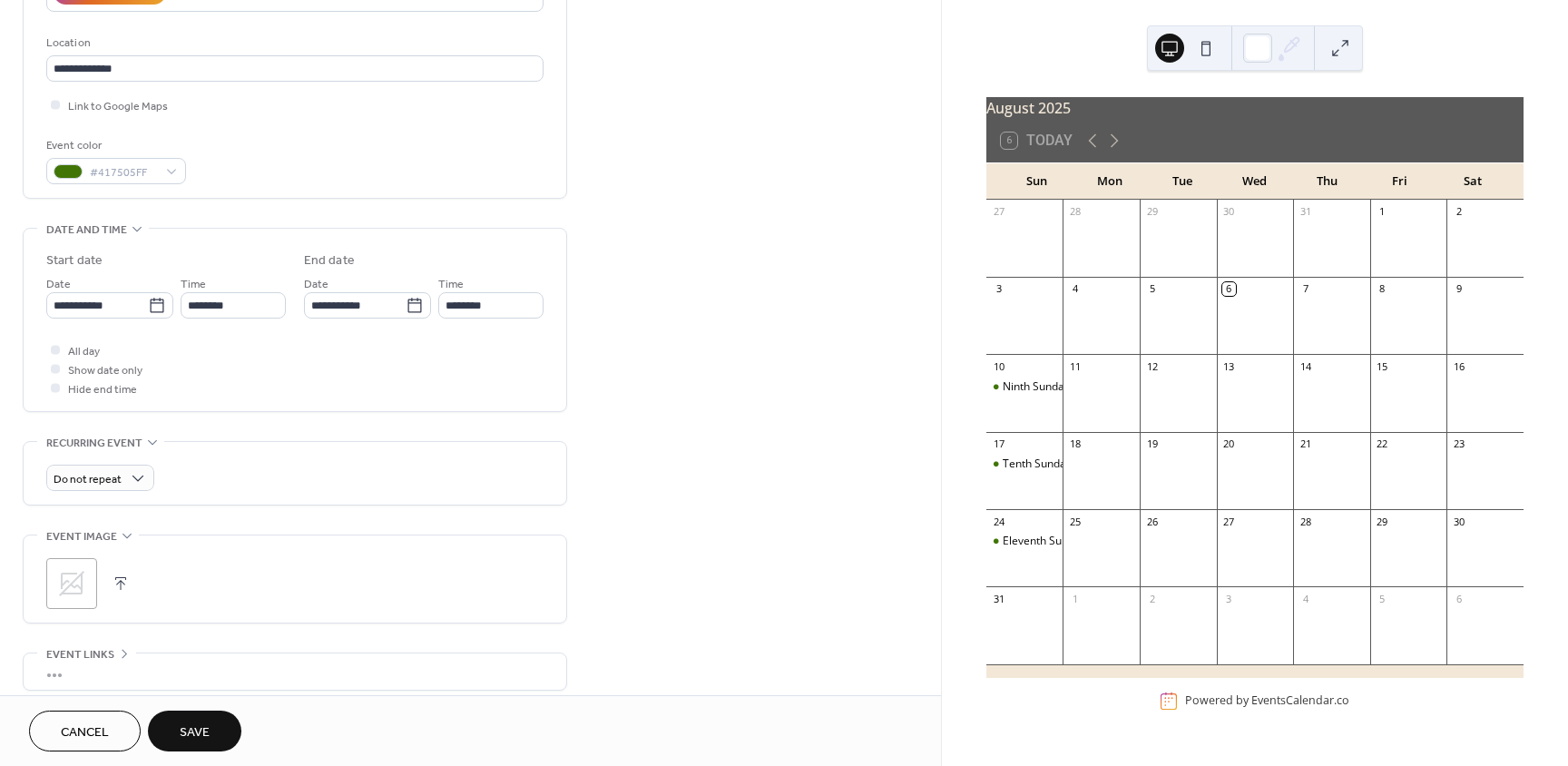 click 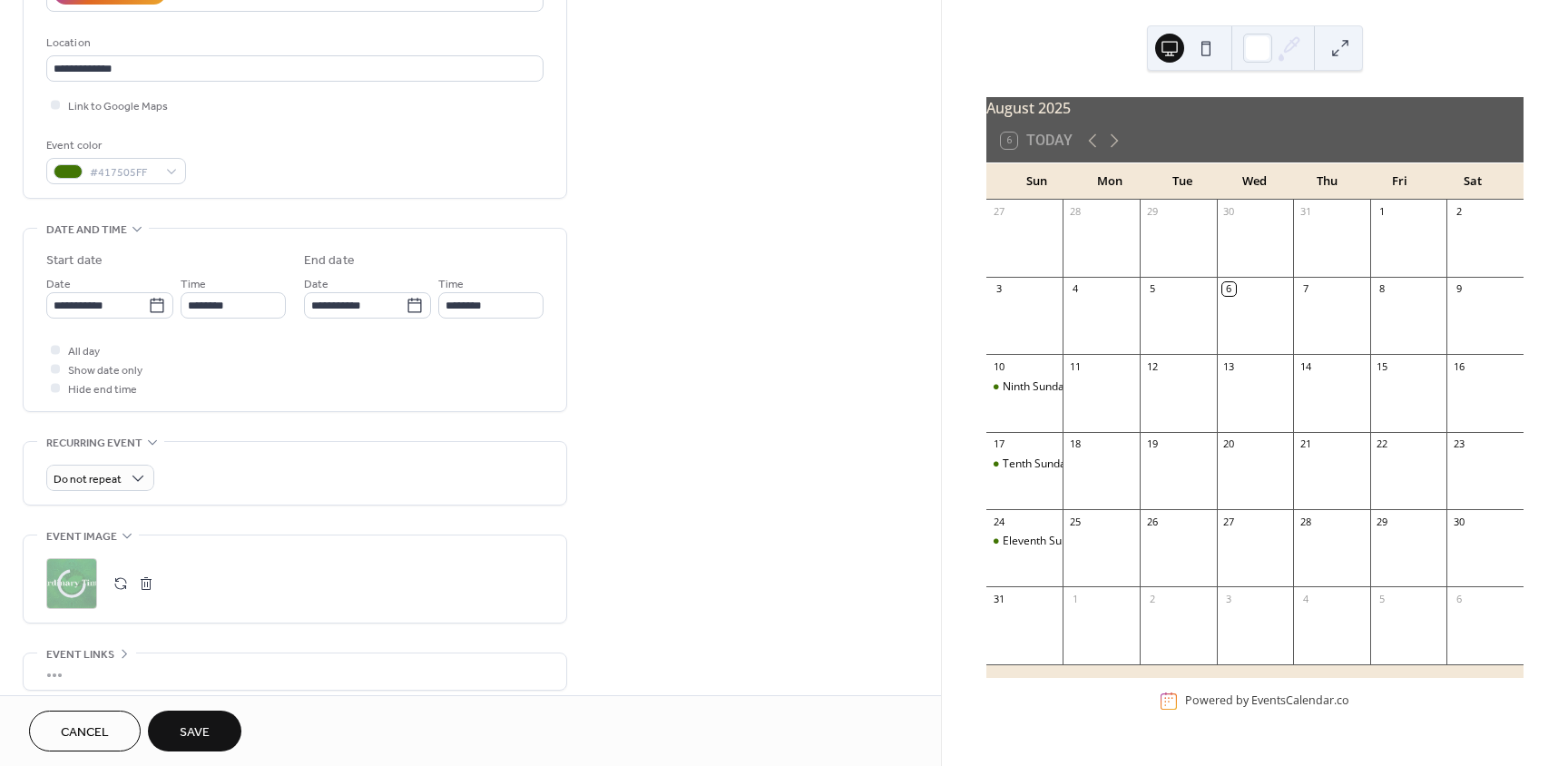 click on "Save" at bounding box center [194, 731] 